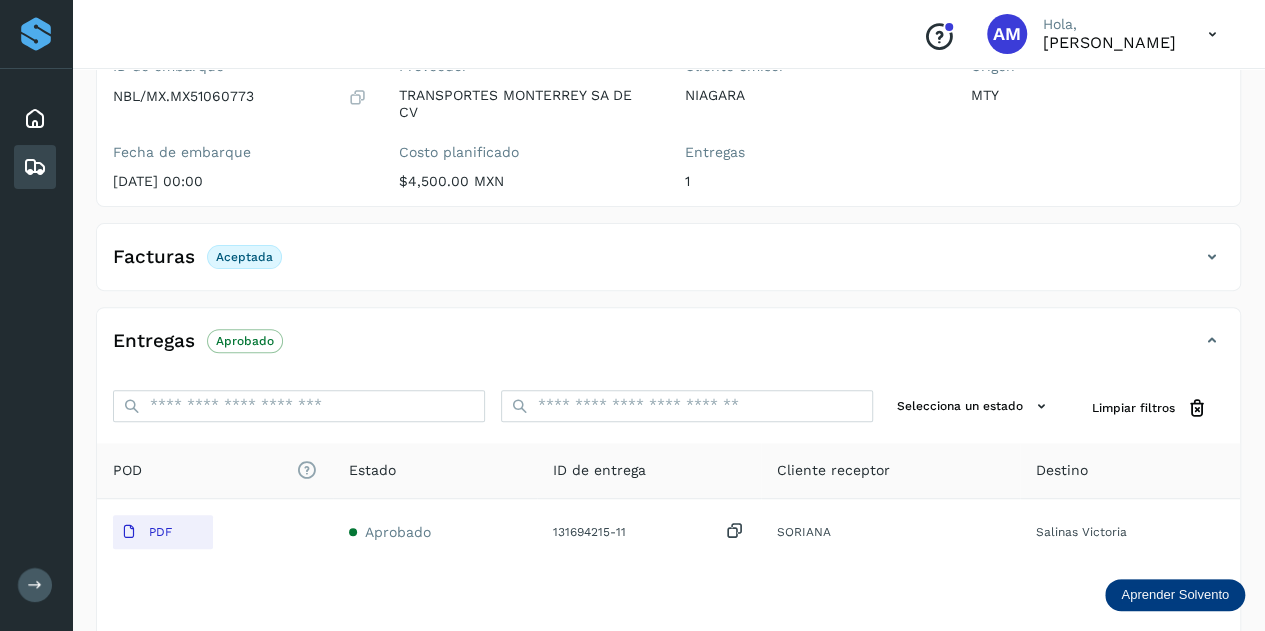 scroll, scrollTop: 0, scrollLeft: 0, axis: both 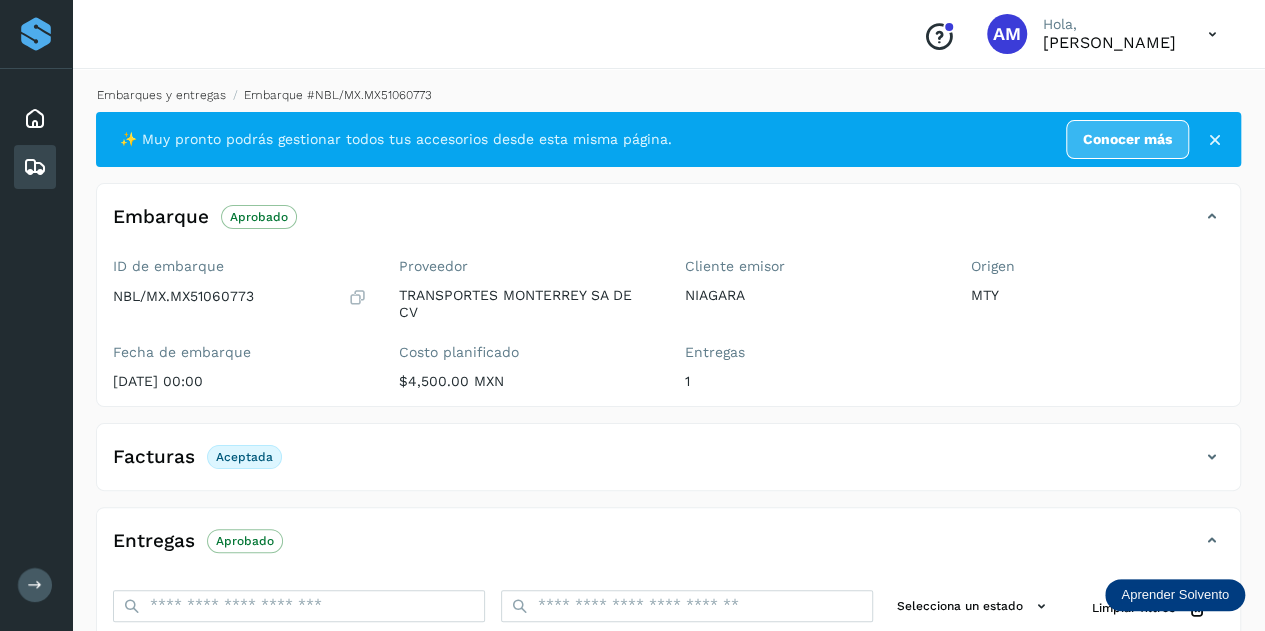 click on "Embarques y entregas" at bounding box center (161, 95) 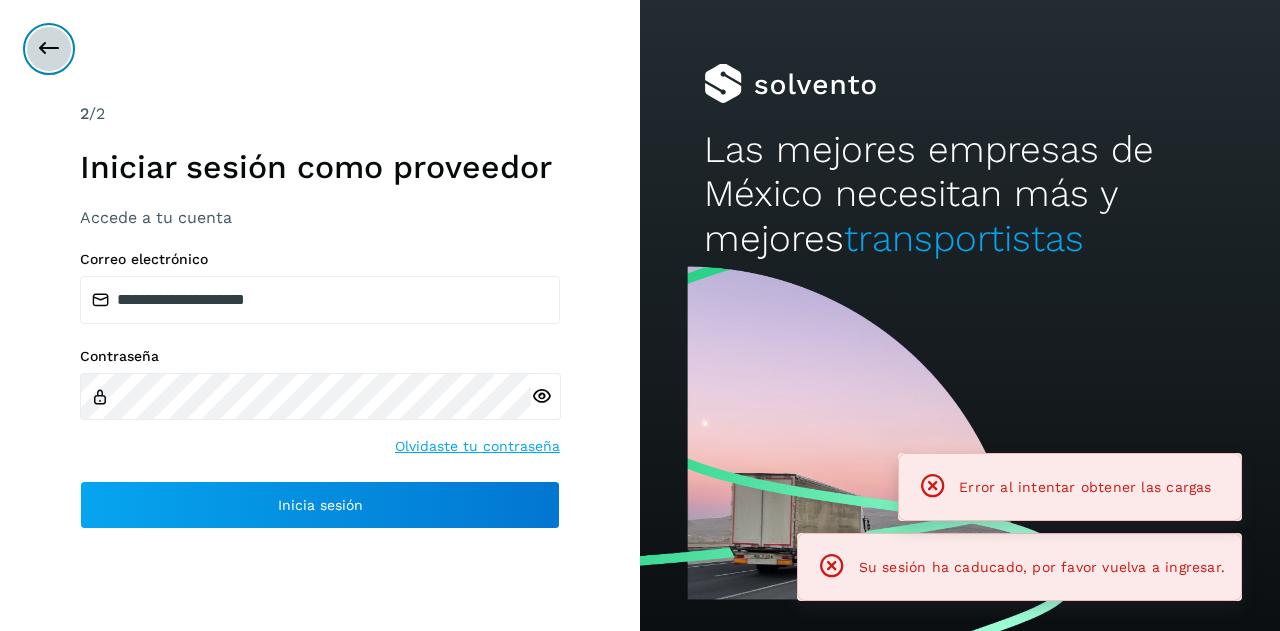 click at bounding box center [49, 49] 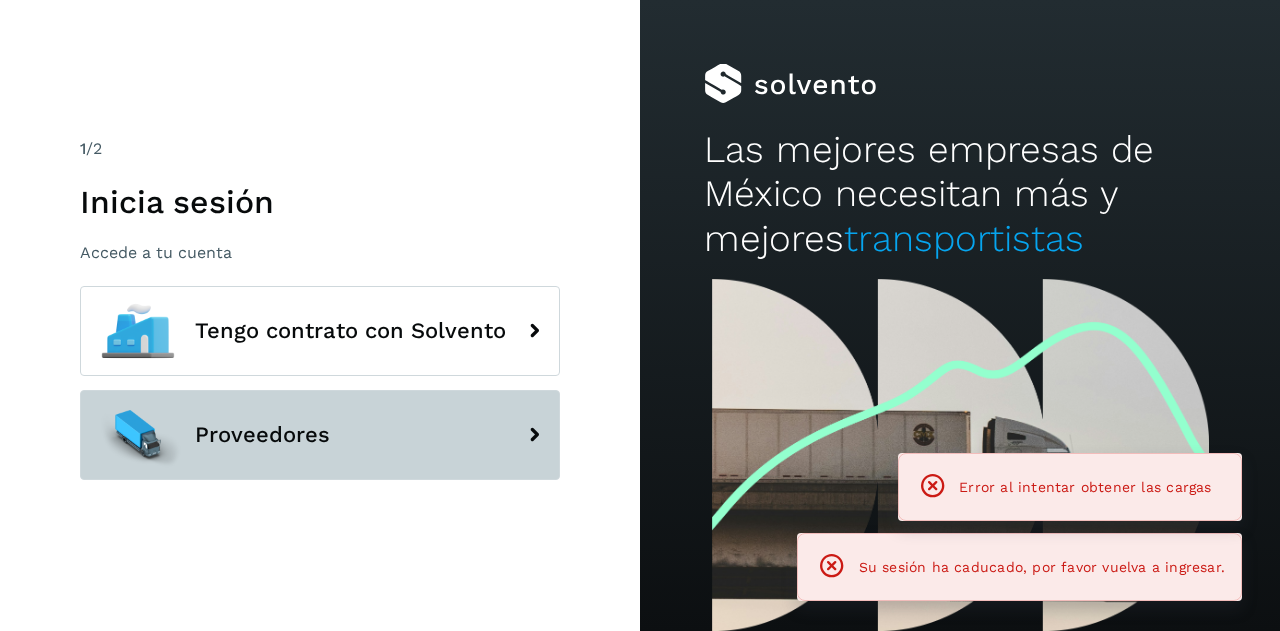 click on "Proveedores" at bounding box center [320, 435] 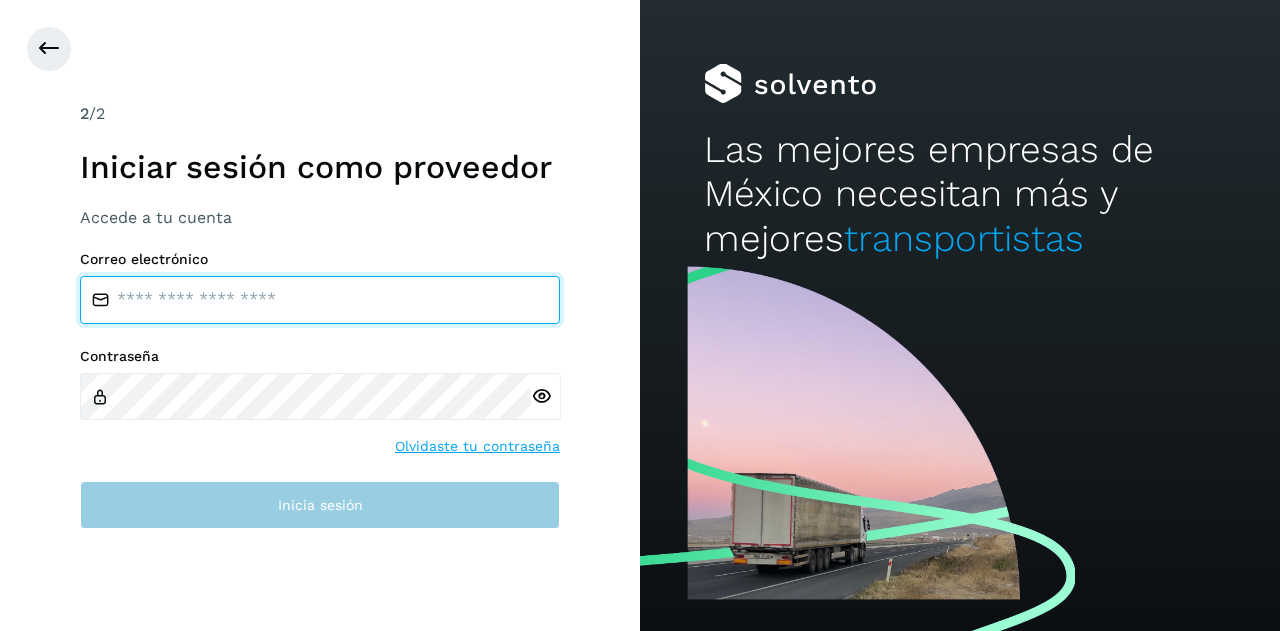 type on "**********" 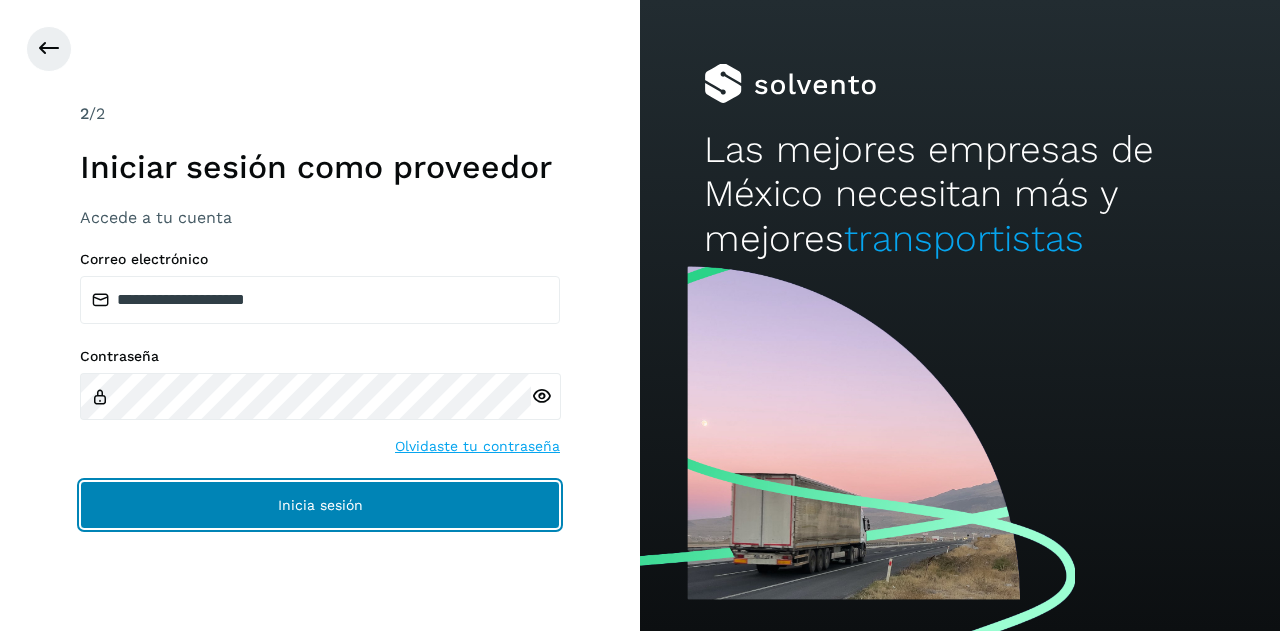 click on "Inicia sesión" at bounding box center (320, 505) 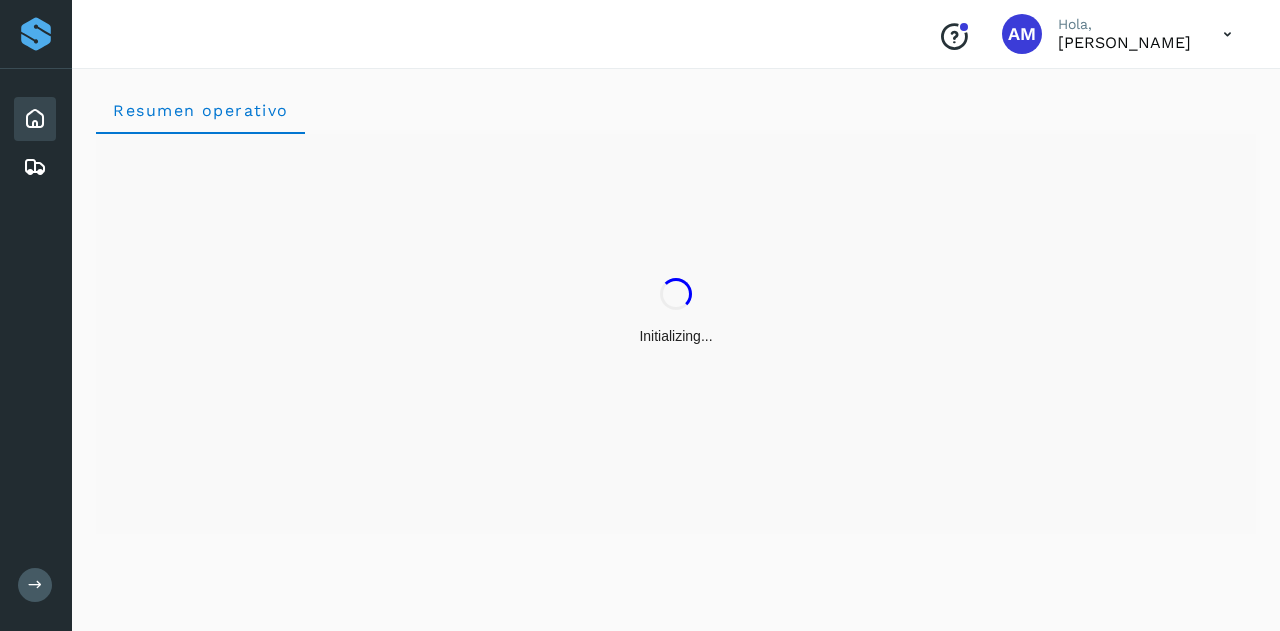 drag, startPoint x: 36, startPoint y: 167, endPoint x: 58, endPoint y: 170, distance: 22.203604 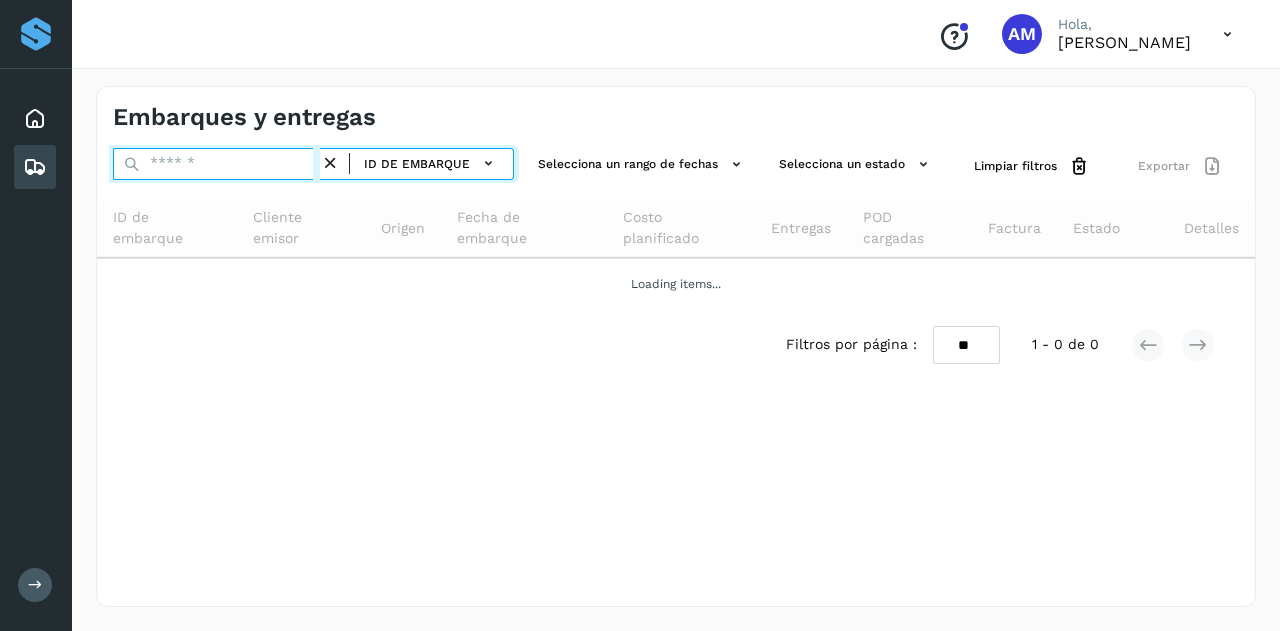 click at bounding box center [216, 164] 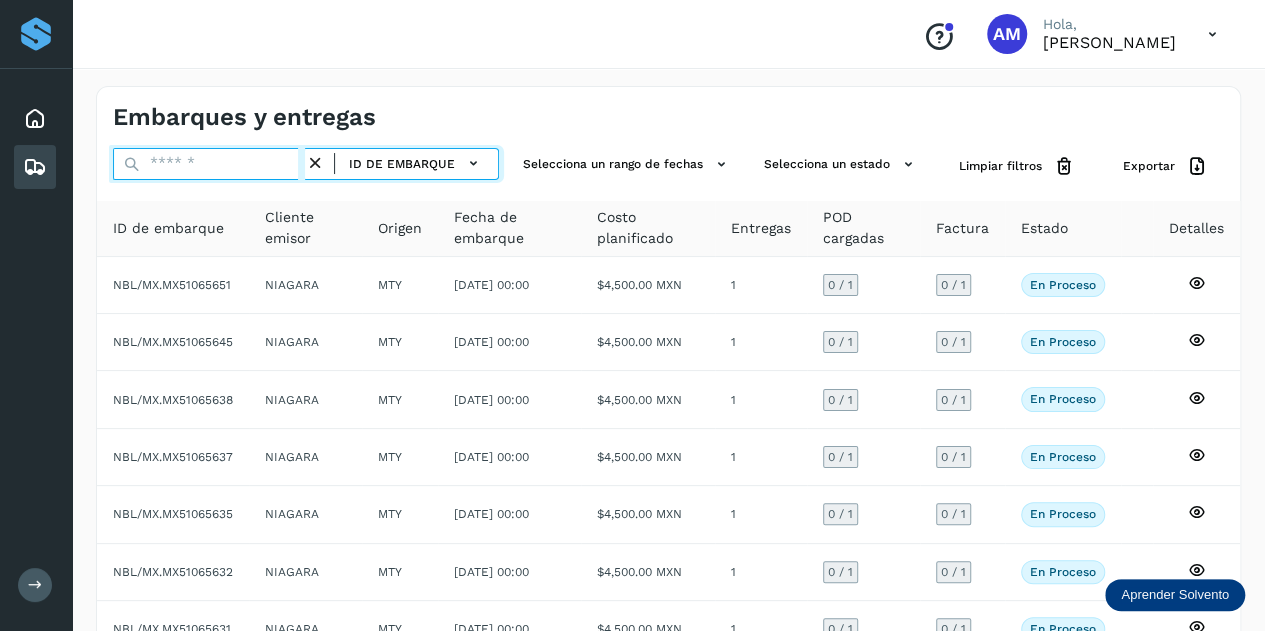 paste on "**********" 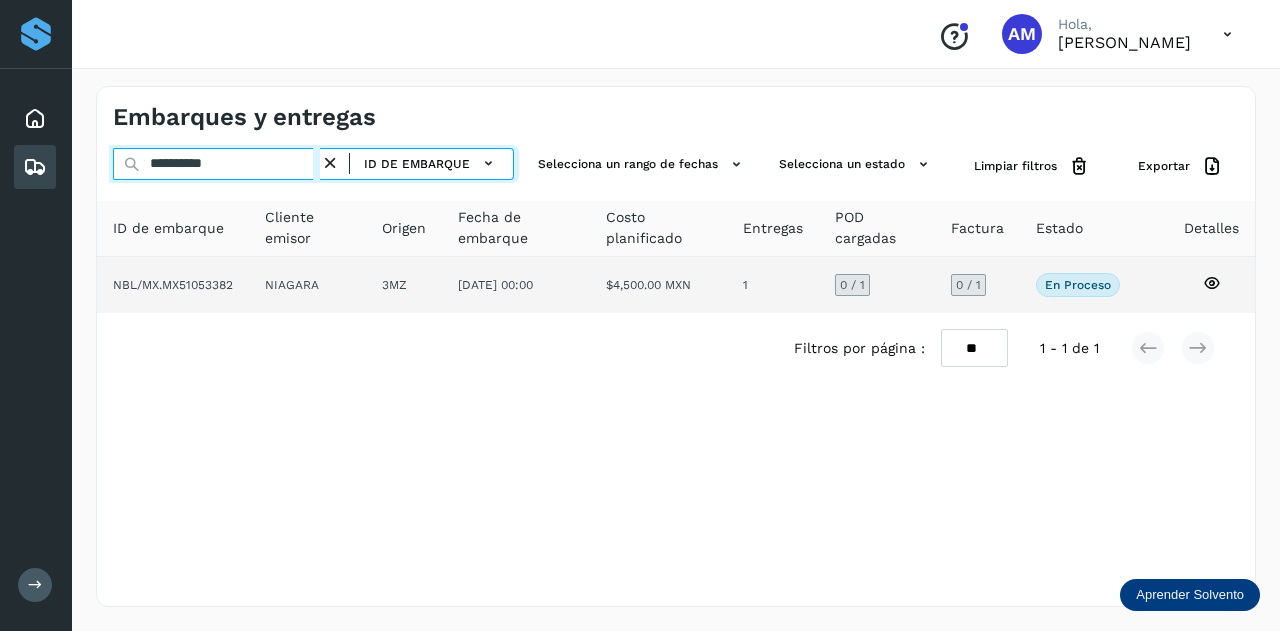 type on "**********" 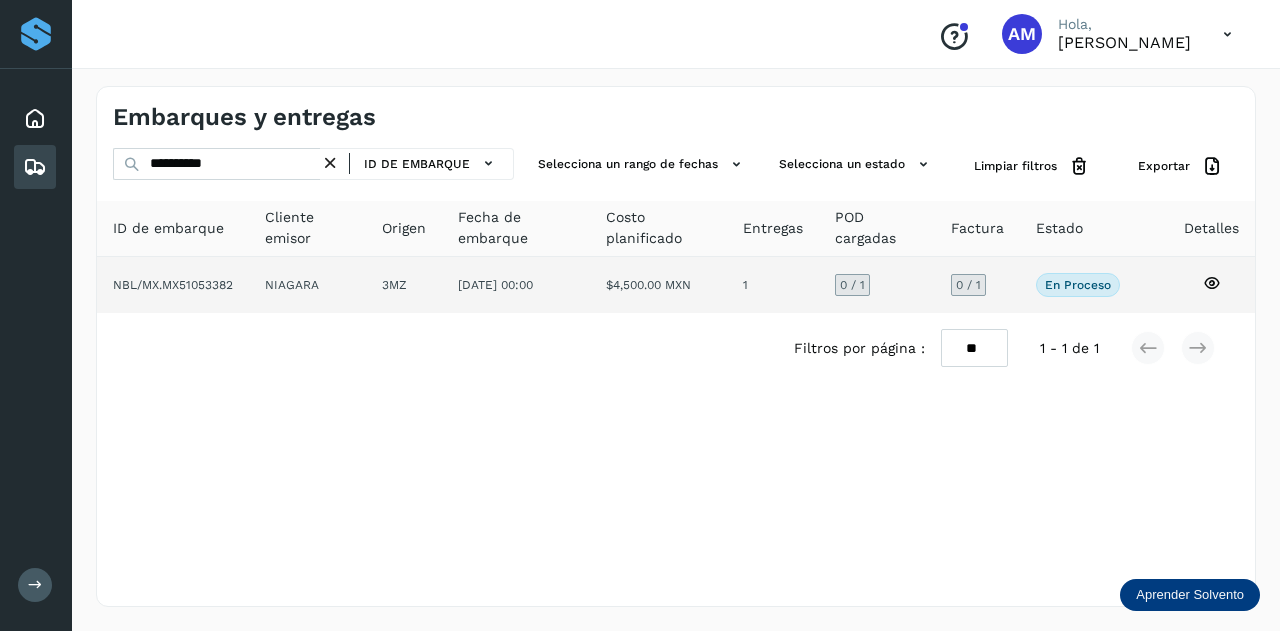 click on "NIAGARA" 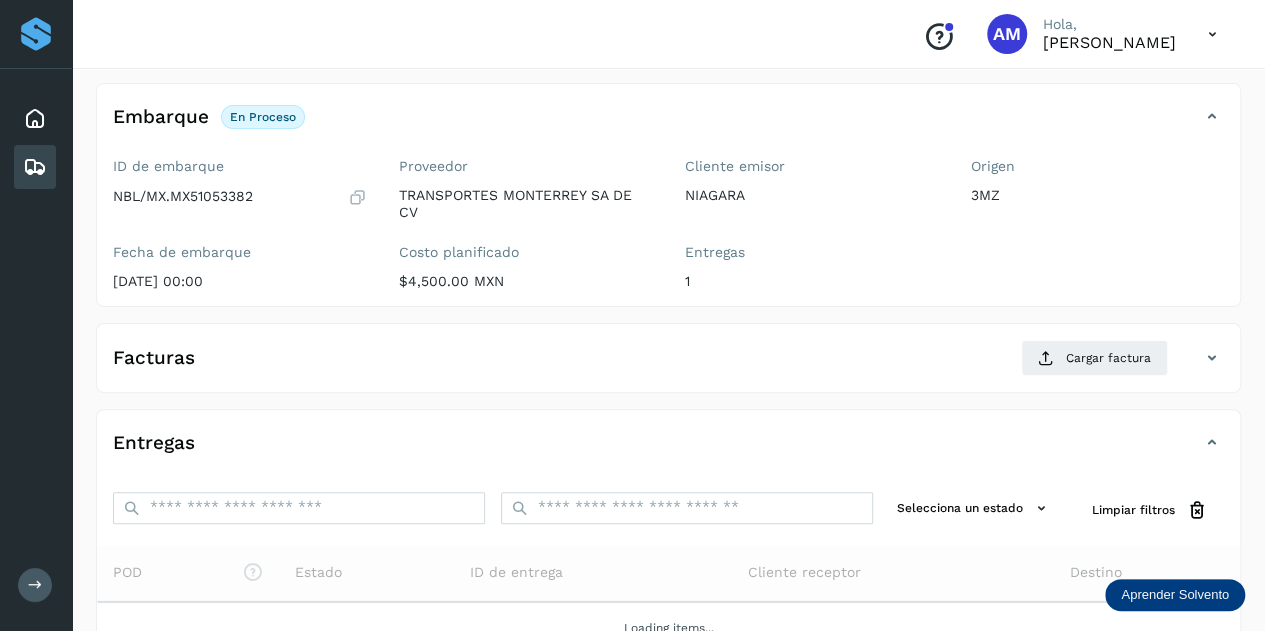 scroll, scrollTop: 200, scrollLeft: 0, axis: vertical 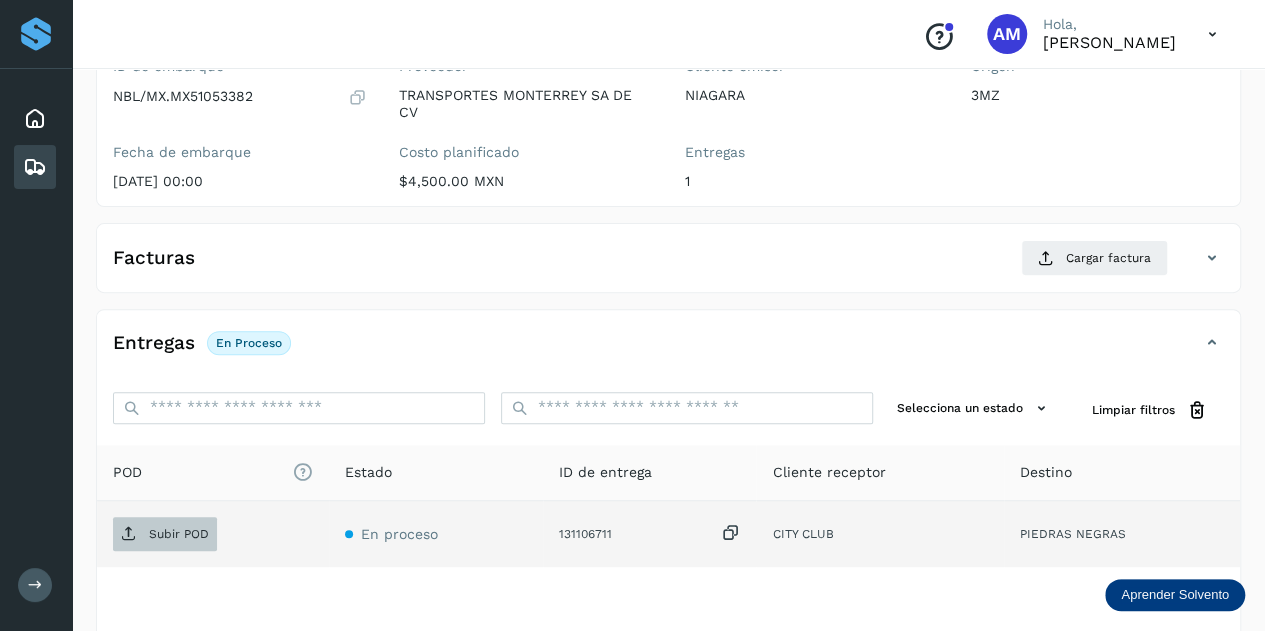 click on "Subir POD" at bounding box center (179, 534) 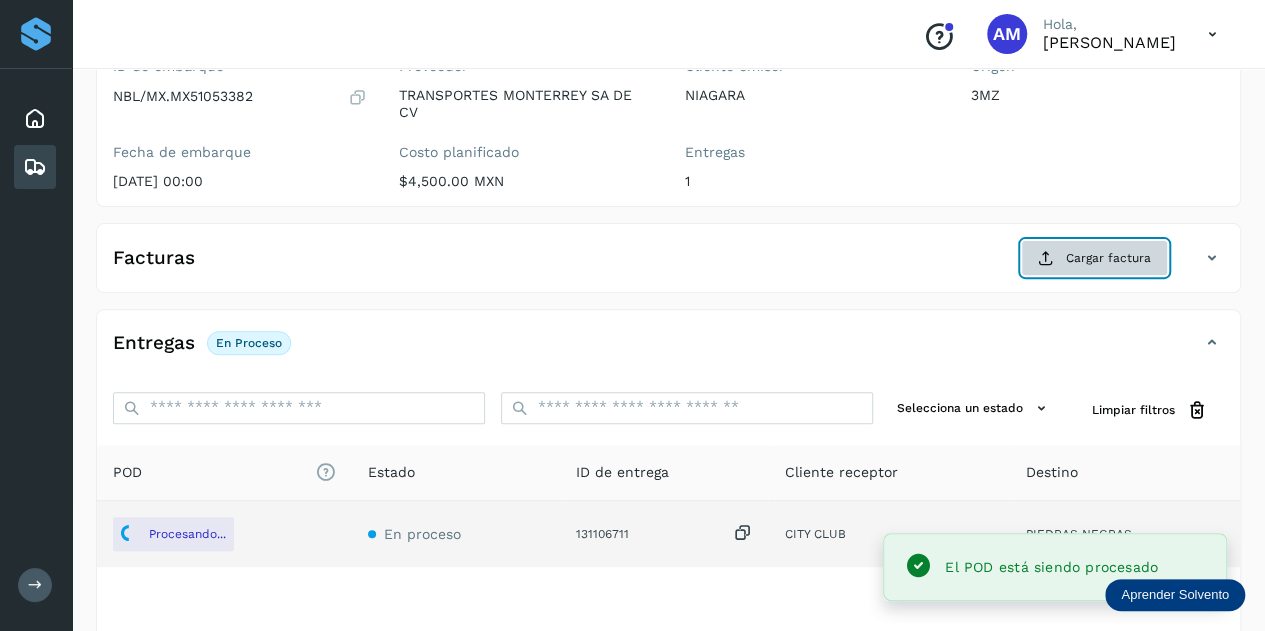 click on "Cargar factura" 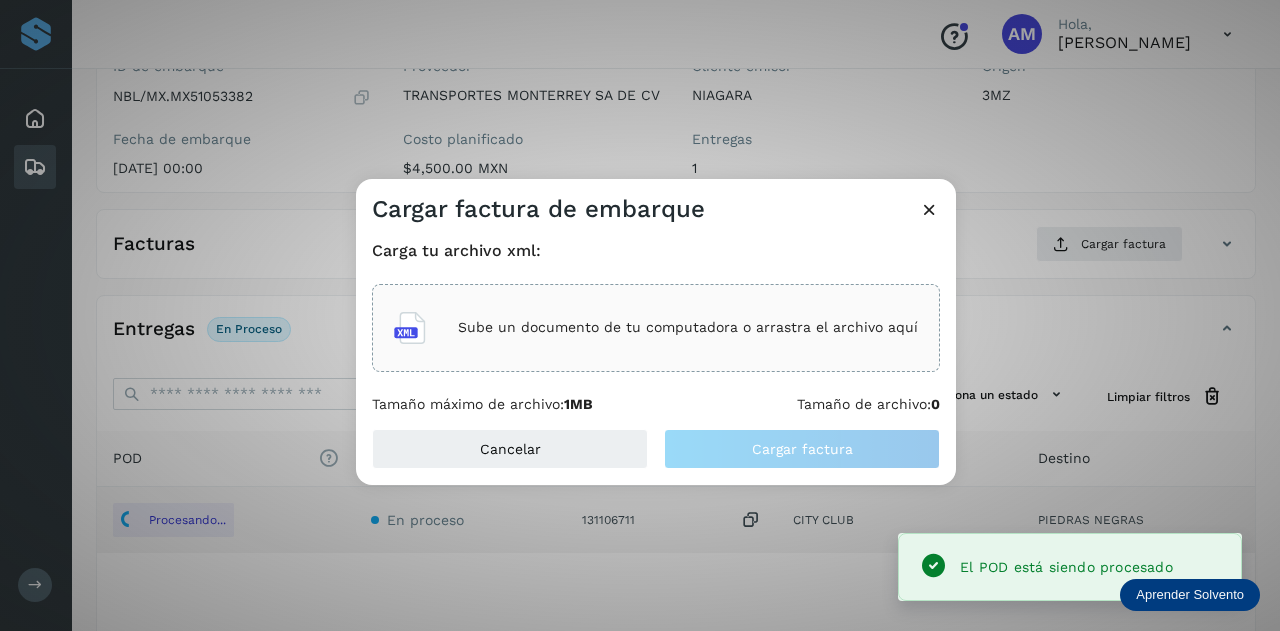 click on "Sube un documento de tu computadora o arrastra el archivo aquí" 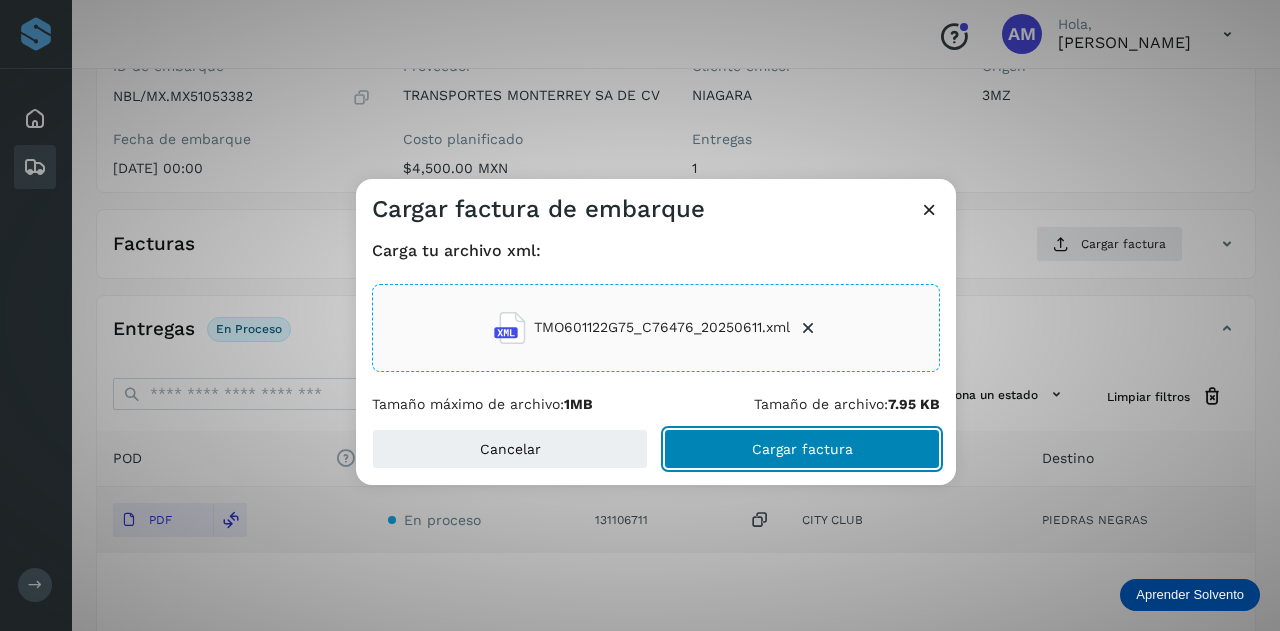 click on "Cargar factura" 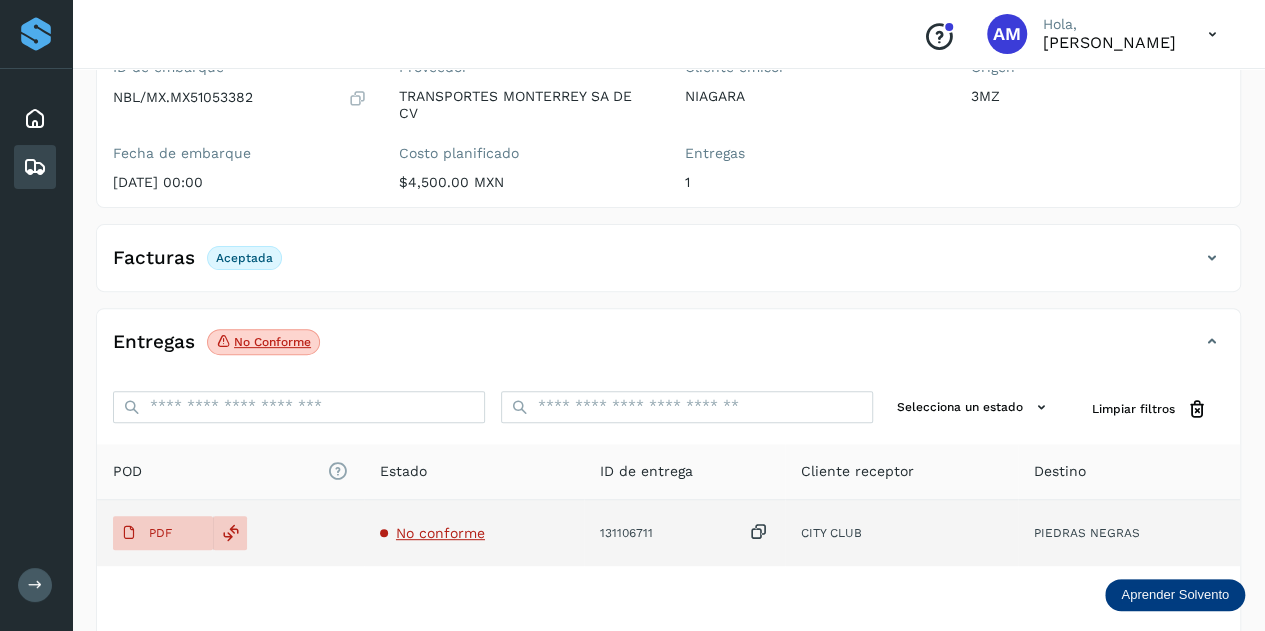 scroll, scrollTop: 0, scrollLeft: 0, axis: both 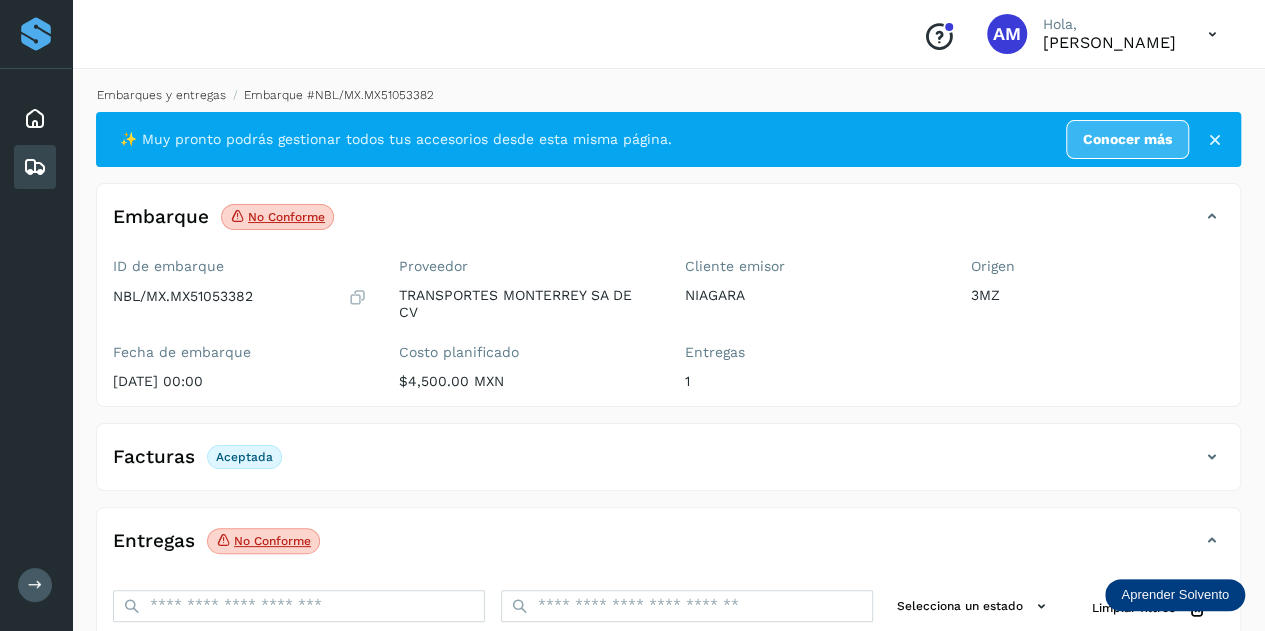 click on "Embarques y entregas" at bounding box center [161, 95] 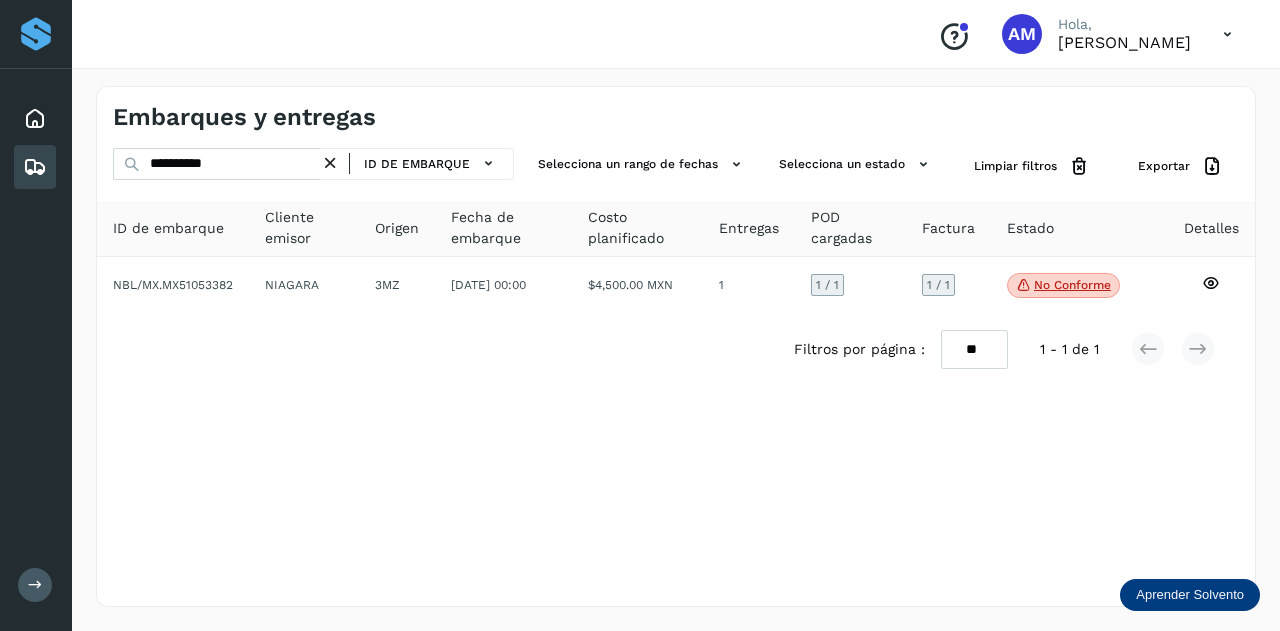drag, startPoint x: 338, startPoint y: 159, endPoint x: 297, endPoint y: 159, distance: 41 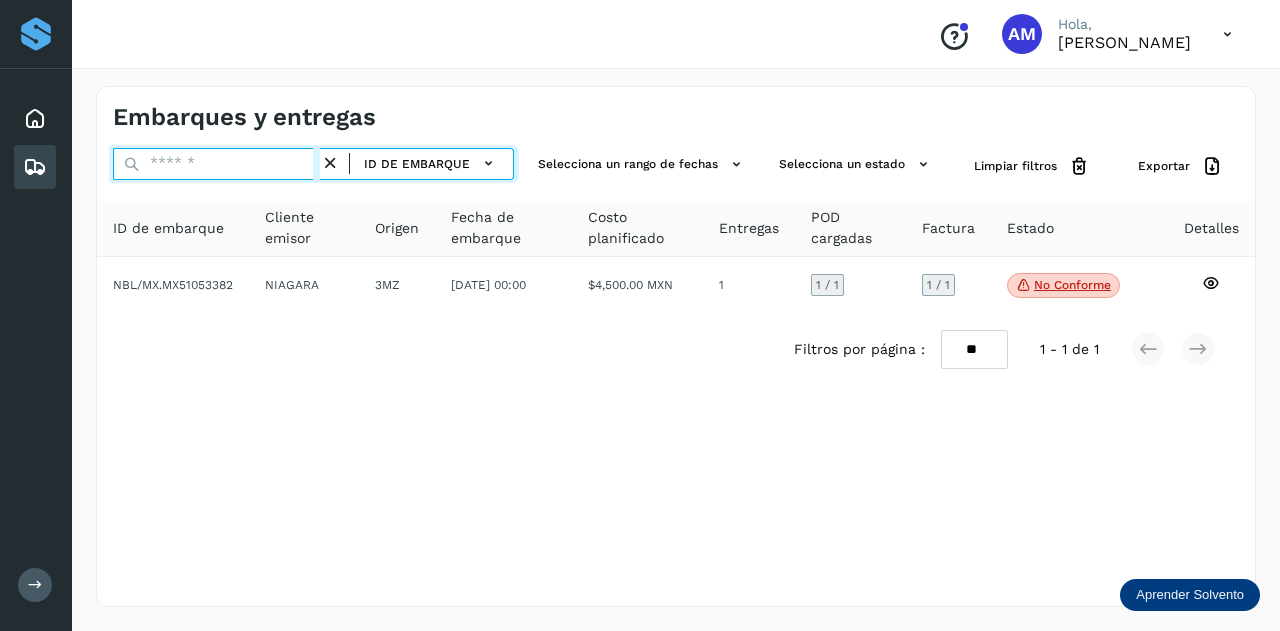 click at bounding box center (216, 164) 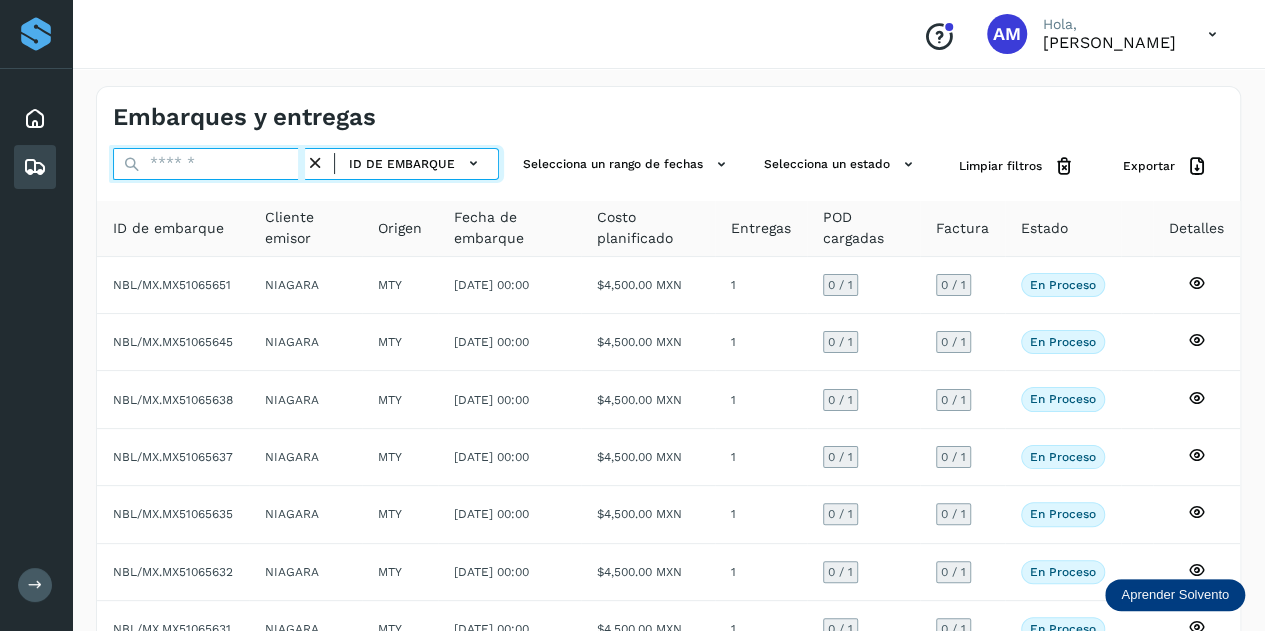 paste on "**********" 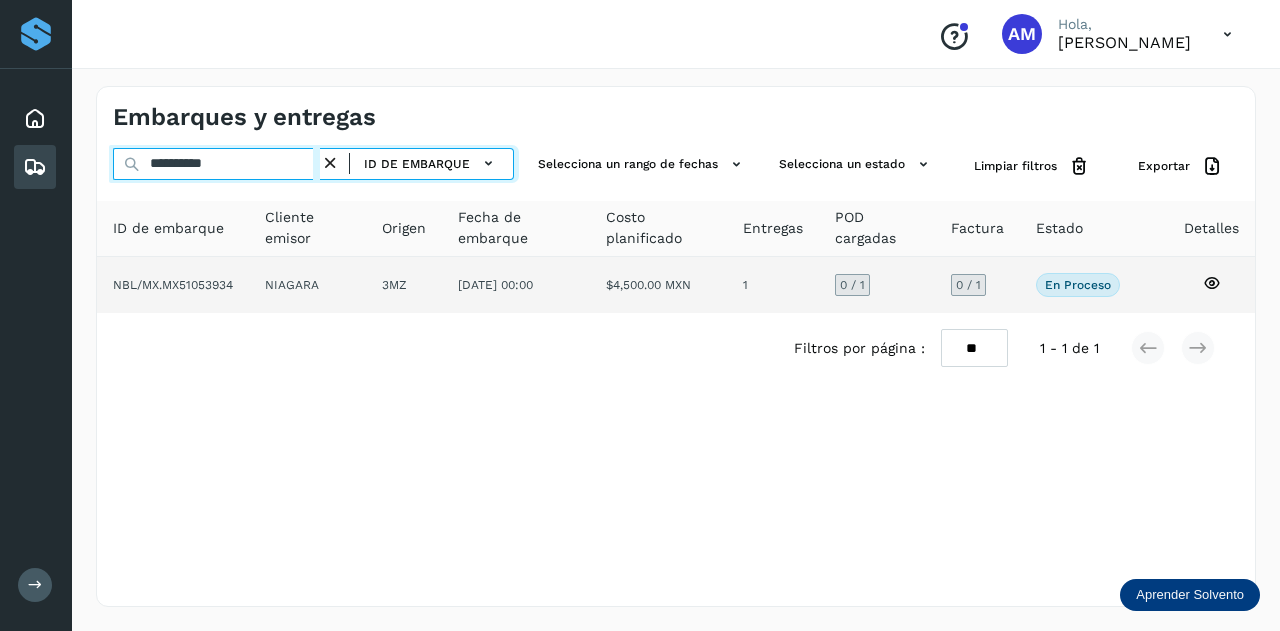 type on "**********" 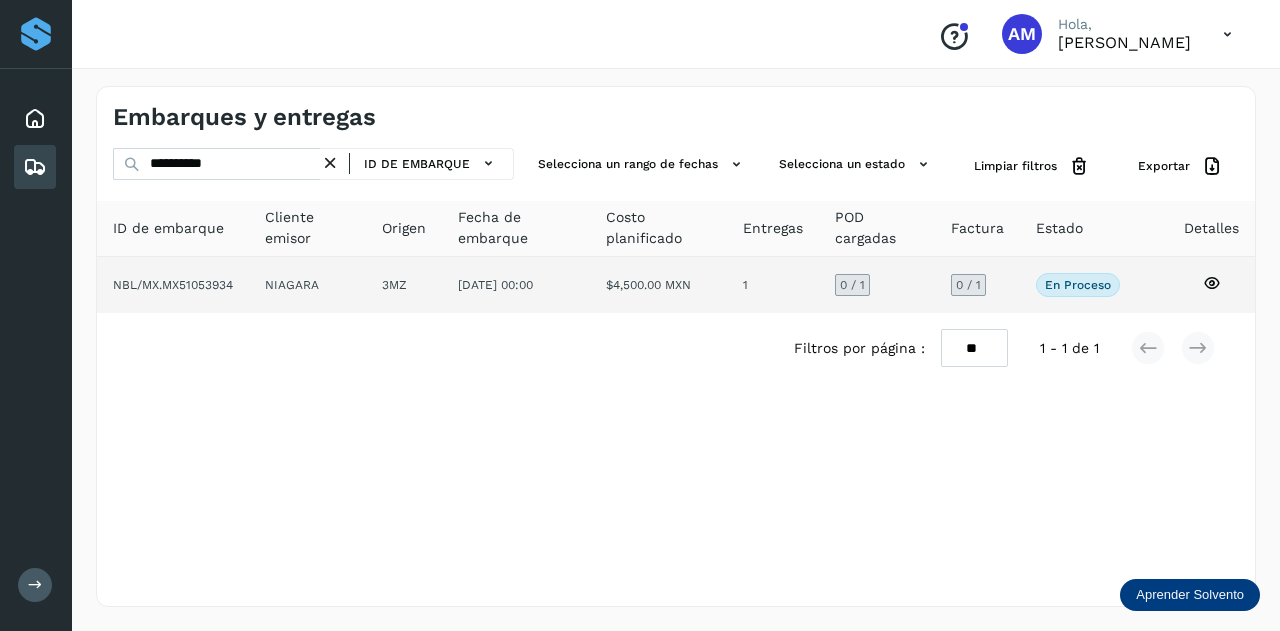 click on "NIAGARA" 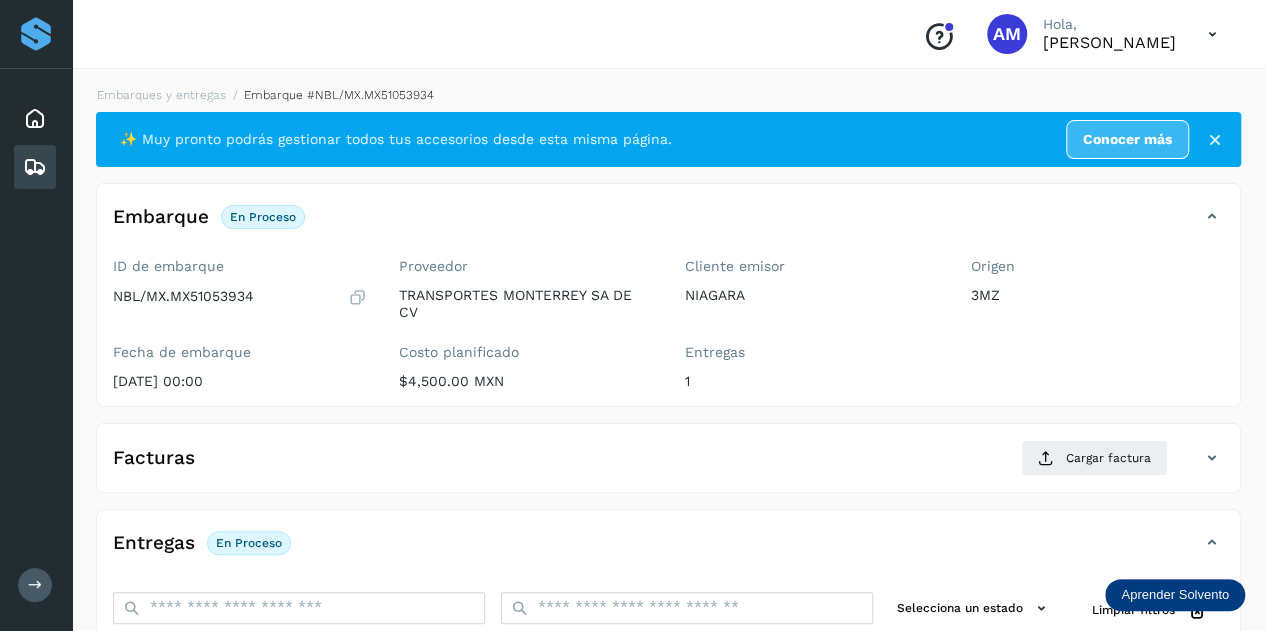 scroll, scrollTop: 200, scrollLeft: 0, axis: vertical 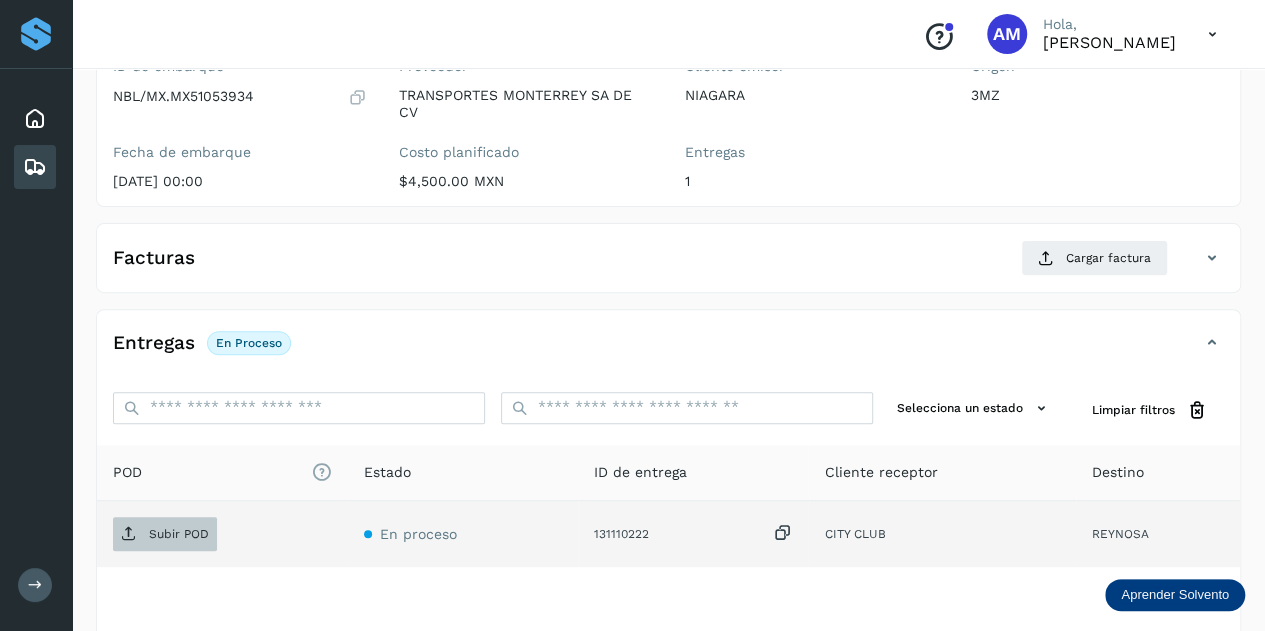 click on "Subir POD" at bounding box center [179, 534] 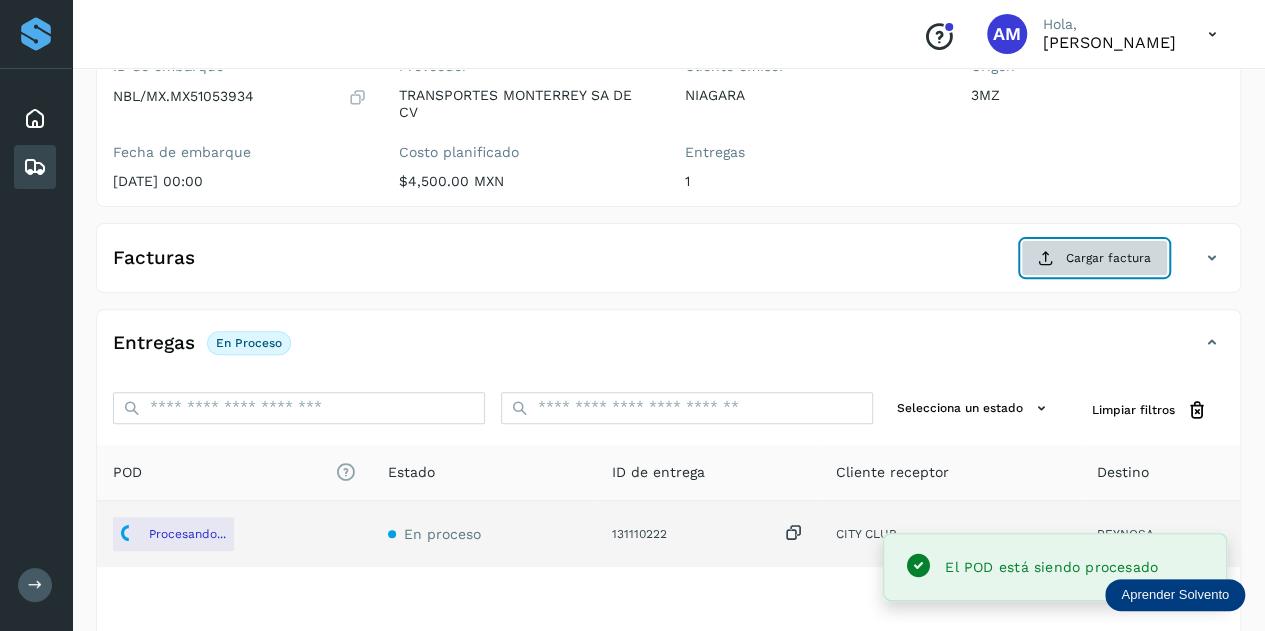 click on "Cargar factura" at bounding box center [1094, 258] 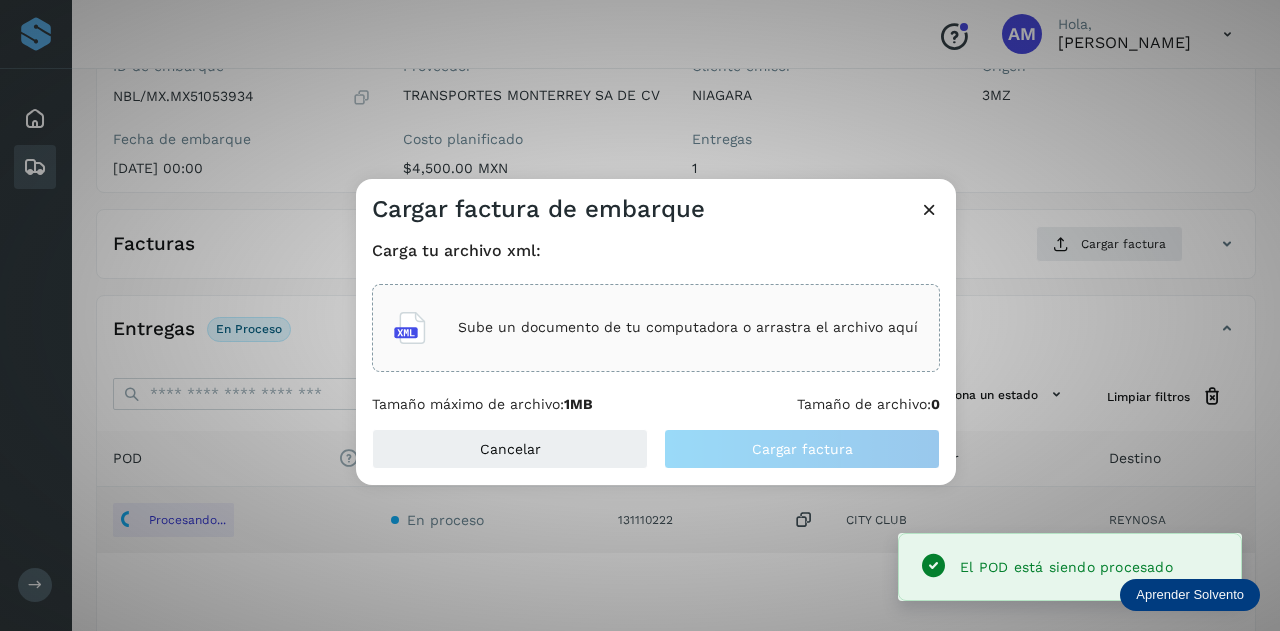 click on "Sube un documento de tu computadora o arrastra el archivo aquí" 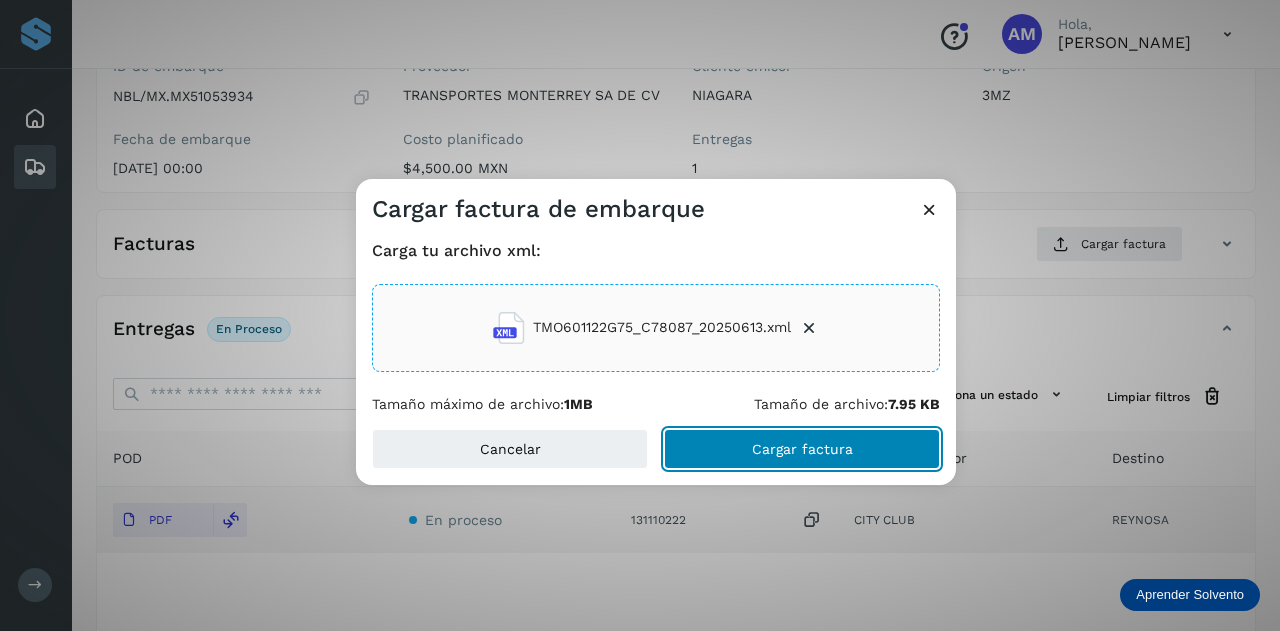 click on "Cargar factura" 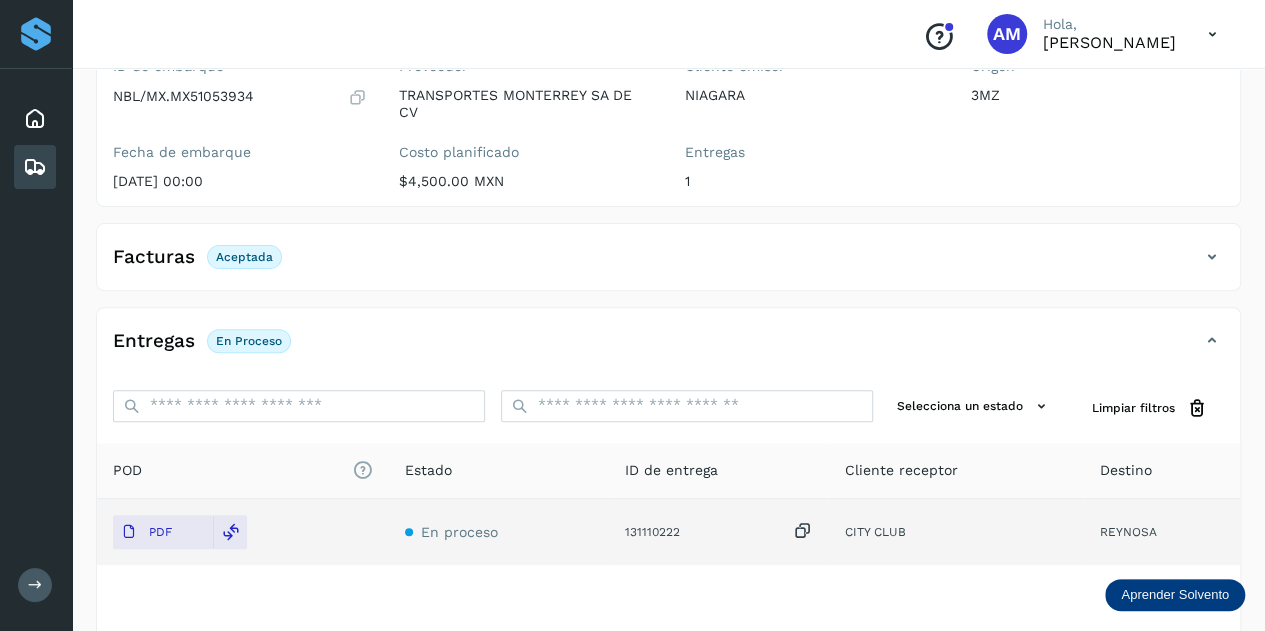 scroll, scrollTop: 0, scrollLeft: 0, axis: both 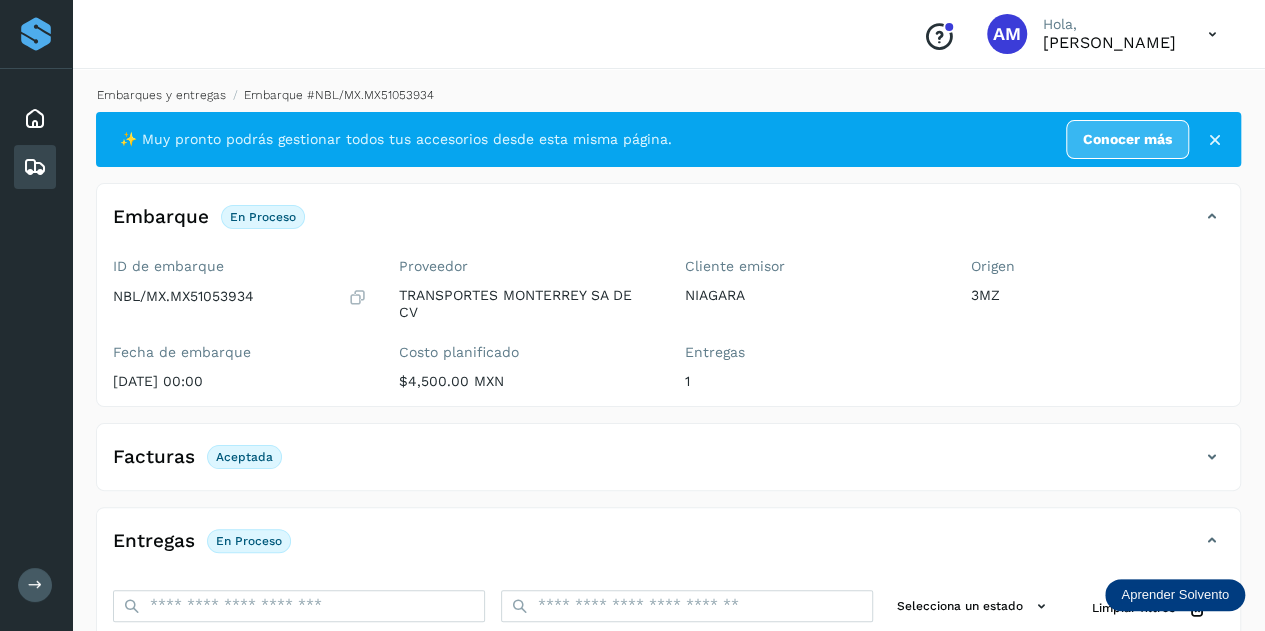 click on "Embarques y entregas" at bounding box center (161, 95) 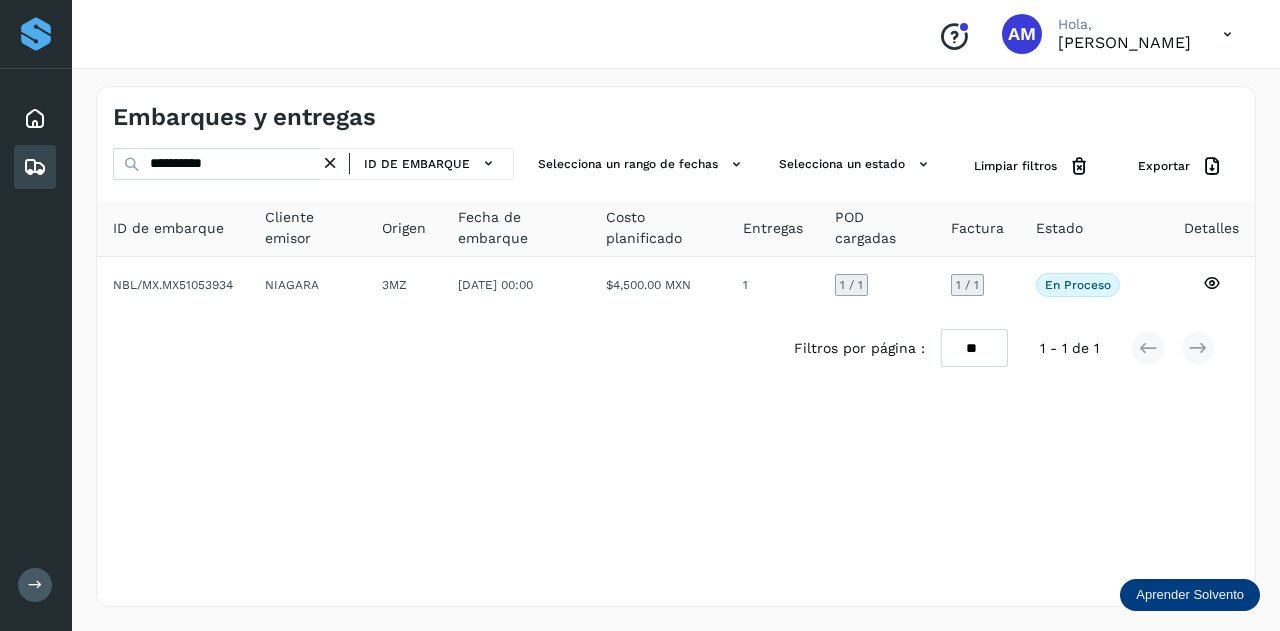 drag, startPoint x: 341, startPoint y: 163, endPoint x: 299, endPoint y: 163, distance: 42 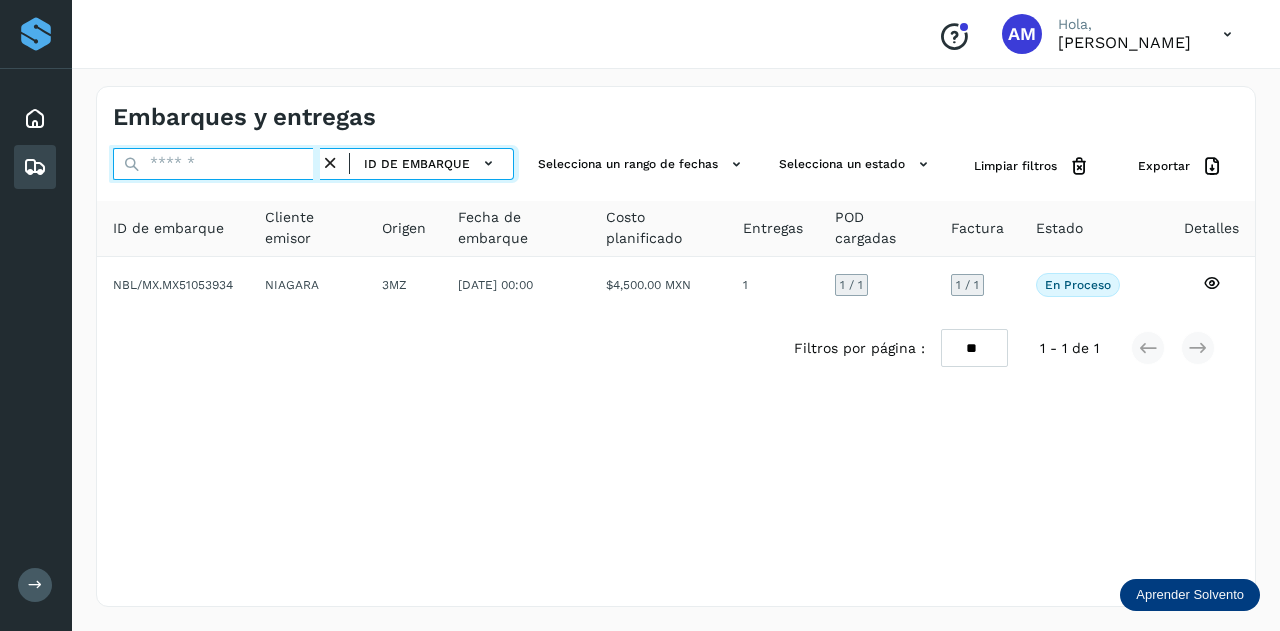 click at bounding box center [216, 164] 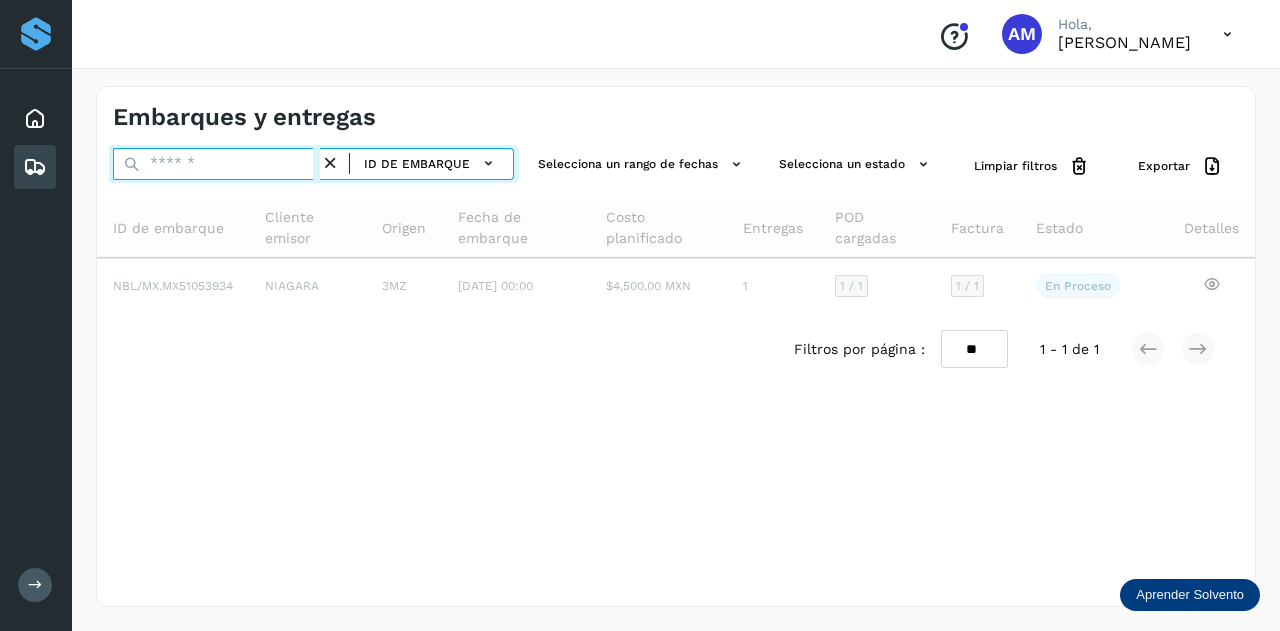 paste on "**********" 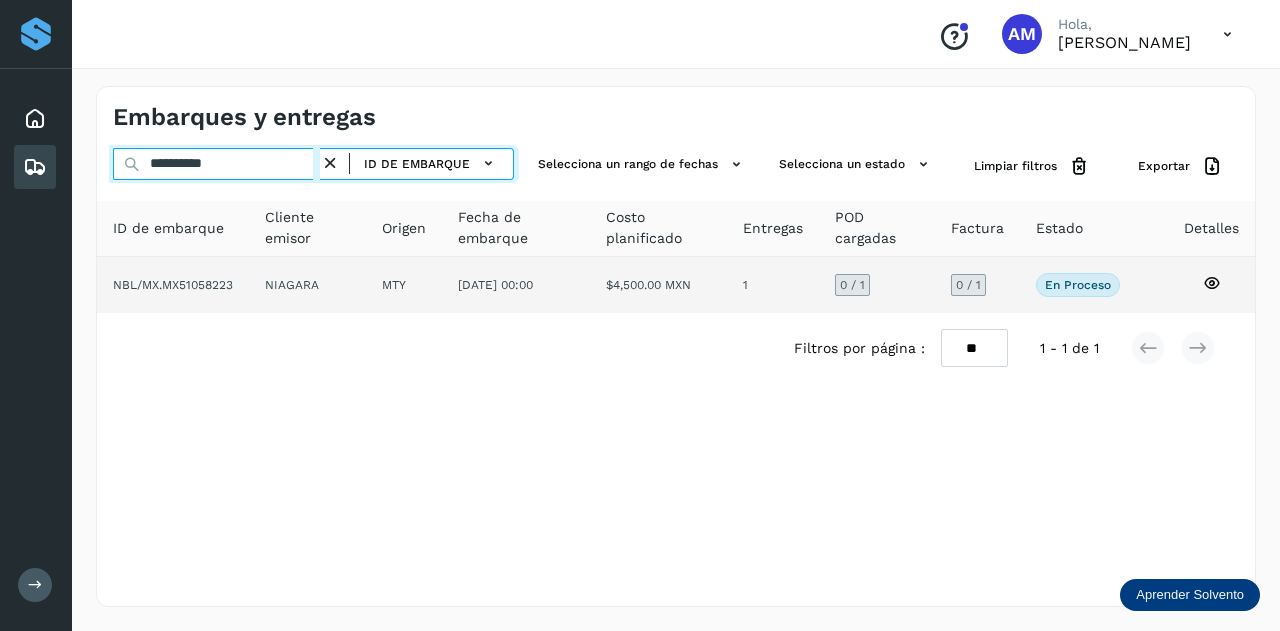 type on "**********" 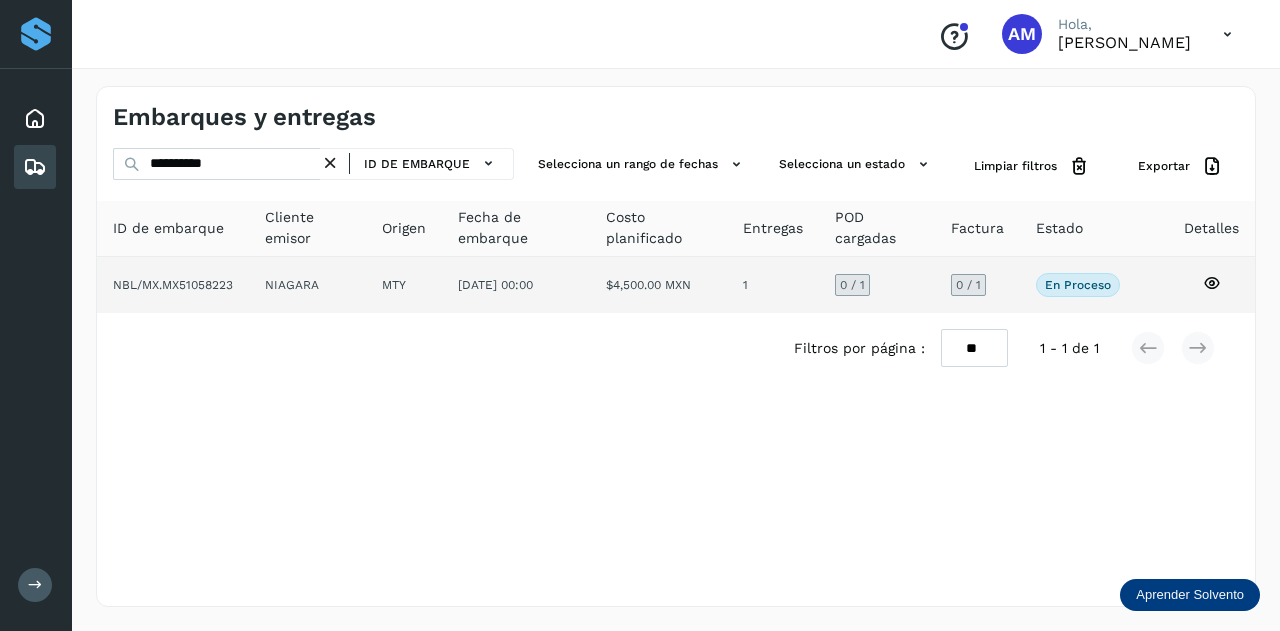 click on "NBL/MX.MX51058223" 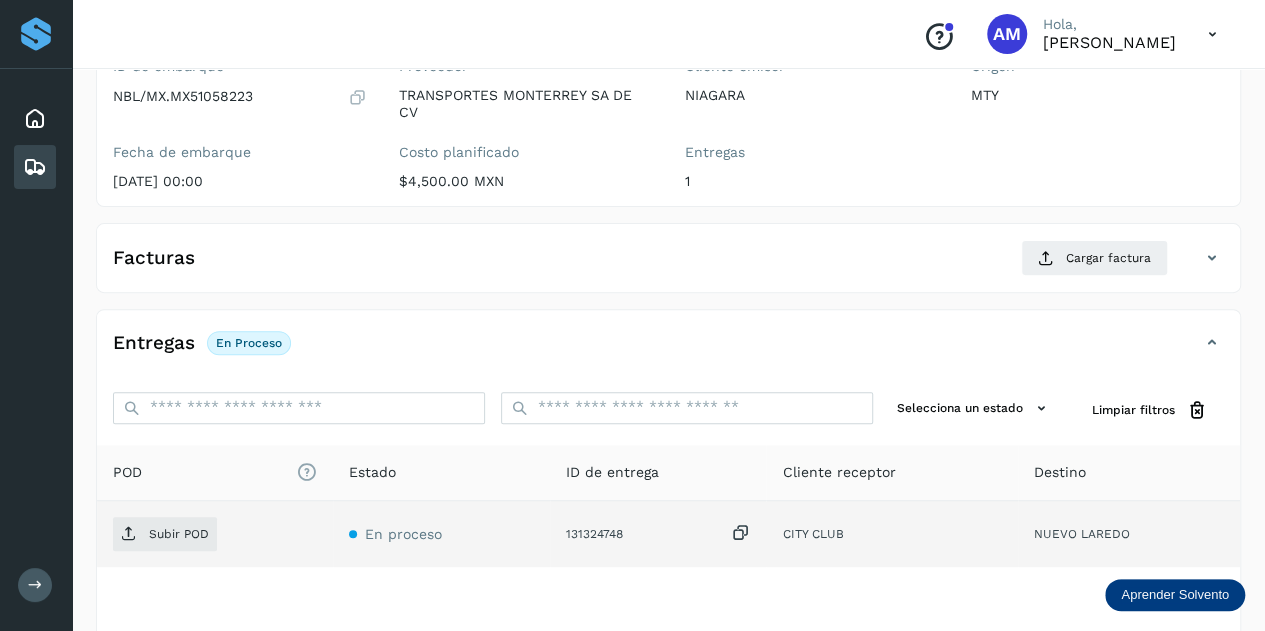 scroll, scrollTop: 300, scrollLeft: 0, axis: vertical 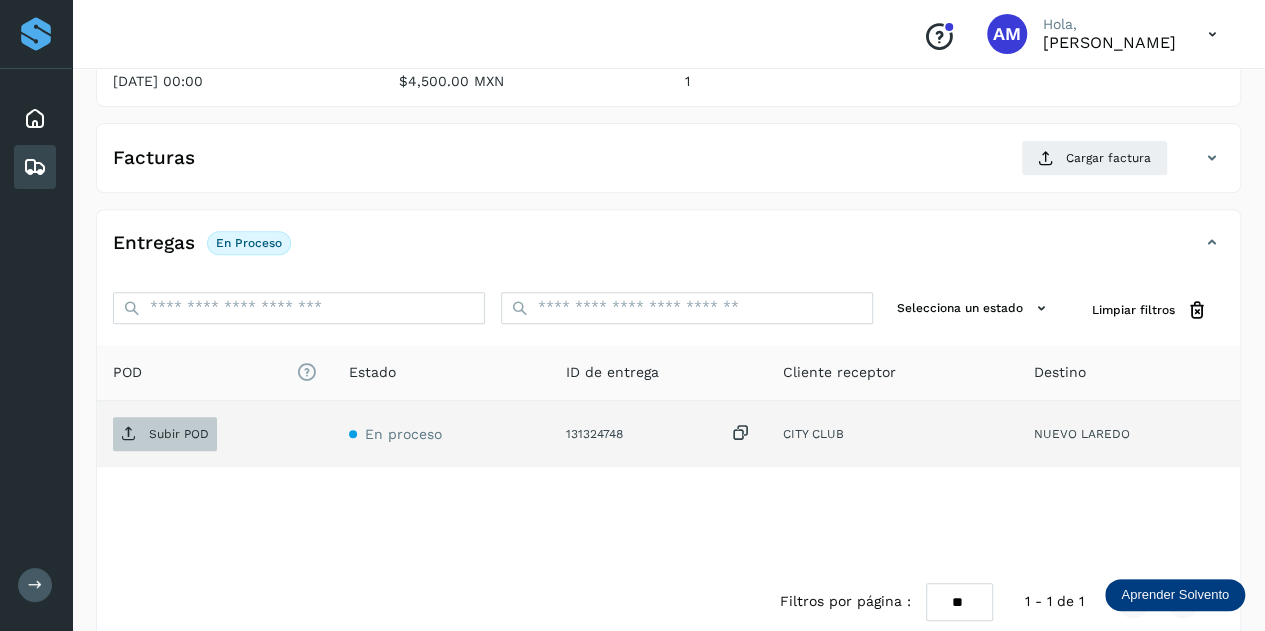 click on "Subir POD" at bounding box center (179, 434) 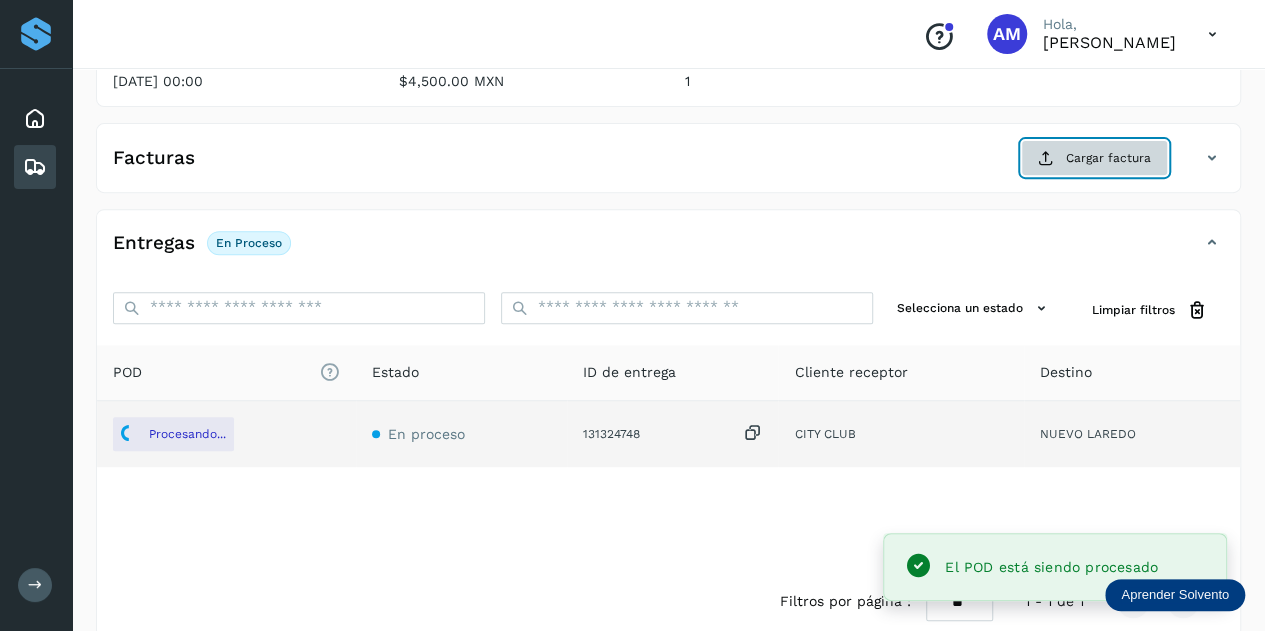 click on "Cargar factura" 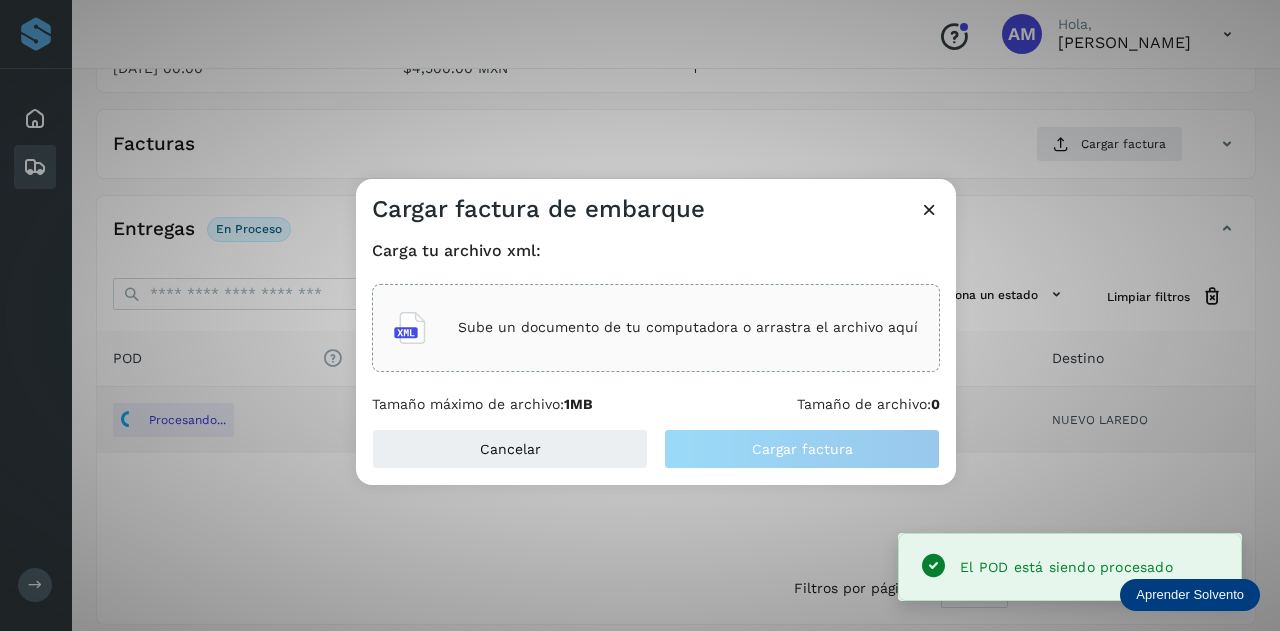 click on "Sube un documento de tu computadora o arrastra el archivo aquí" 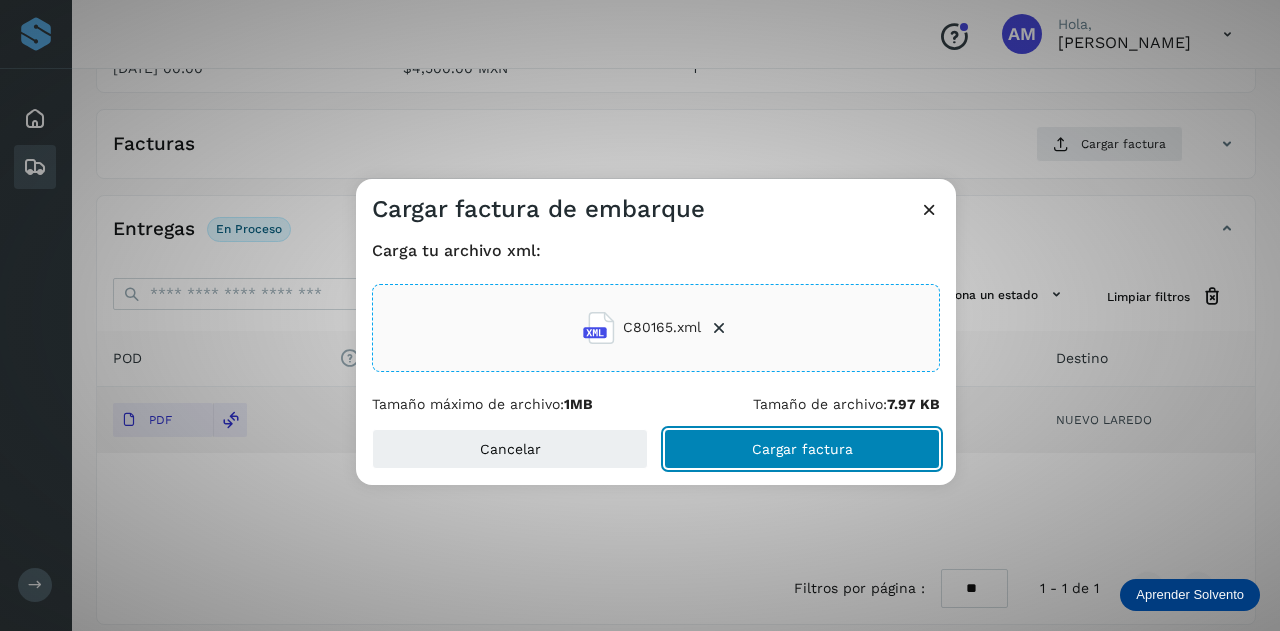 click on "Cargar factura" 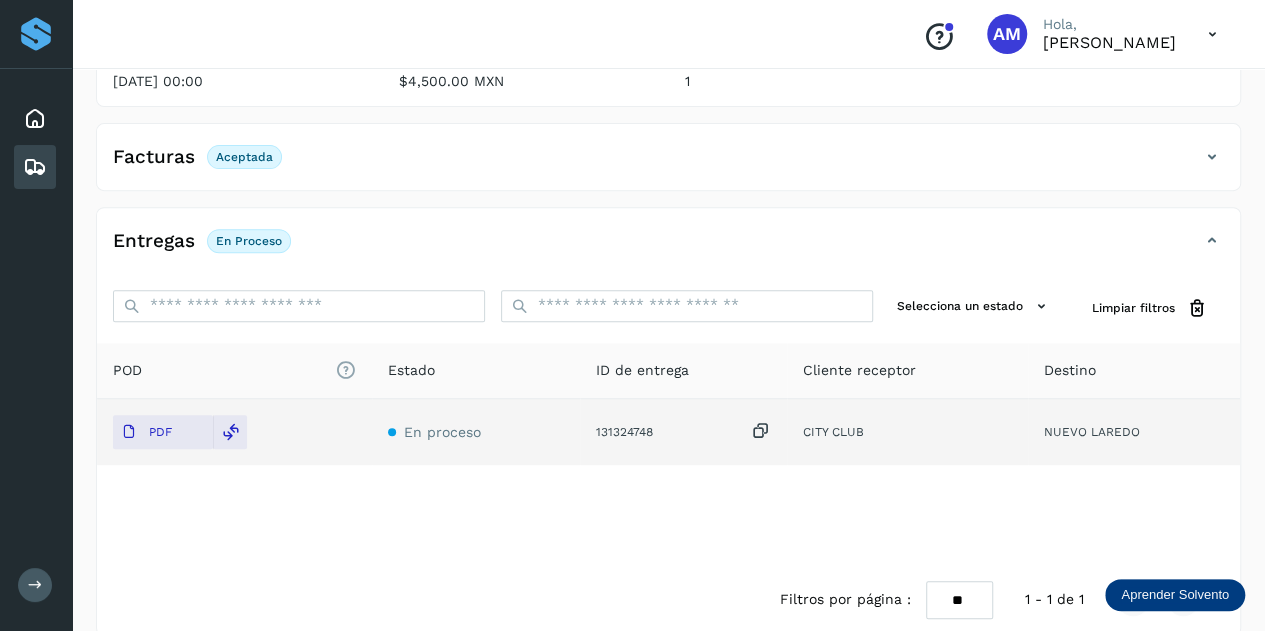 scroll, scrollTop: 0, scrollLeft: 0, axis: both 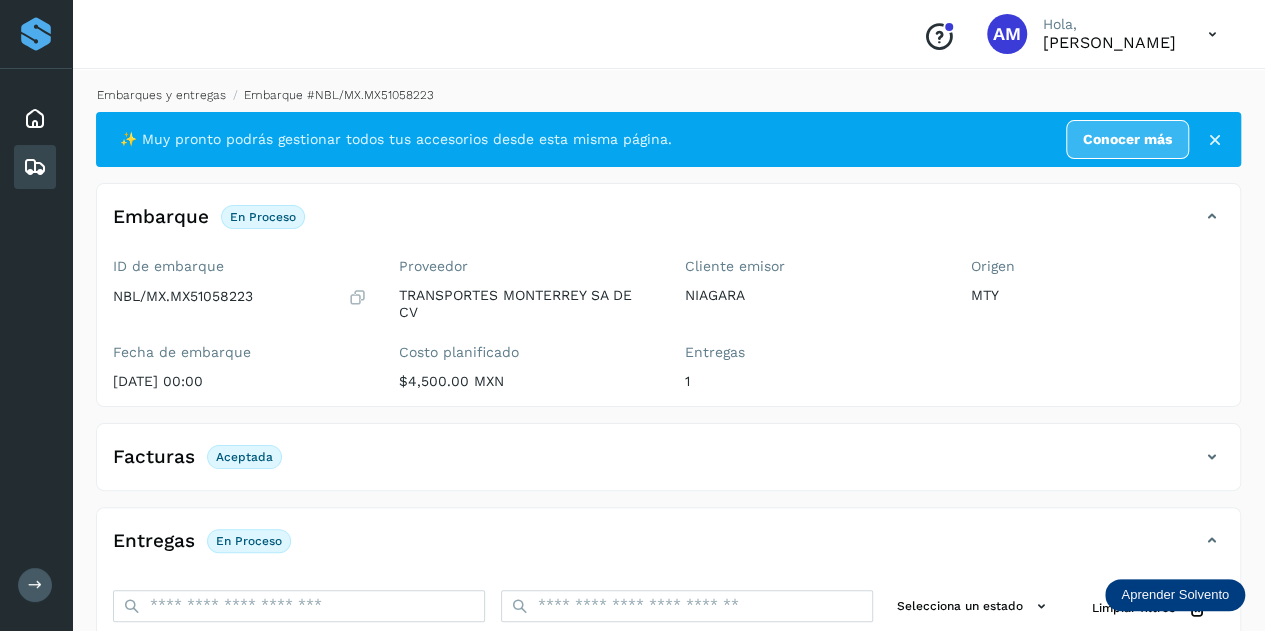 click on "Embarques y entregas" at bounding box center (161, 95) 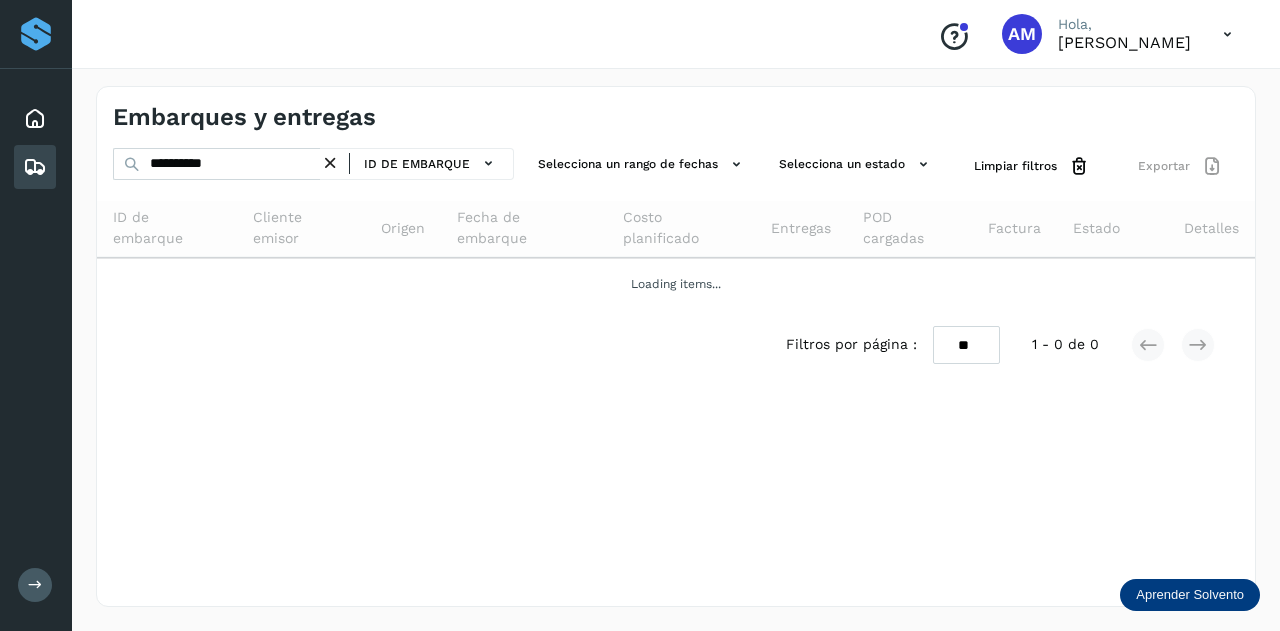 drag, startPoint x: 338, startPoint y: 162, endPoint x: 268, endPoint y: 169, distance: 70.34913 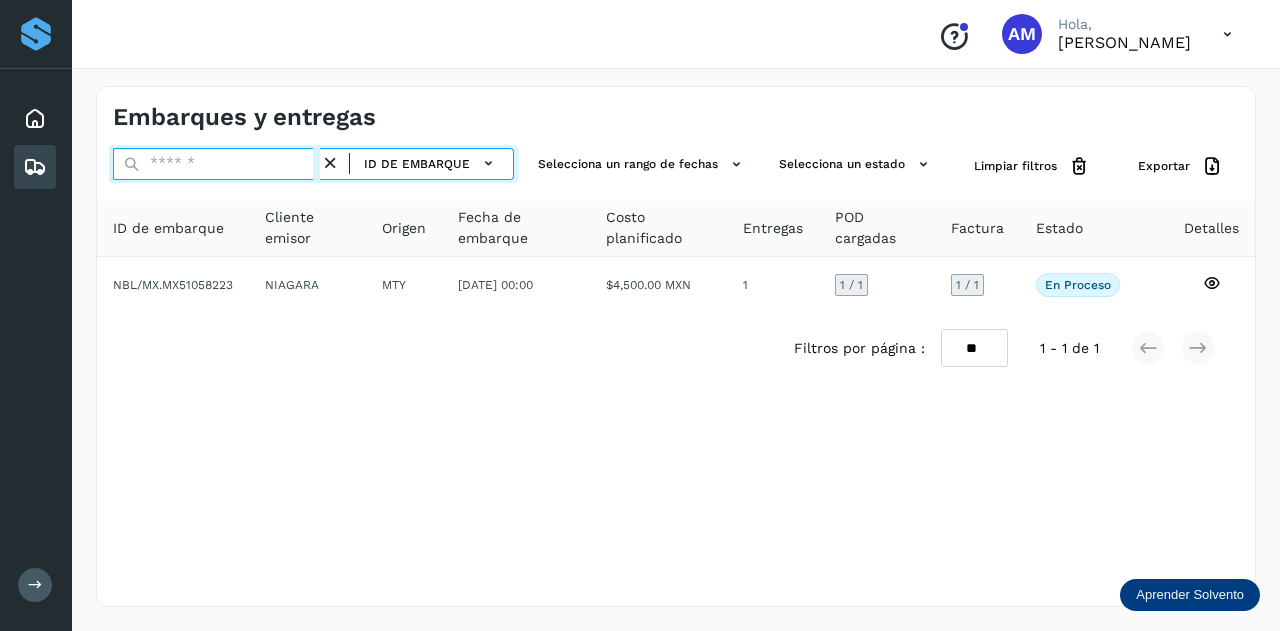 click at bounding box center [216, 164] 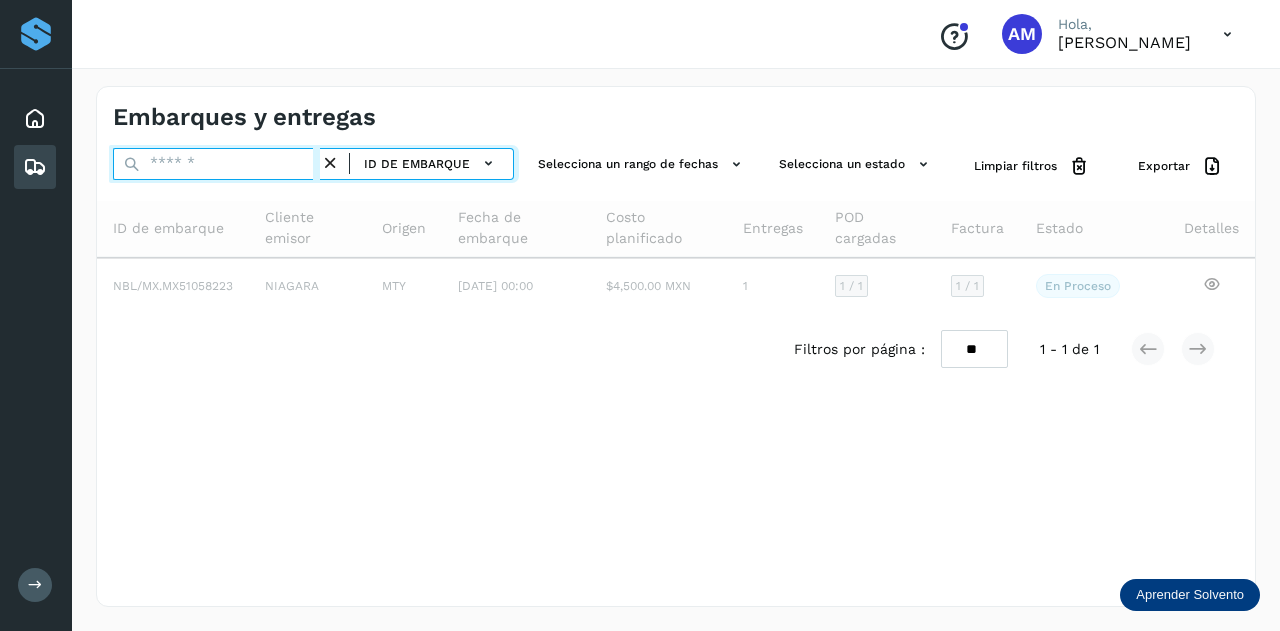 paste on "**********" 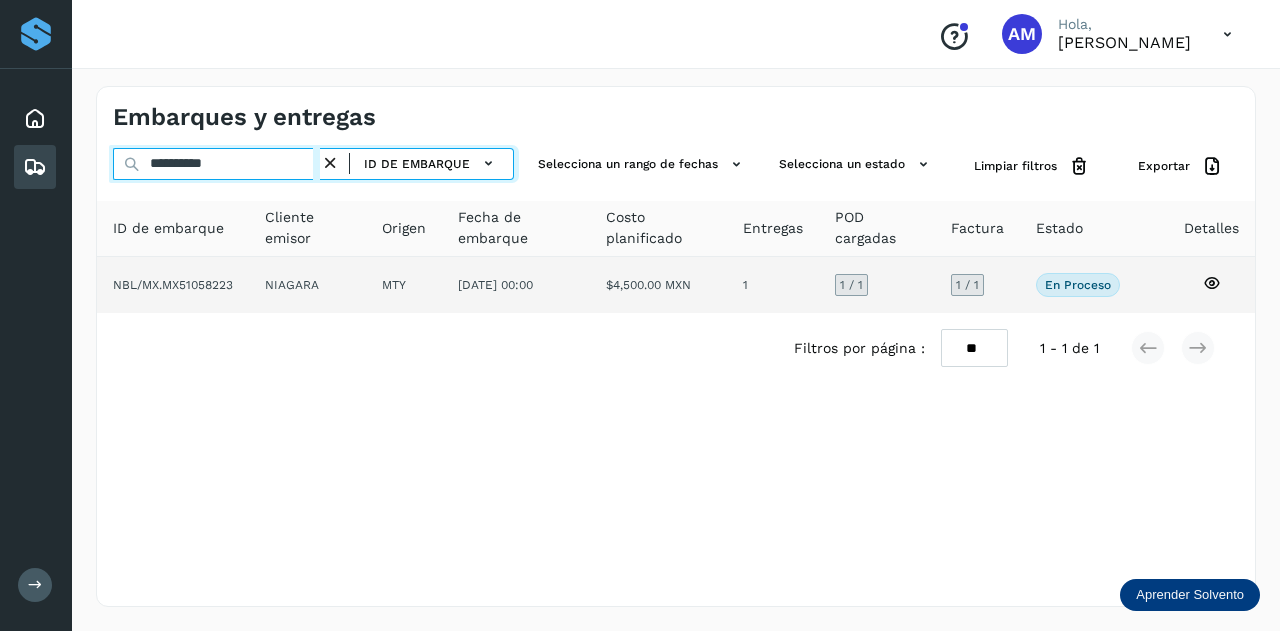 type on "**********" 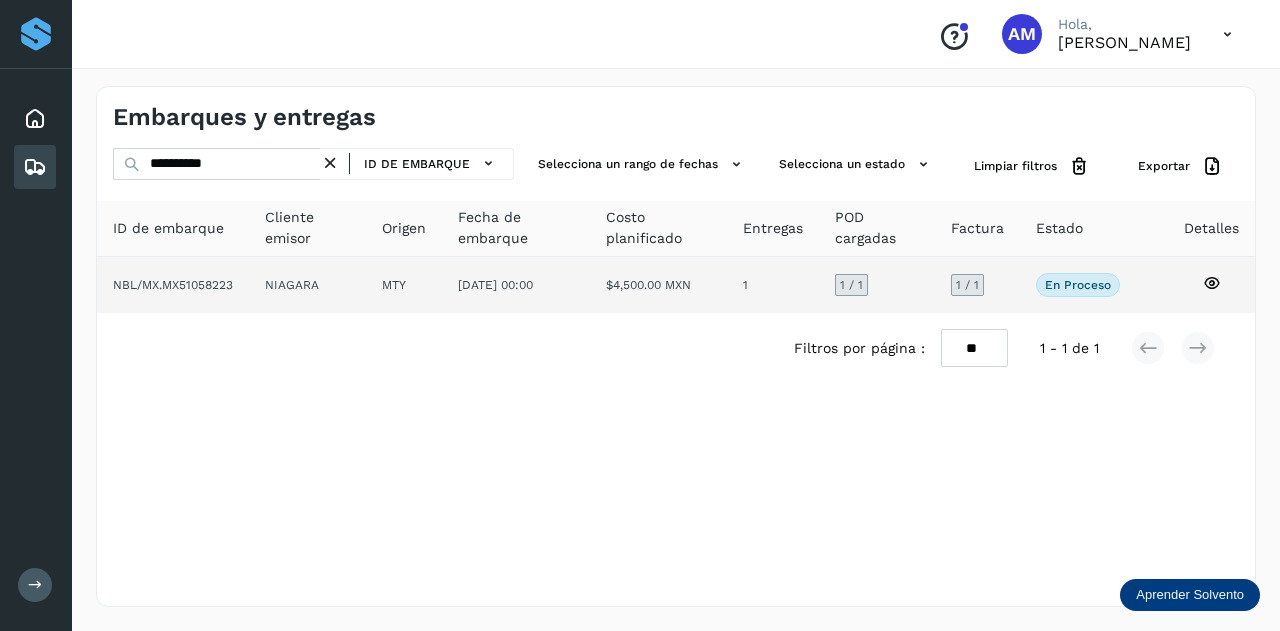 click on "NIAGARA" 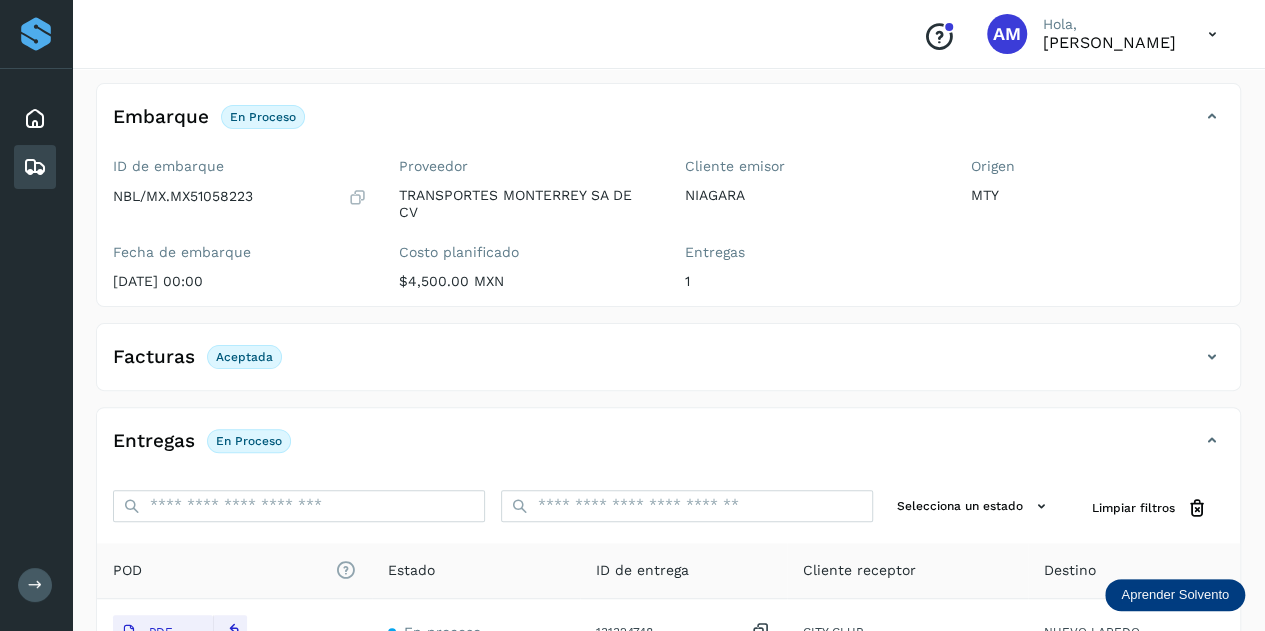 scroll, scrollTop: 0, scrollLeft: 0, axis: both 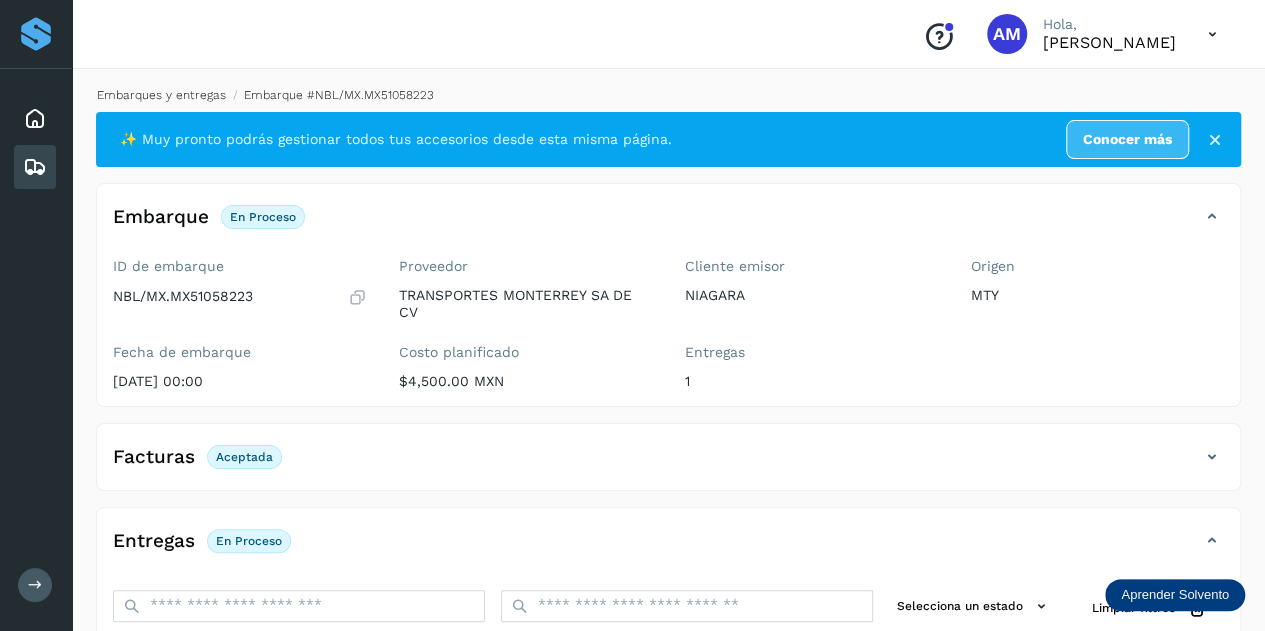 click on "Embarques y entregas" at bounding box center [161, 95] 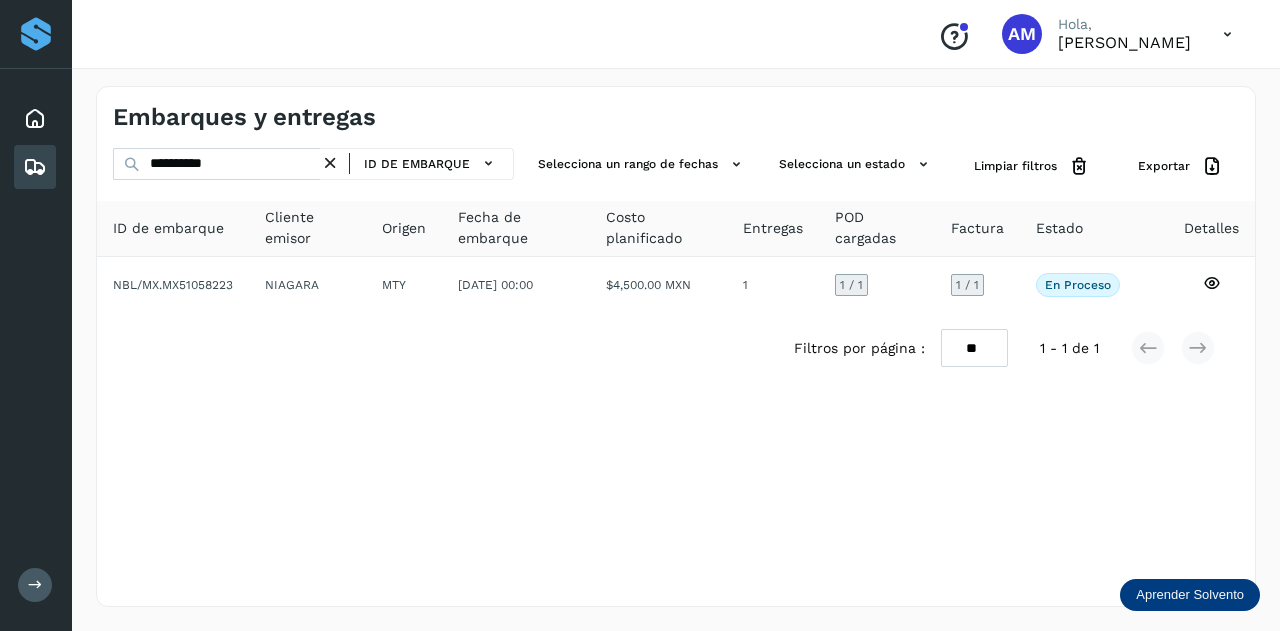 drag, startPoint x: 342, startPoint y: 156, endPoint x: 298, endPoint y: 162, distance: 44.407207 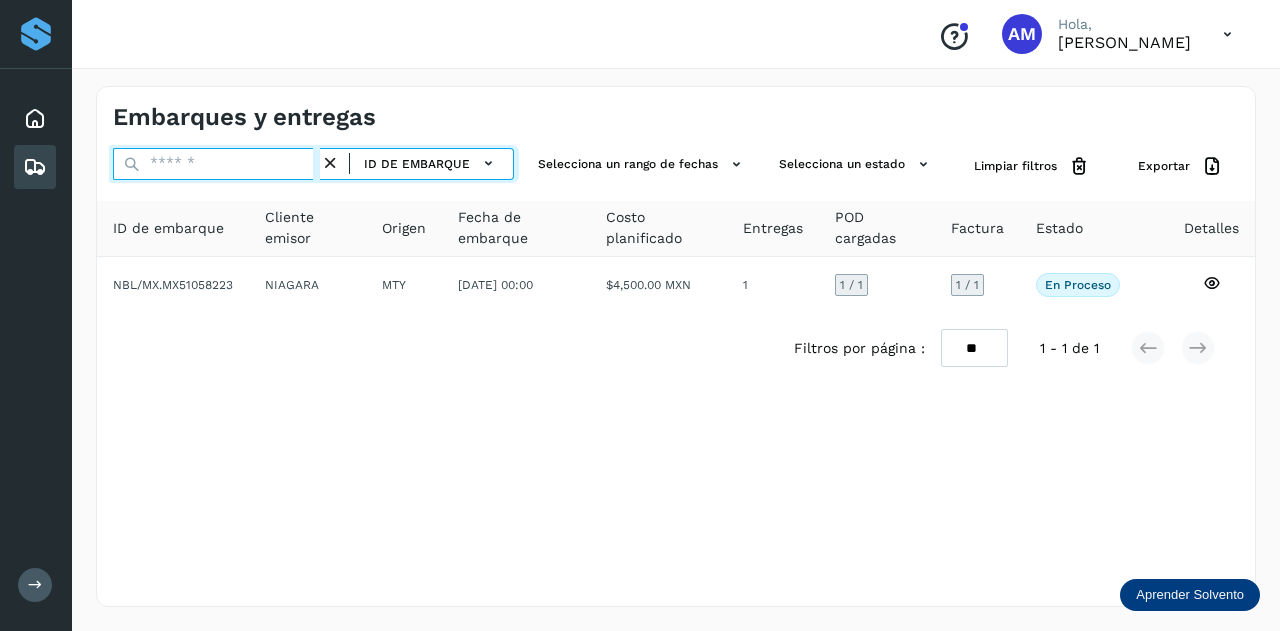 click at bounding box center [216, 164] 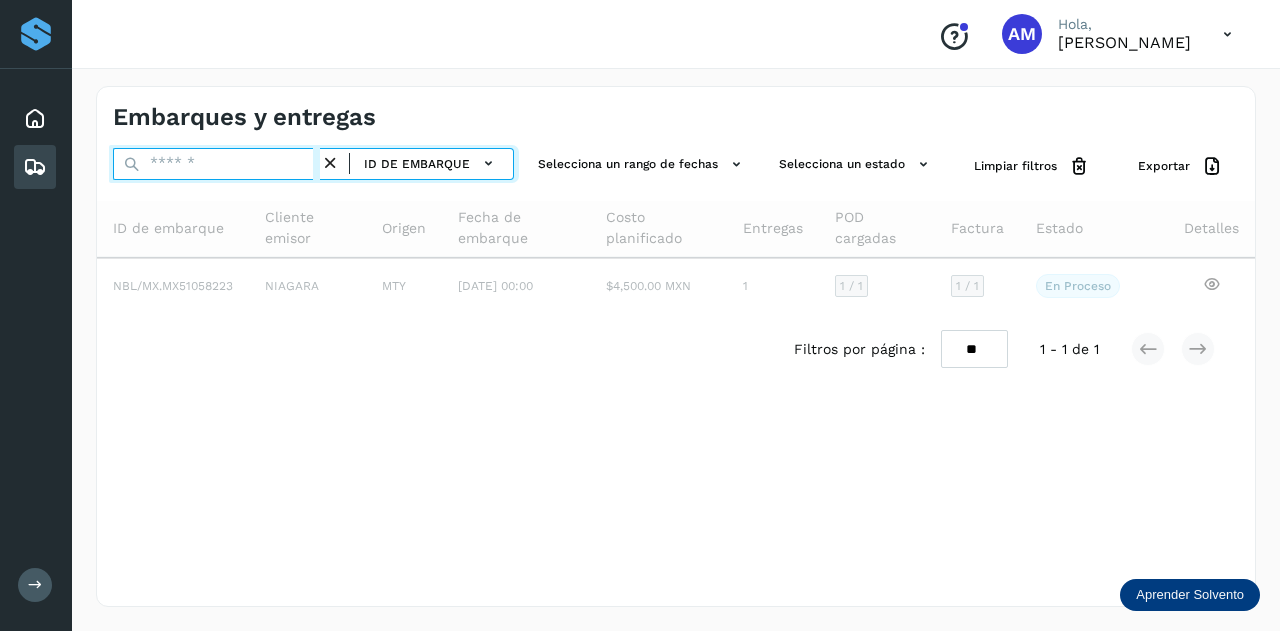 paste on "**********" 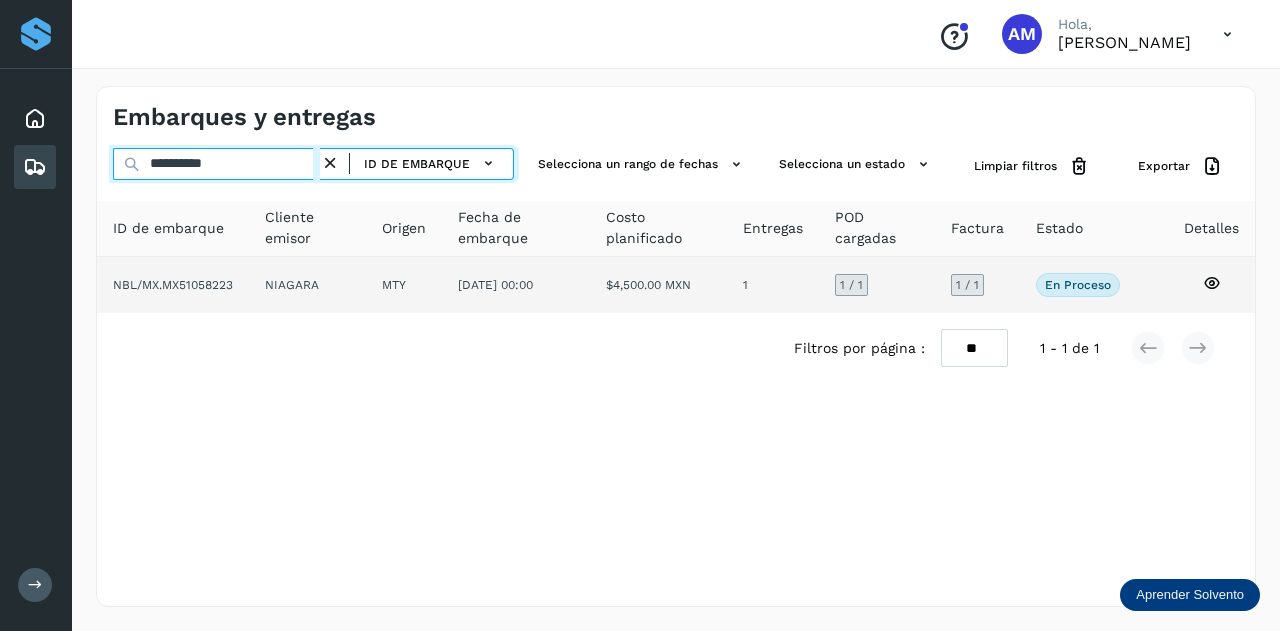 type on "**********" 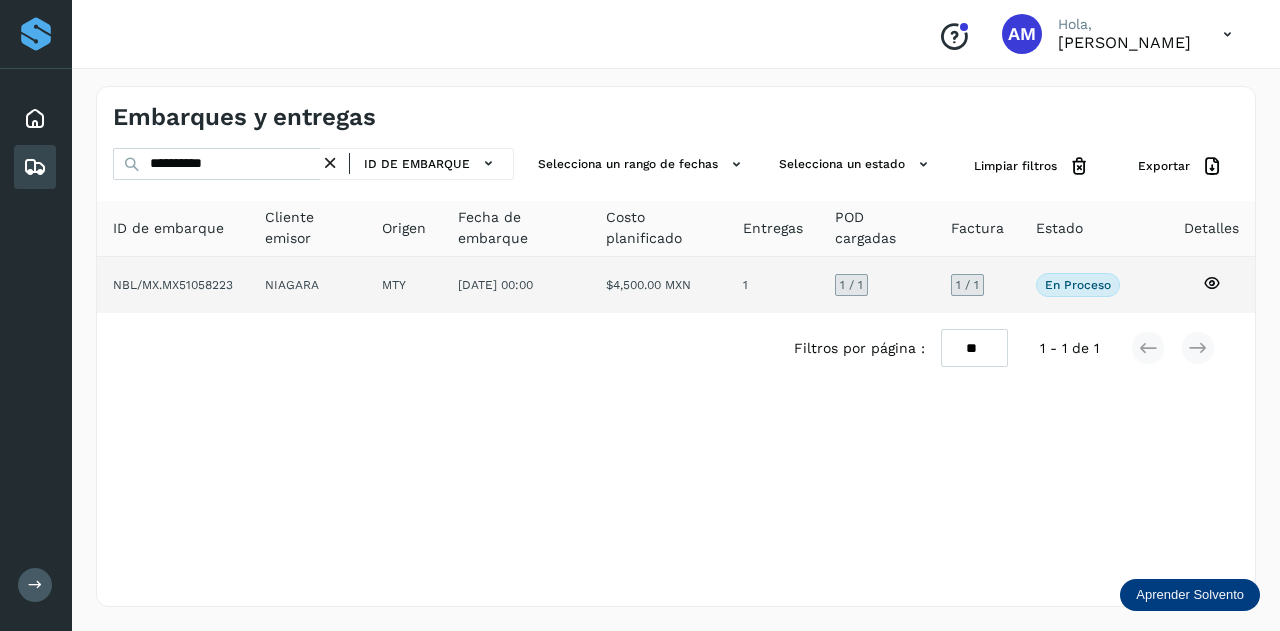 click on "NIAGARA" 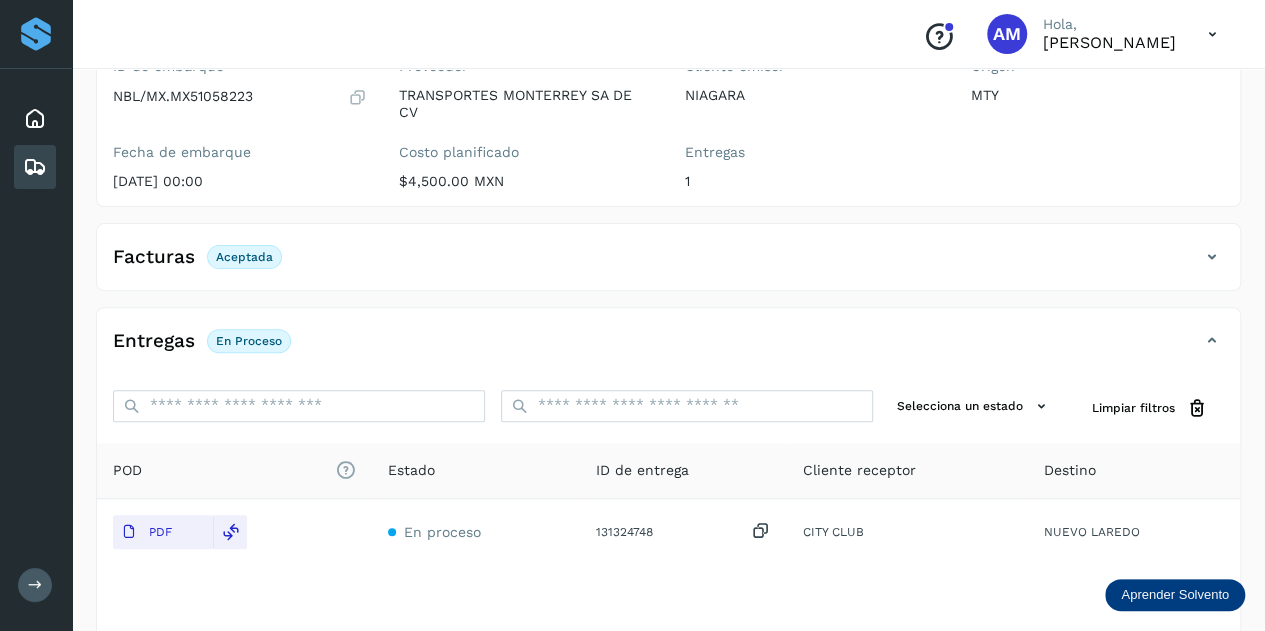 scroll, scrollTop: 0, scrollLeft: 0, axis: both 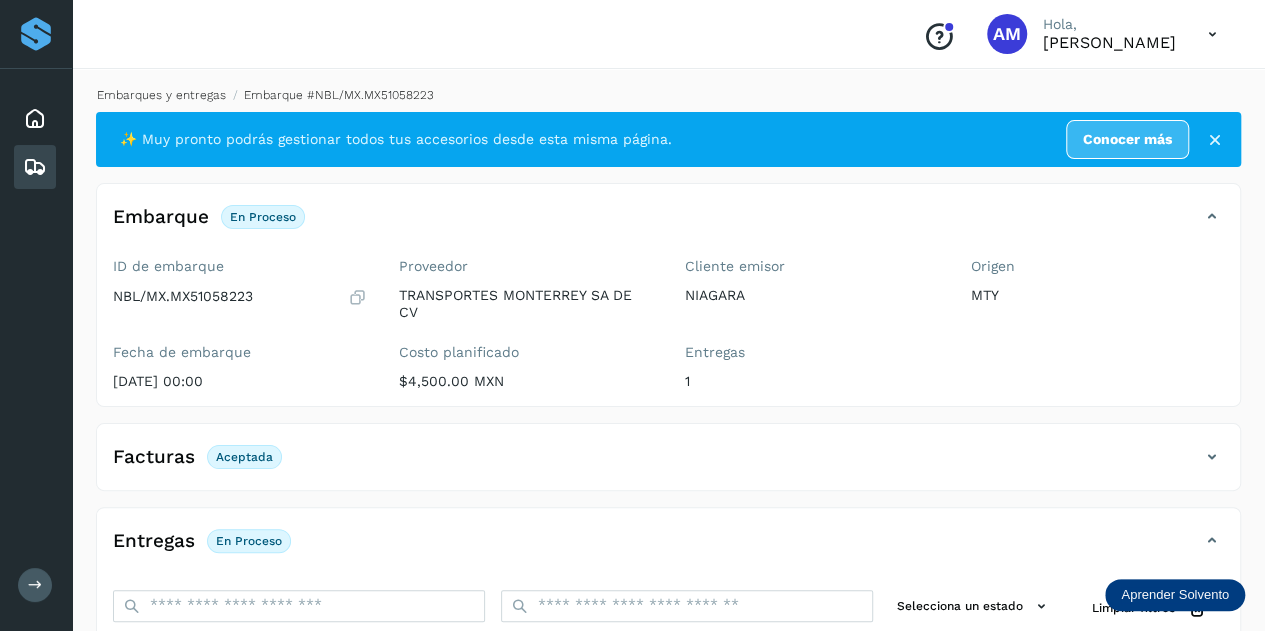 click on "Embarques y entregas" at bounding box center (161, 95) 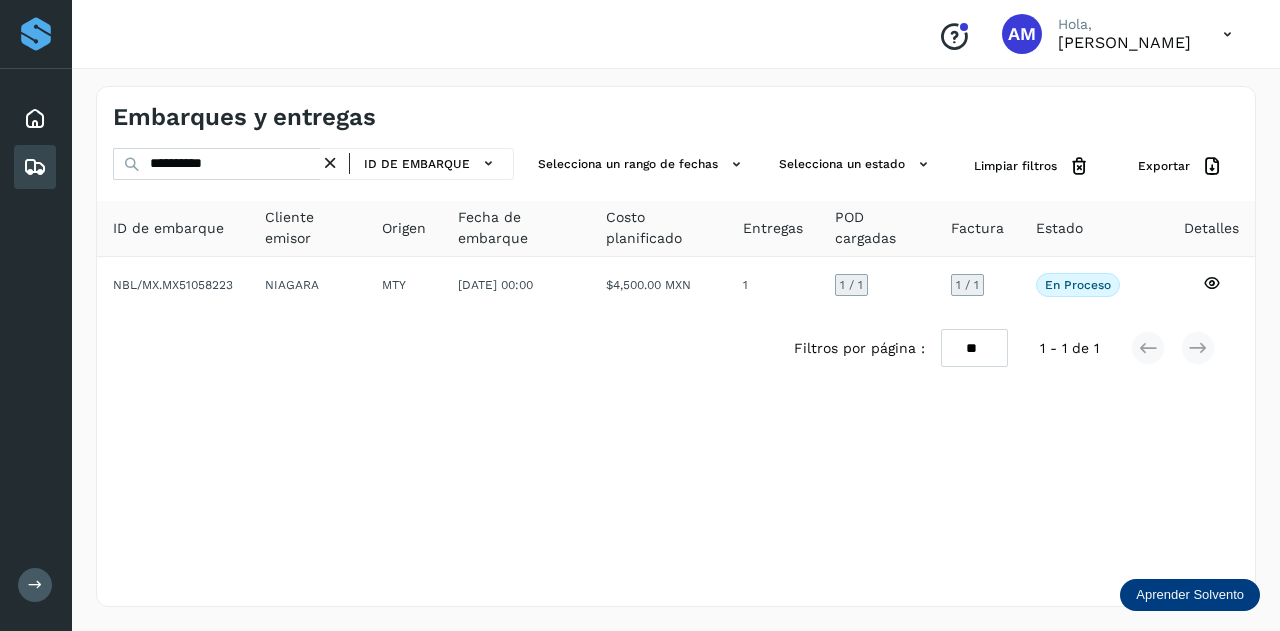 drag, startPoint x: 339, startPoint y: 161, endPoint x: 273, endPoint y: 171, distance: 66.75328 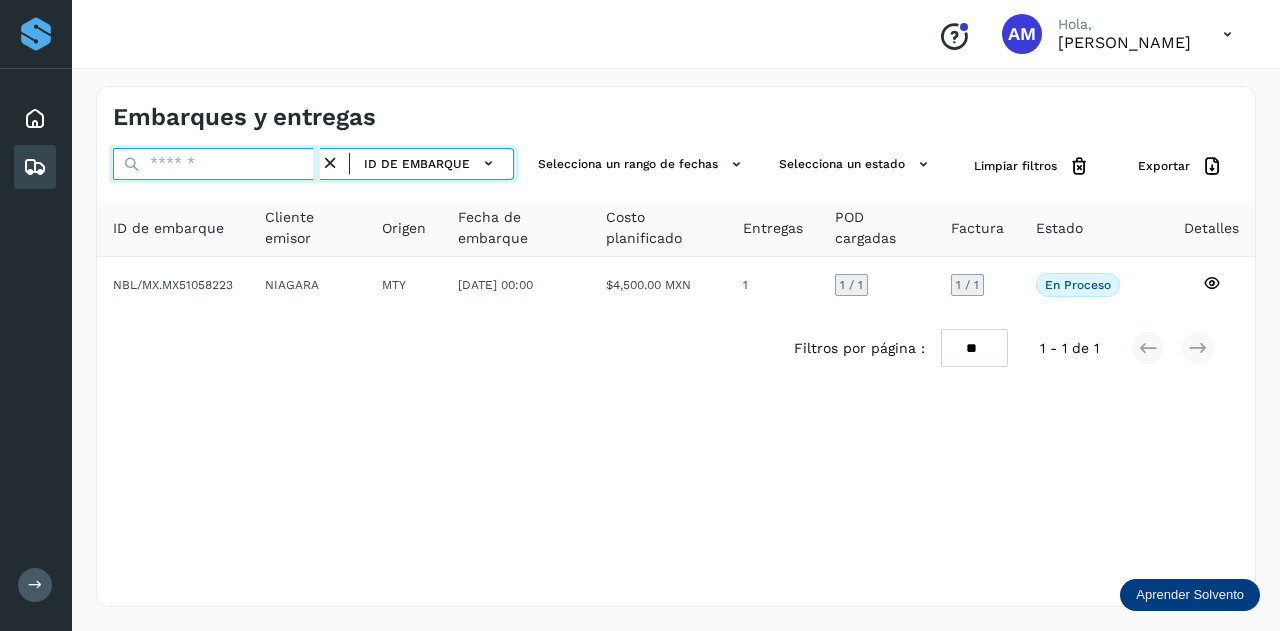 click at bounding box center [216, 164] 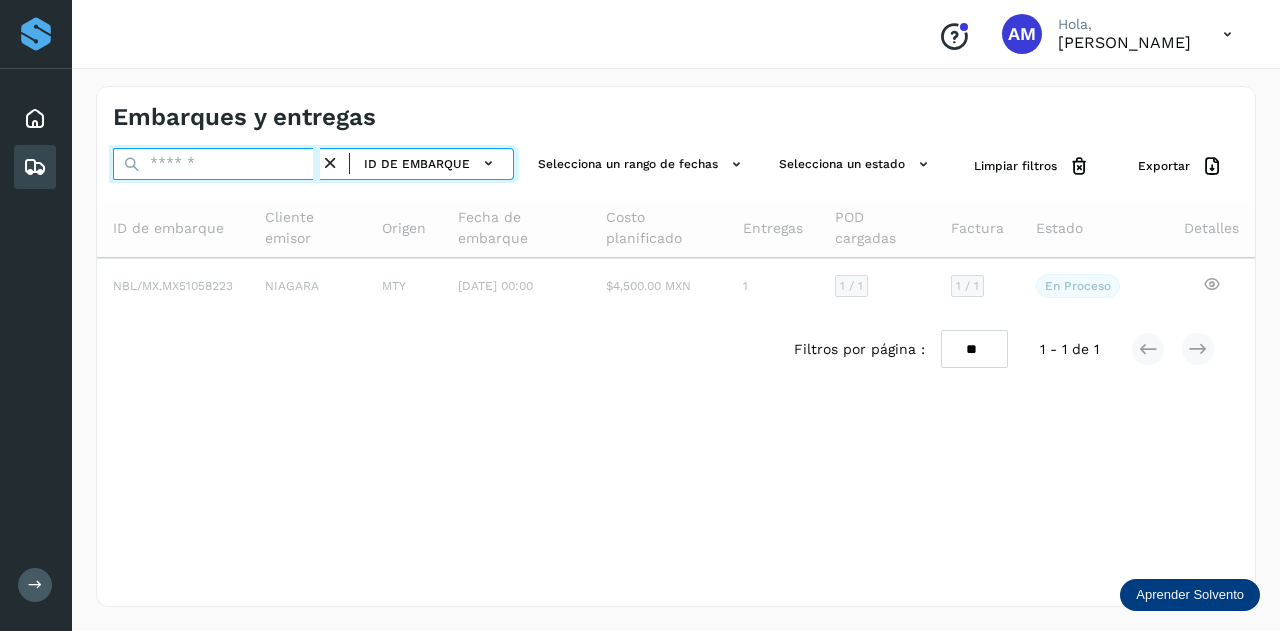 paste on "**********" 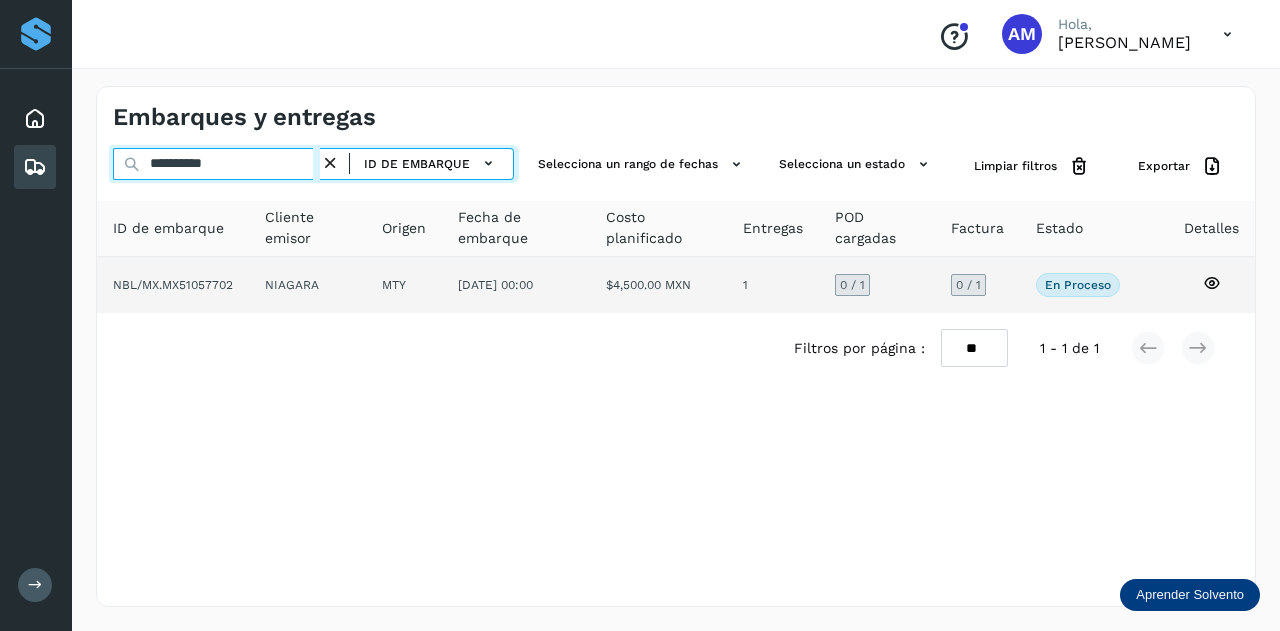 type on "**********" 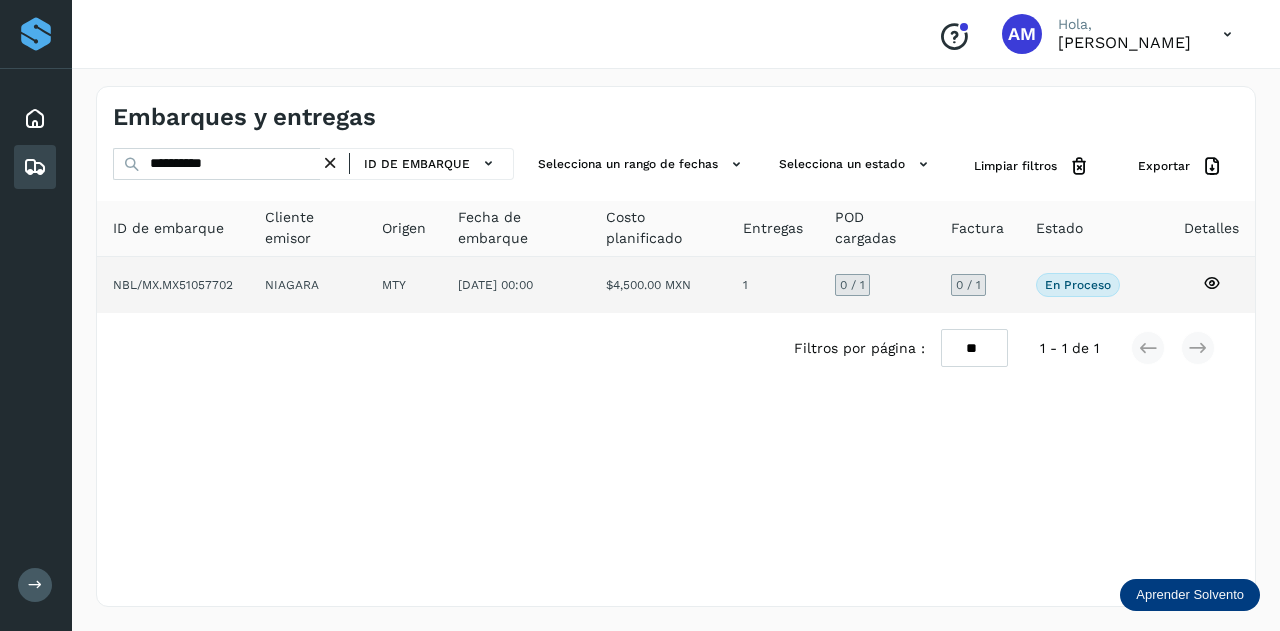 click on "NIAGARA" 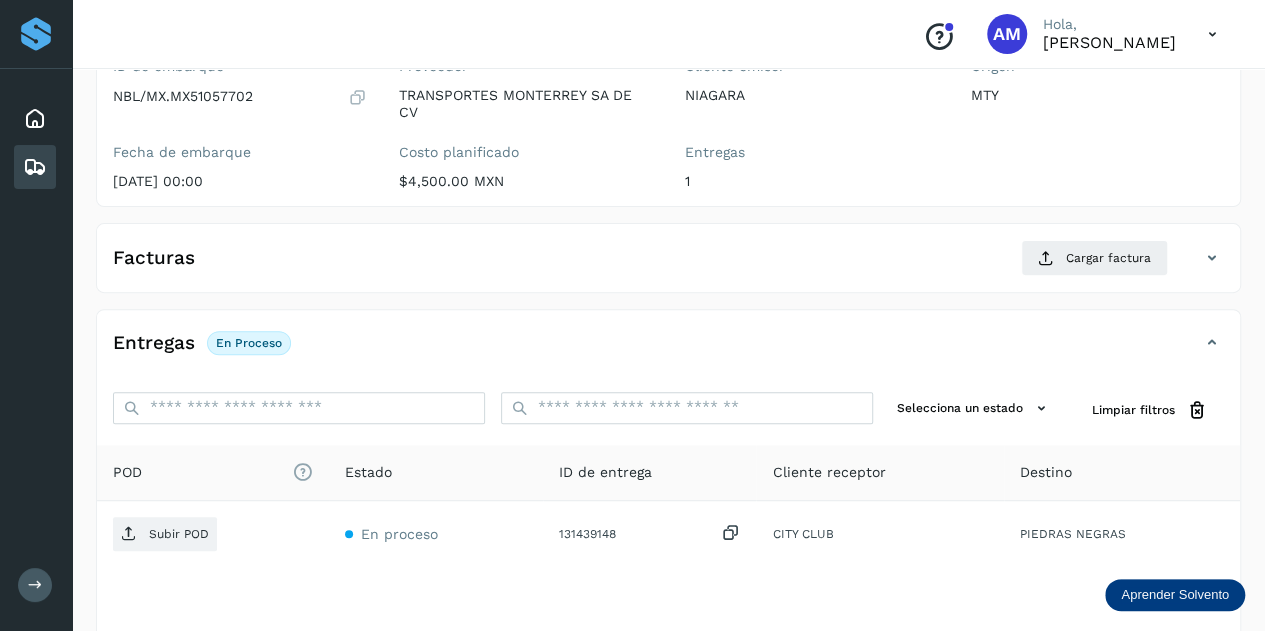 scroll, scrollTop: 300, scrollLeft: 0, axis: vertical 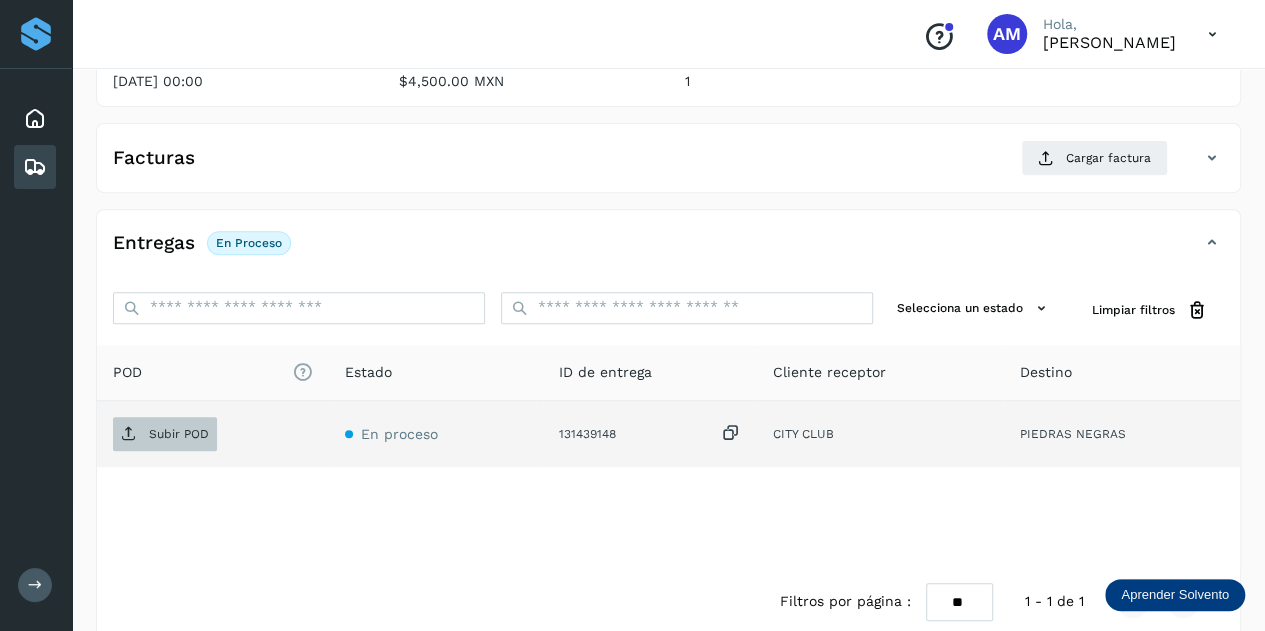 click on "Subir POD" at bounding box center (165, 434) 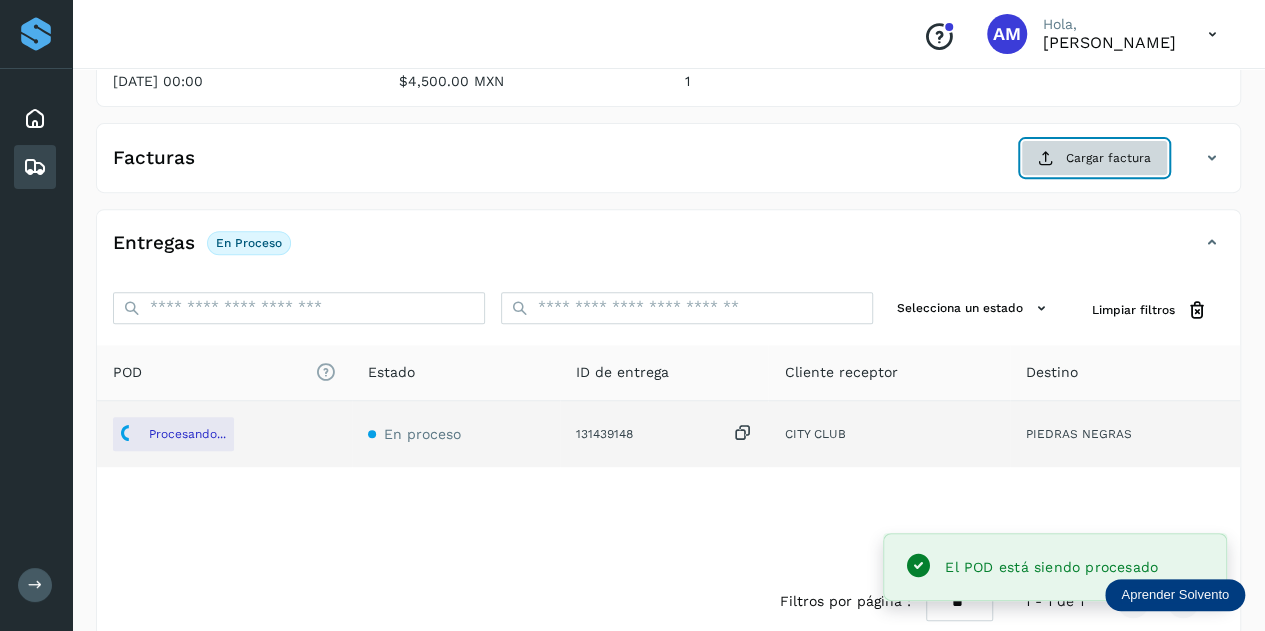 click on "Cargar factura" 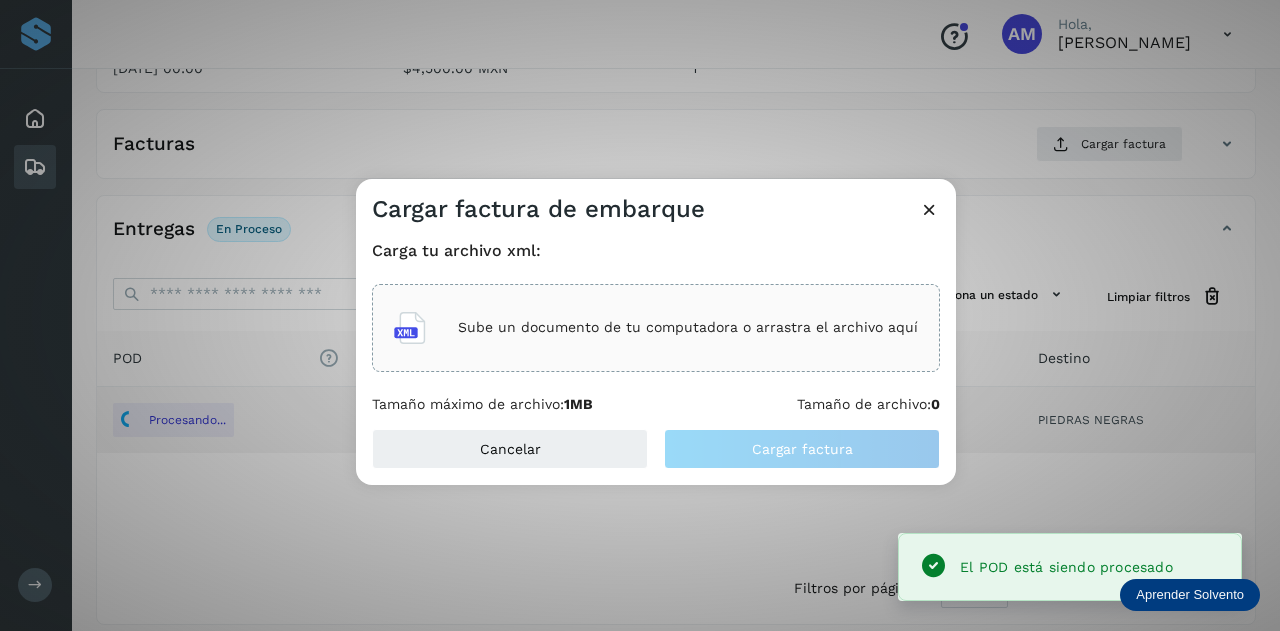 click on "Sube un documento de tu computadora o arrastra el archivo aquí" at bounding box center [656, 328] 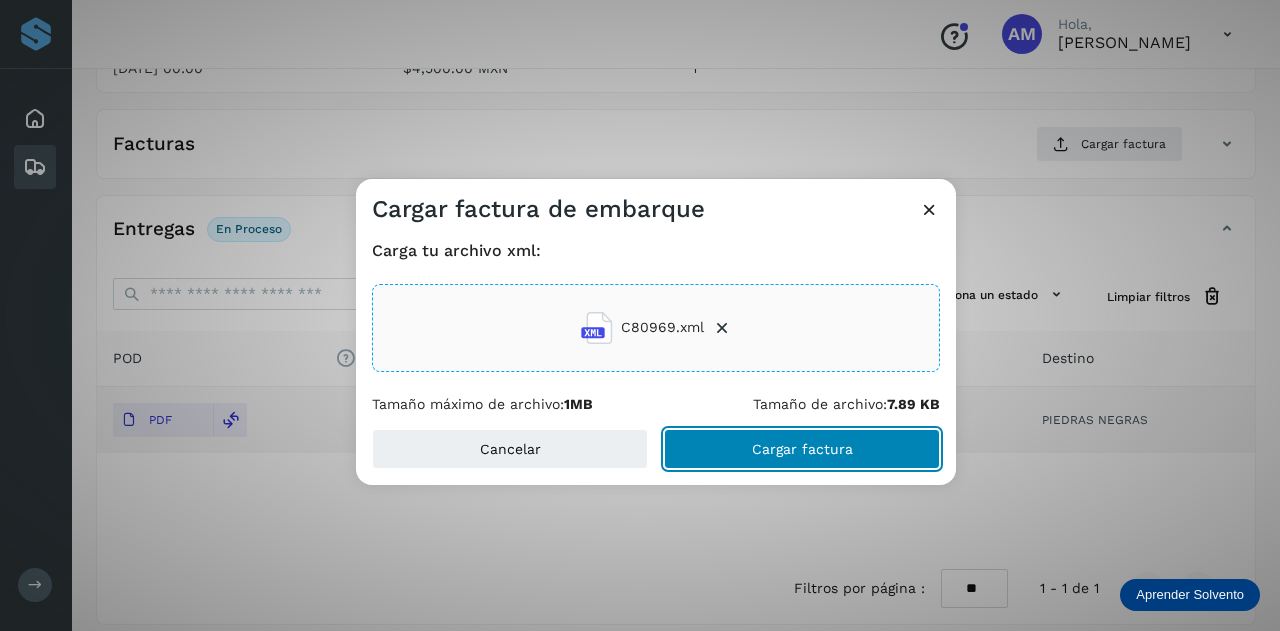 click on "Cargar factura" 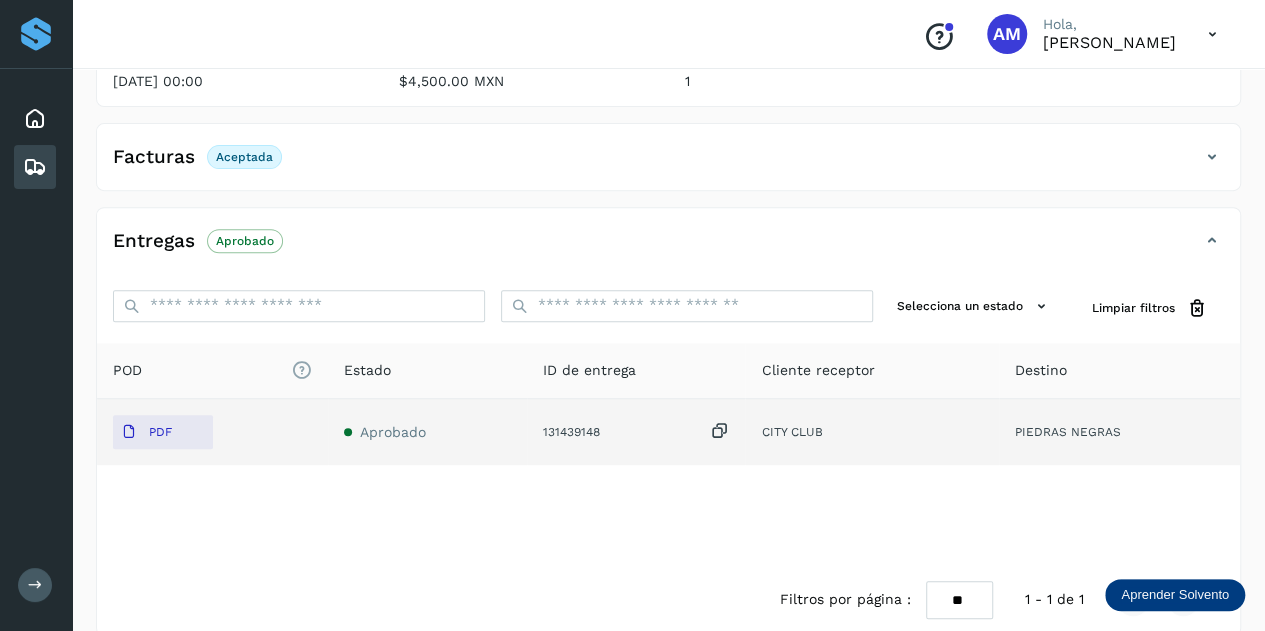 scroll, scrollTop: 0, scrollLeft: 0, axis: both 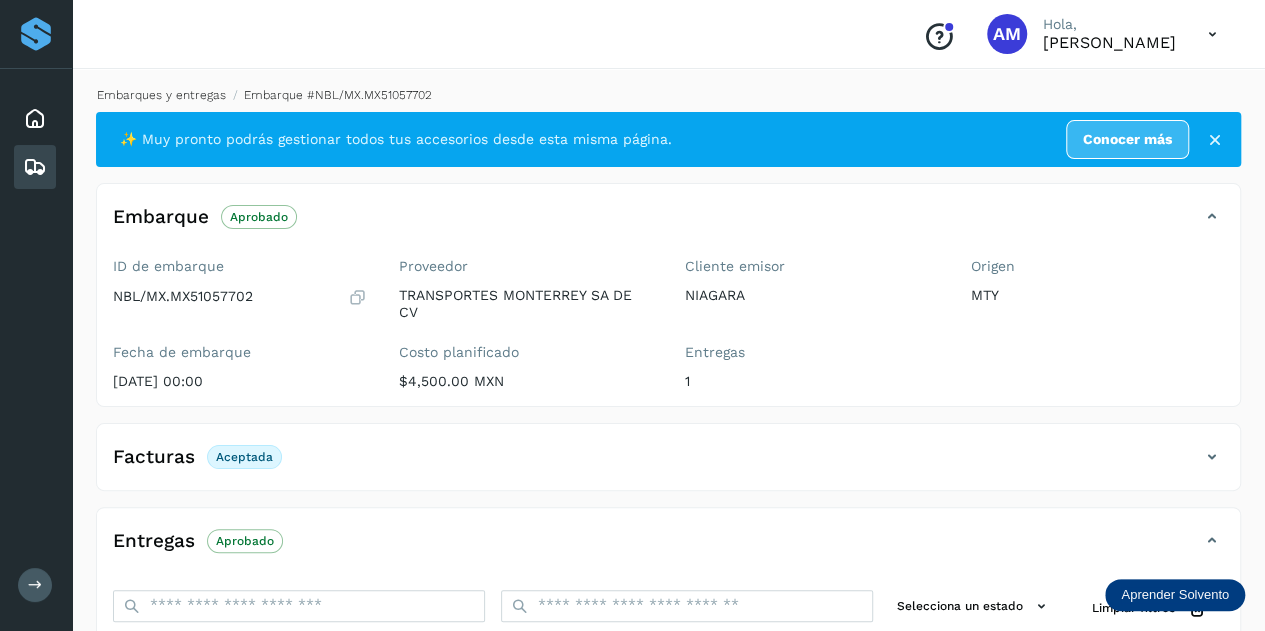 click on "Embarques y entregas" at bounding box center (161, 95) 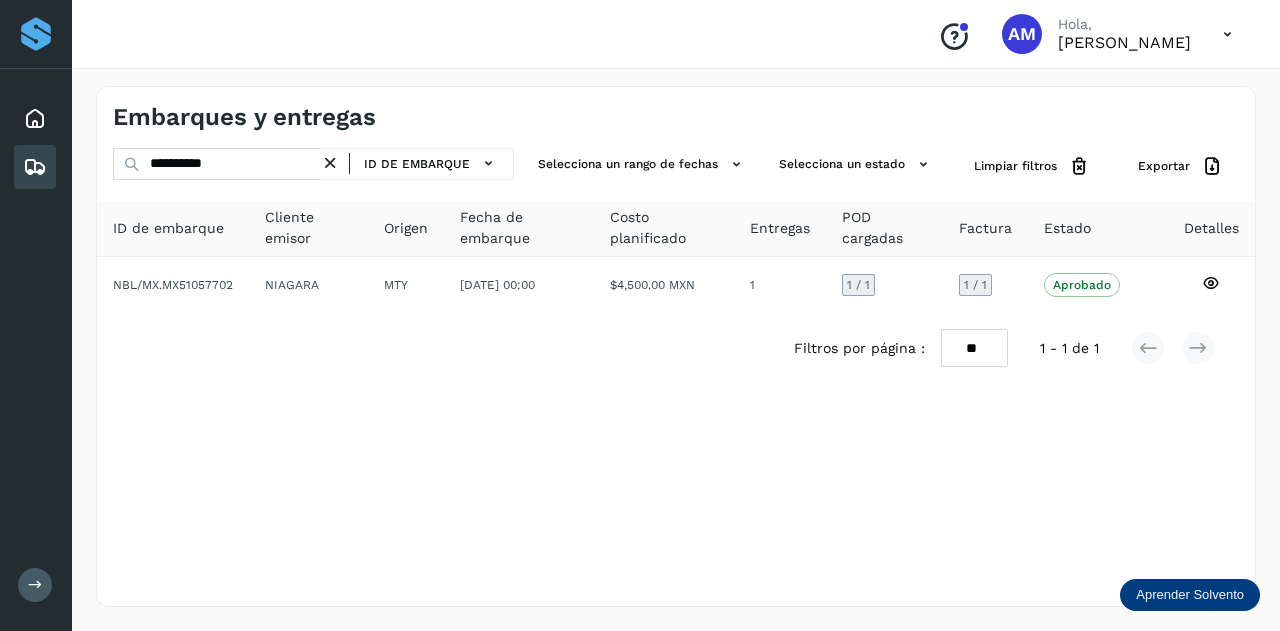 click at bounding box center (330, 163) 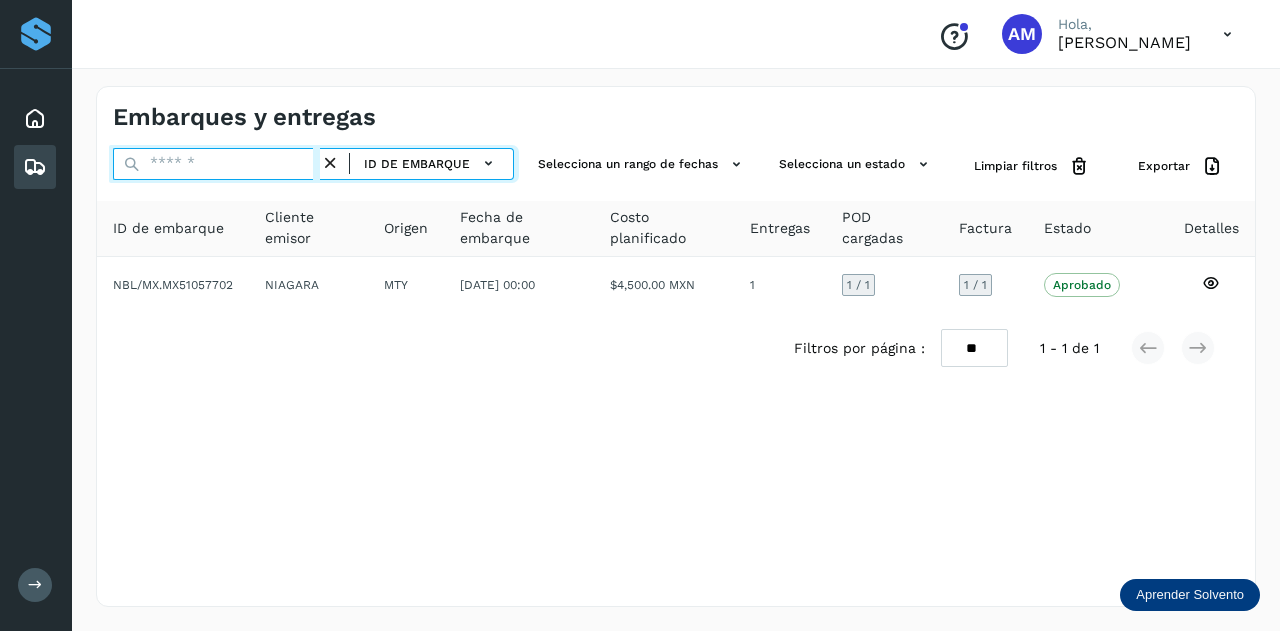 click at bounding box center (216, 164) 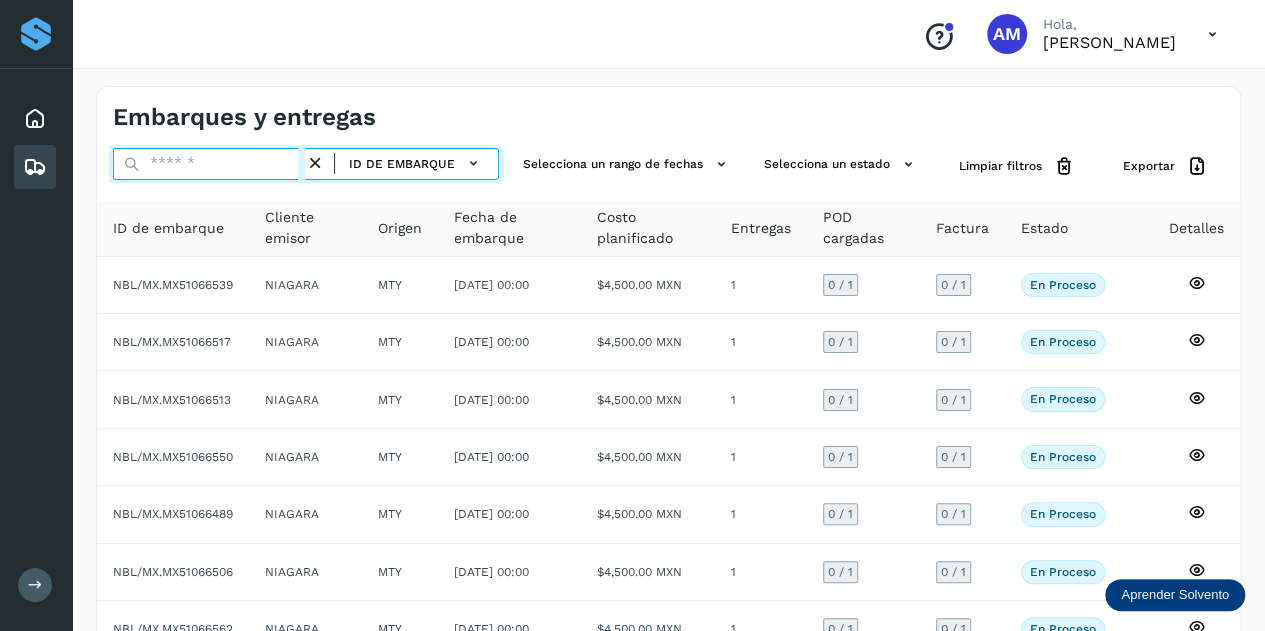 paste on "**********" 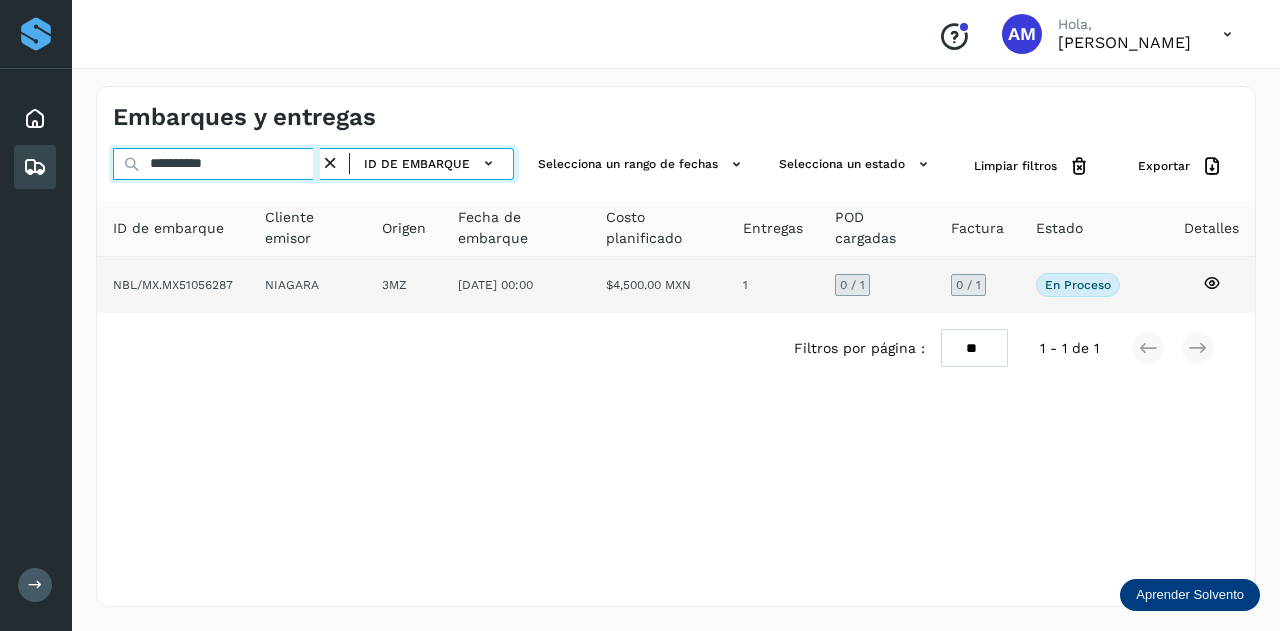 type on "**********" 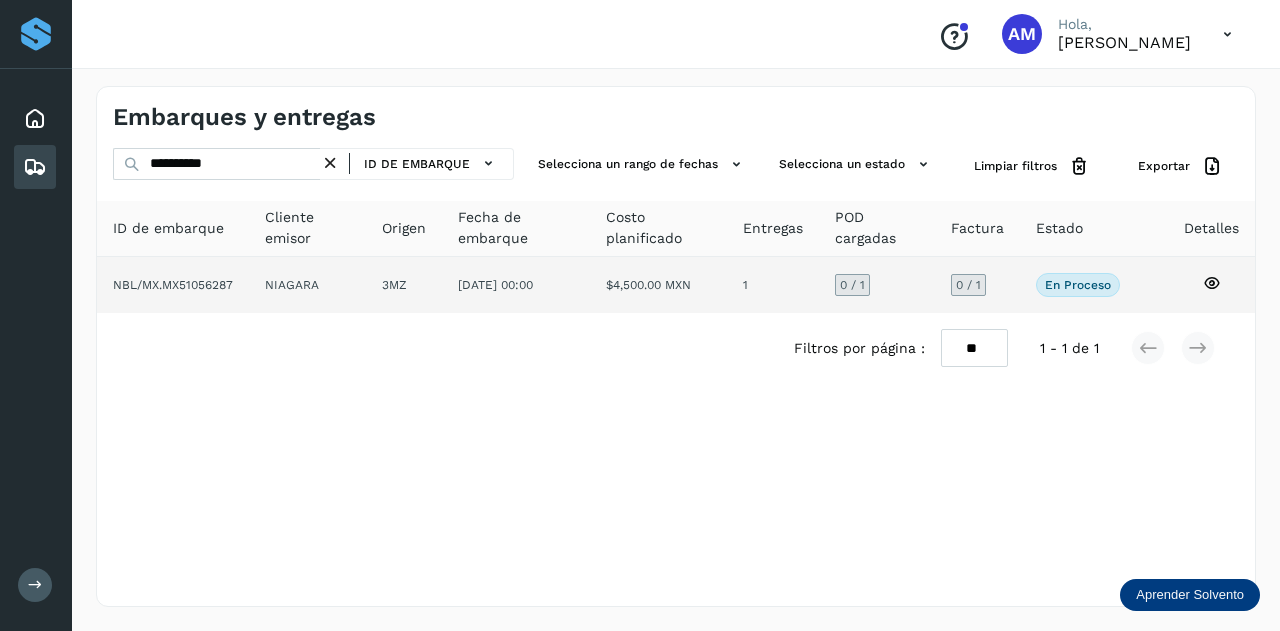 click on "3MZ" 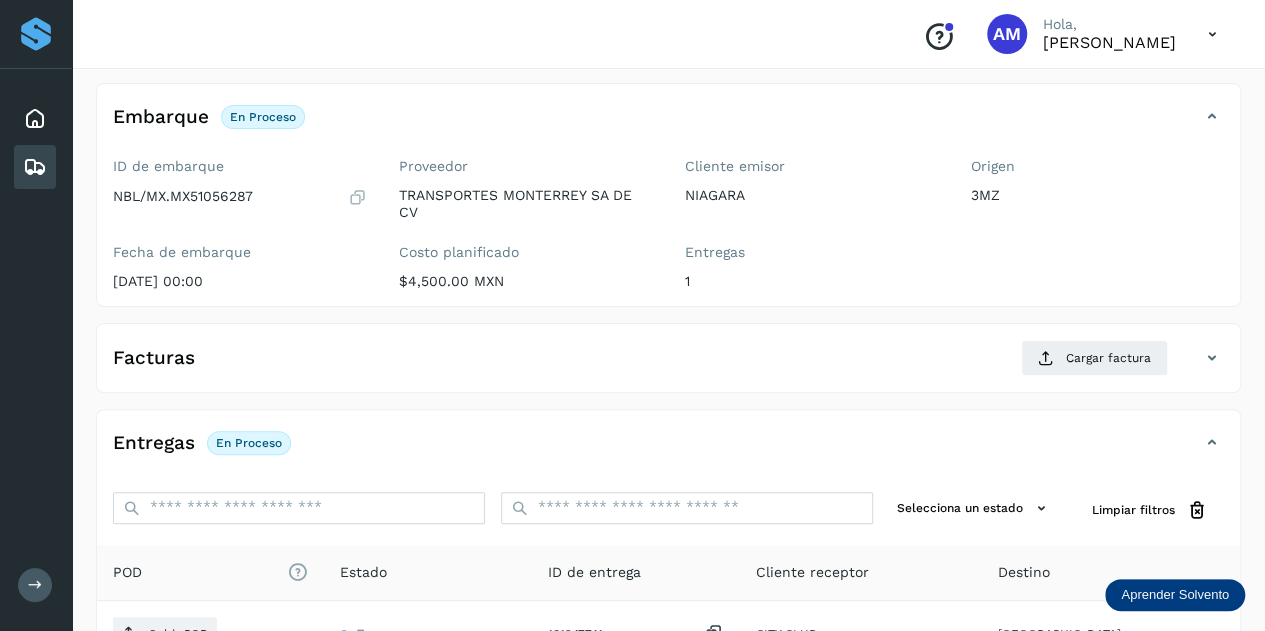 scroll, scrollTop: 200, scrollLeft: 0, axis: vertical 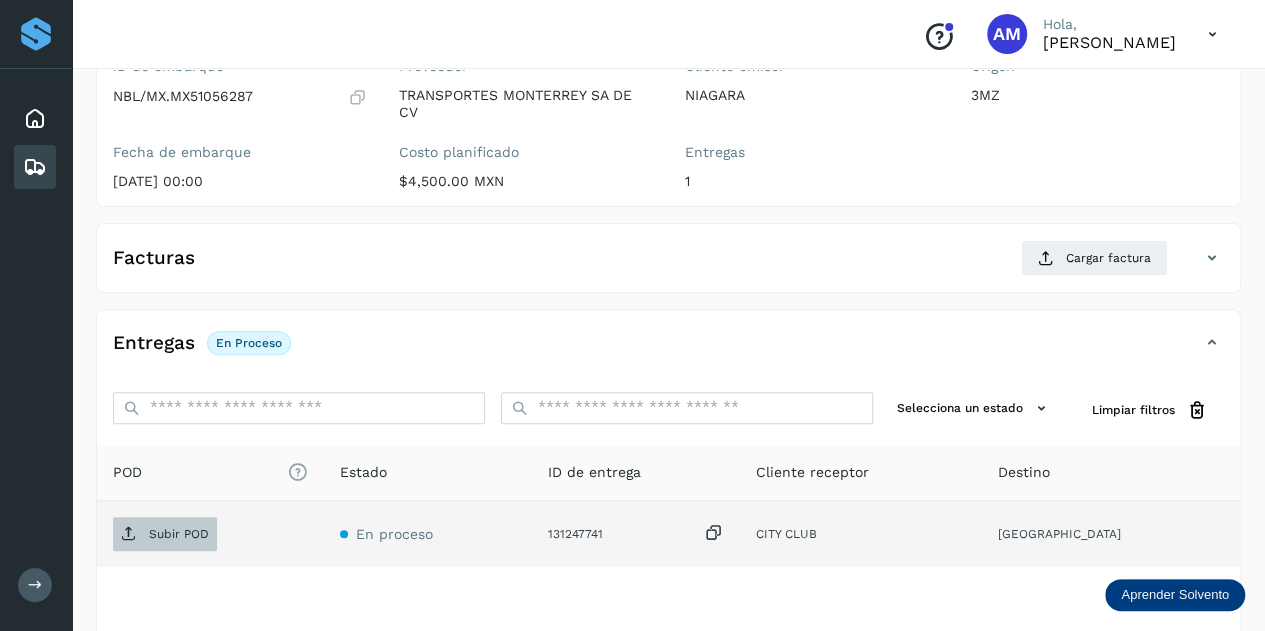 click on "Subir POD" at bounding box center [179, 534] 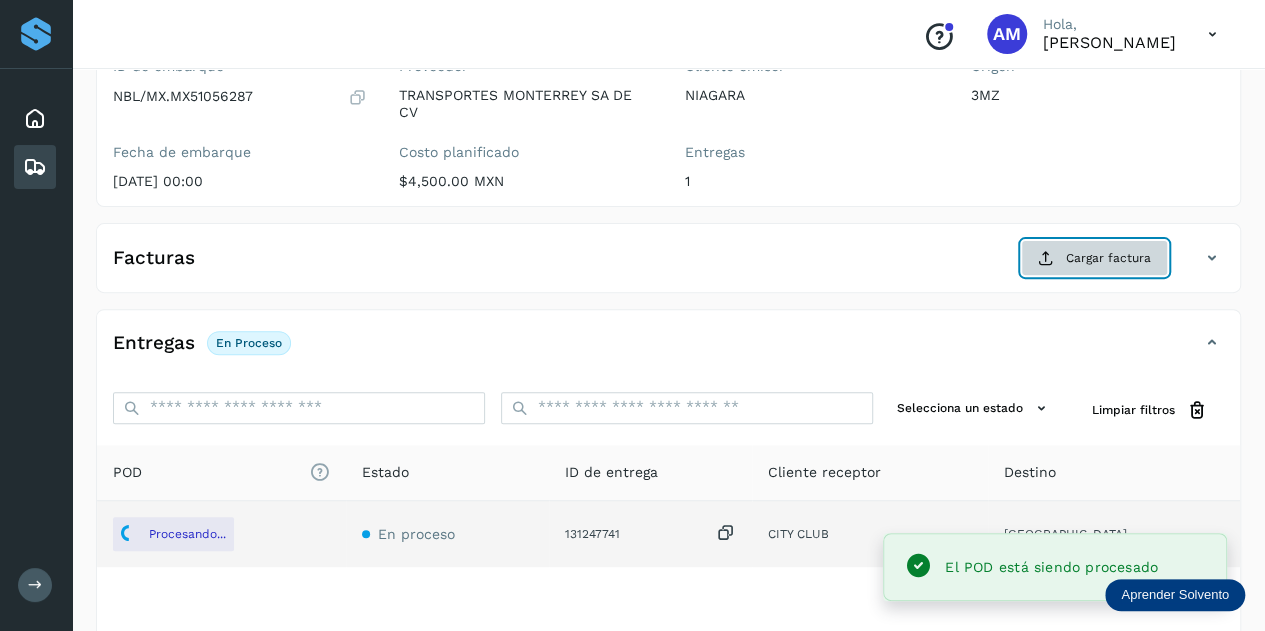 click on "Cargar factura" 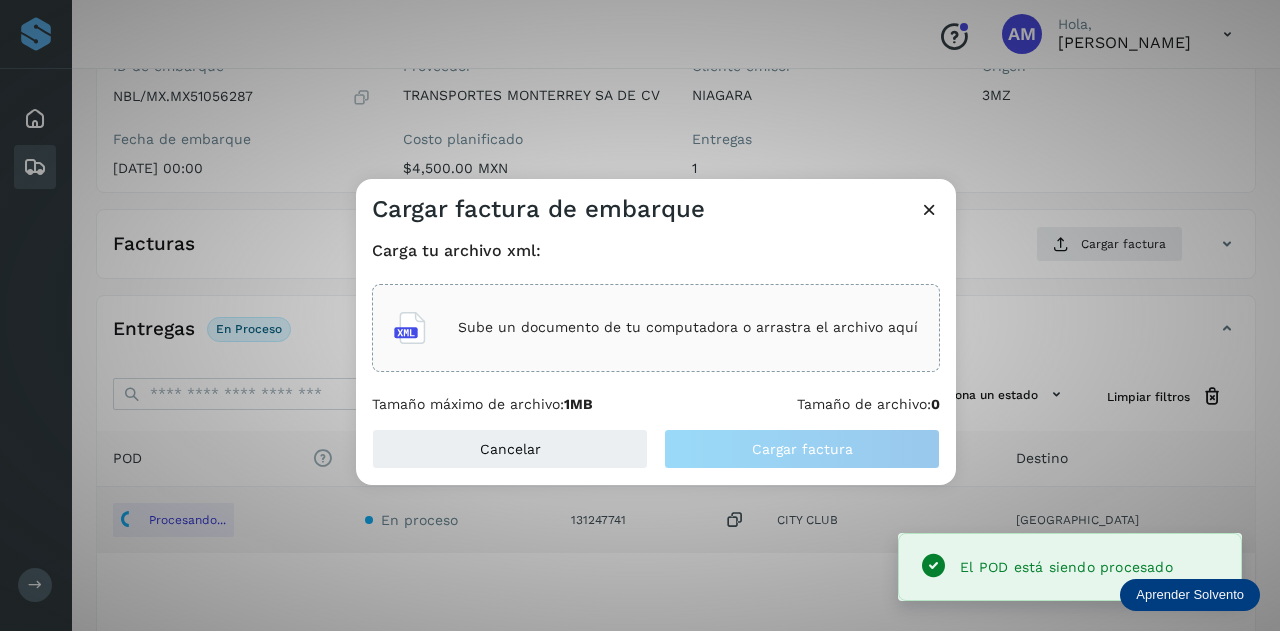 click on "Sube un documento de tu computadora o arrastra el archivo aquí" 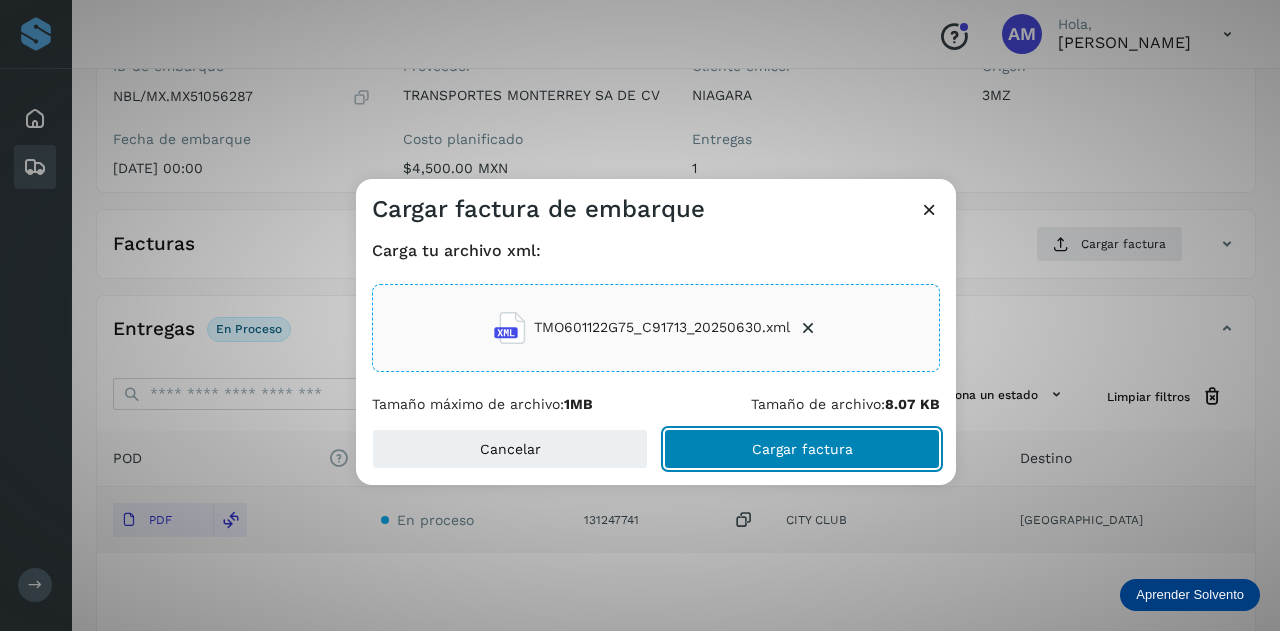 click on "Cargar factura" 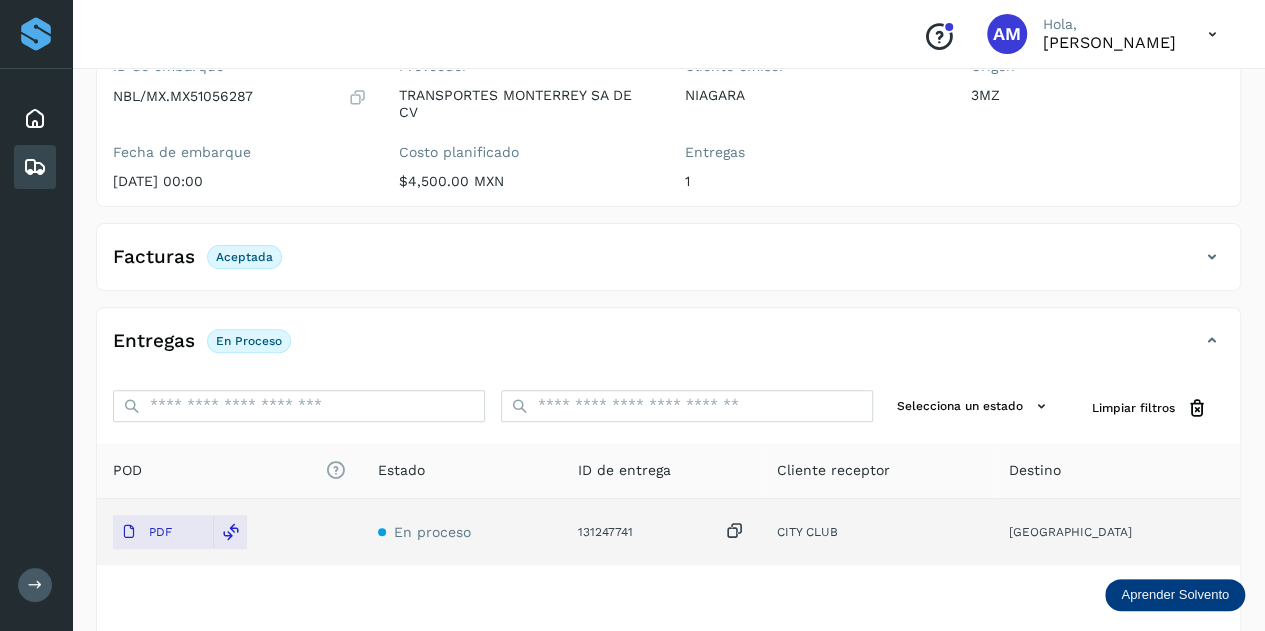 scroll, scrollTop: 0, scrollLeft: 0, axis: both 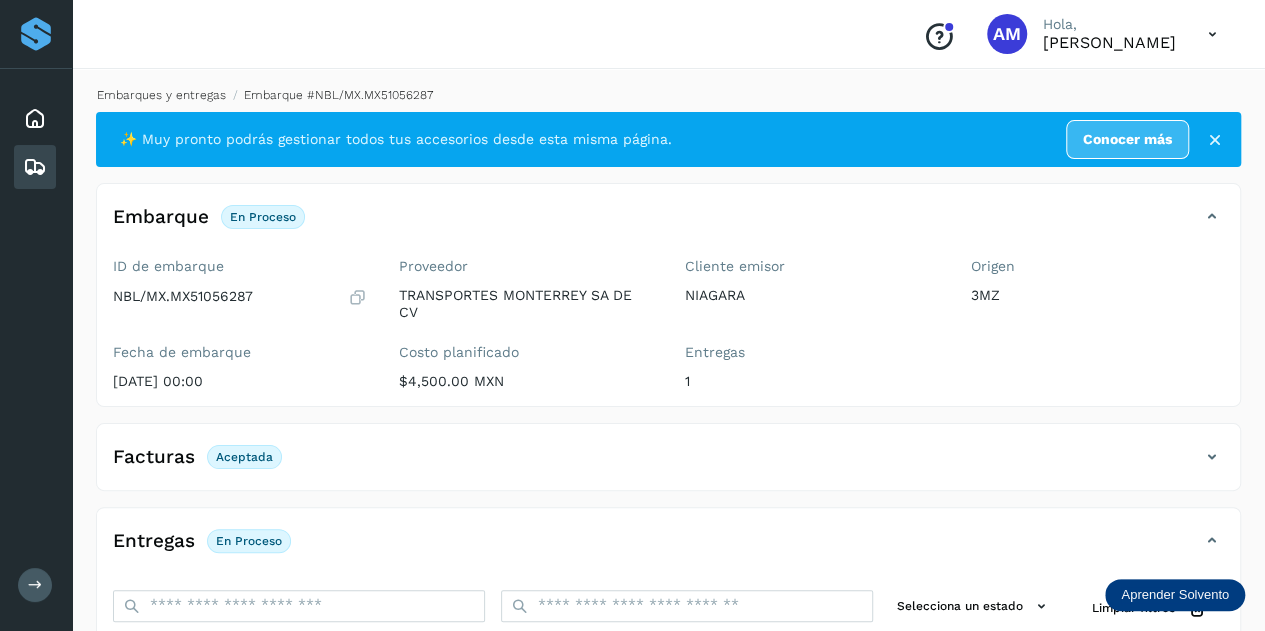click on "Embarques y entregas" at bounding box center [161, 95] 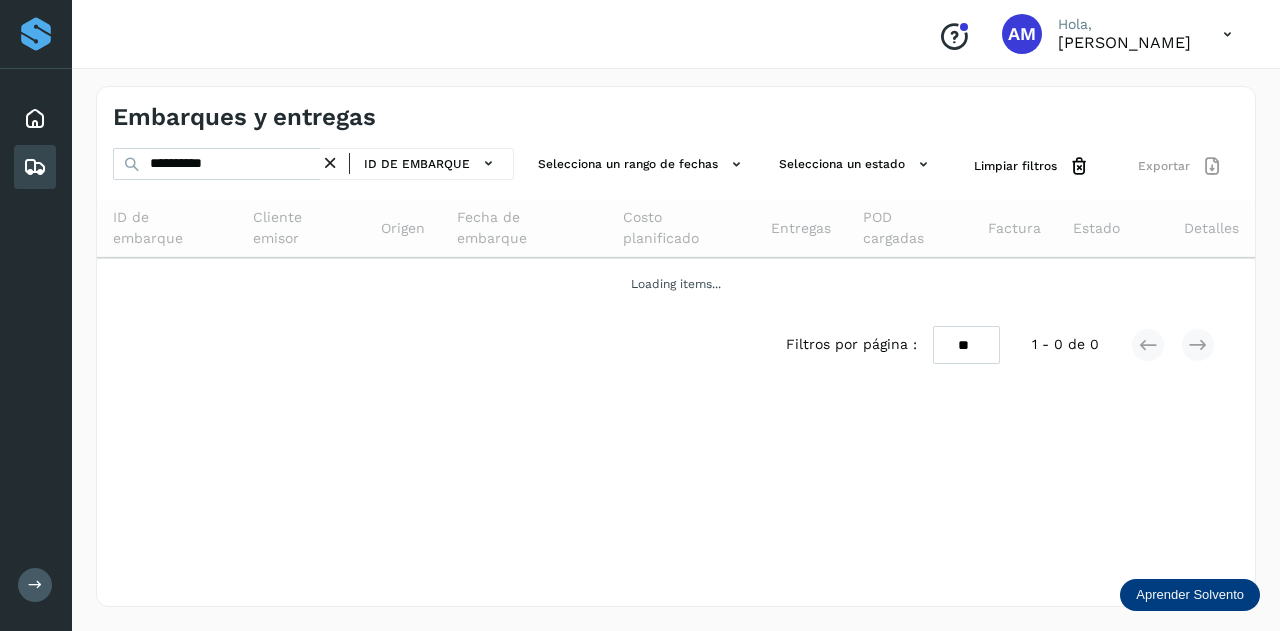 drag, startPoint x: 334, startPoint y: 161, endPoint x: 267, endPoint y: 163, distance: 67.02985 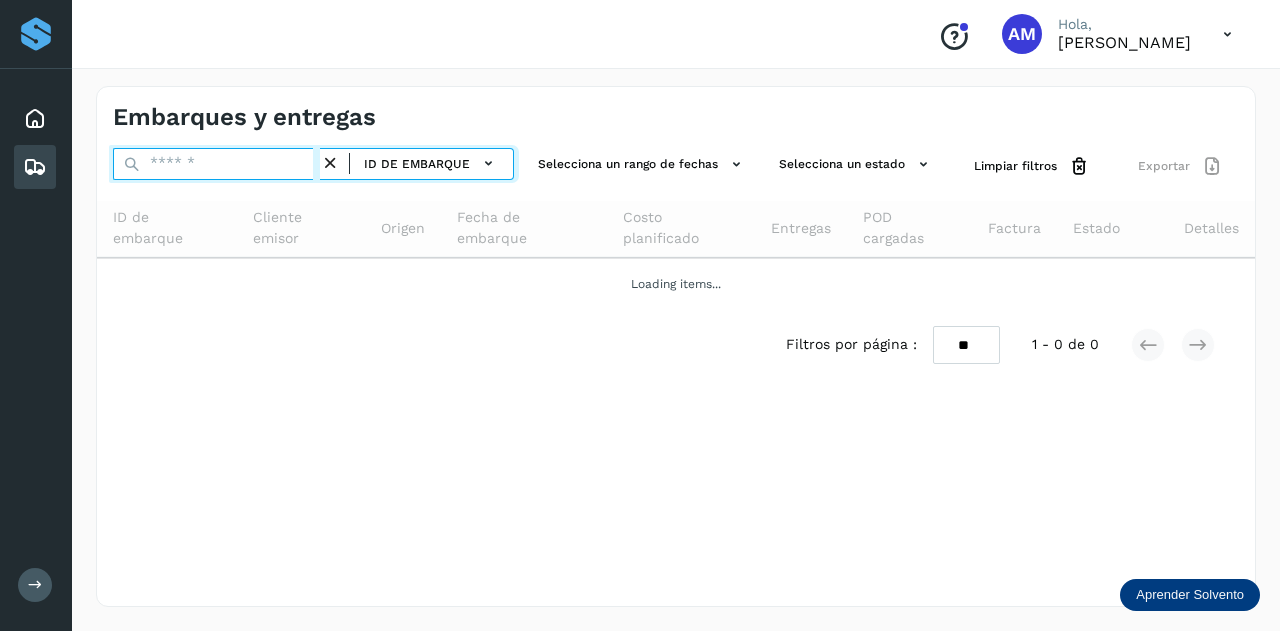 click at bounding box center (216, 164) 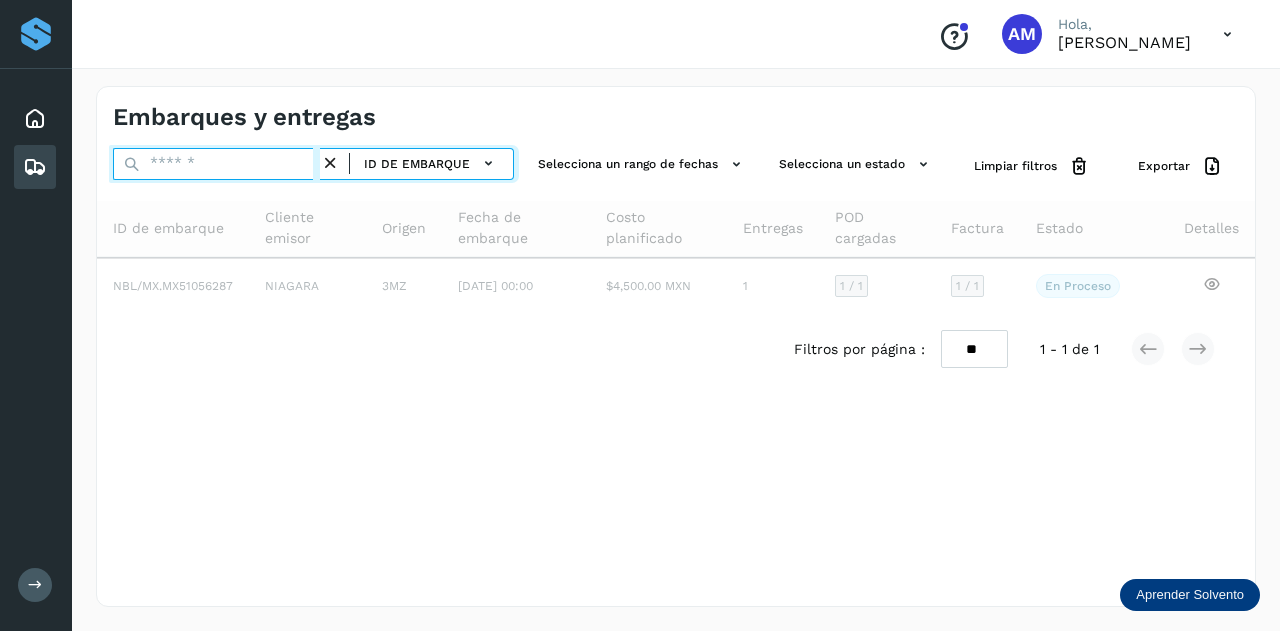 paste on "**********" 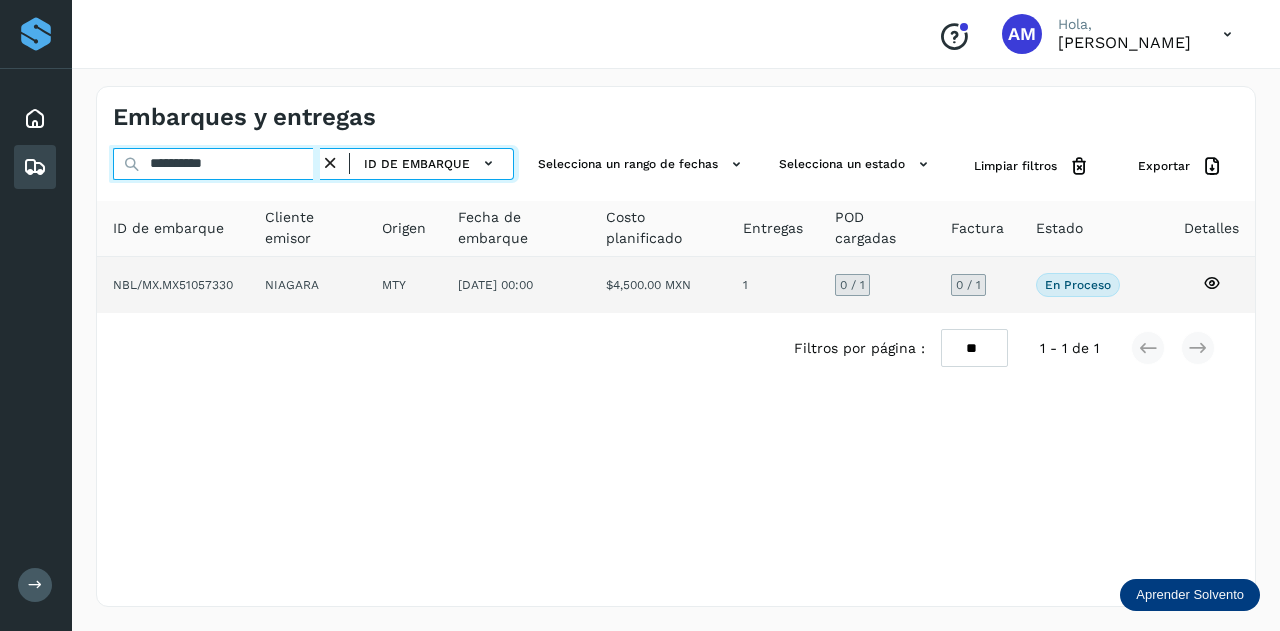 type on "**********" 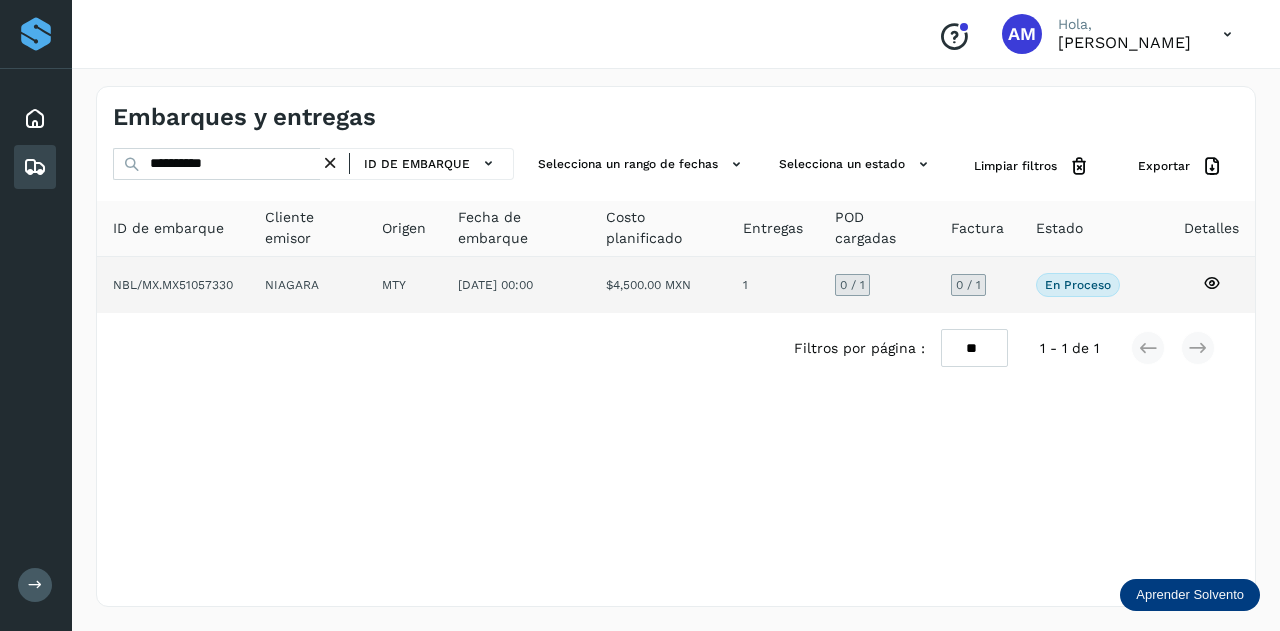 click on "NIAGARA" 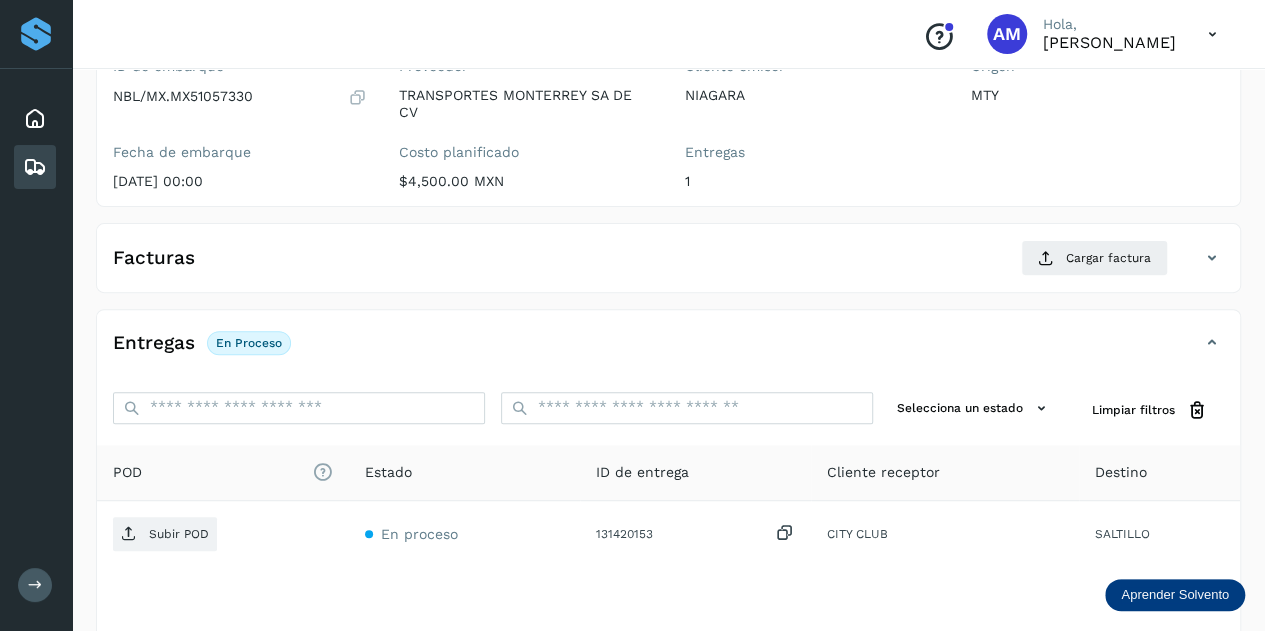 scroll, scrollTop: 300, scrollLeft: 0, axis: vertical 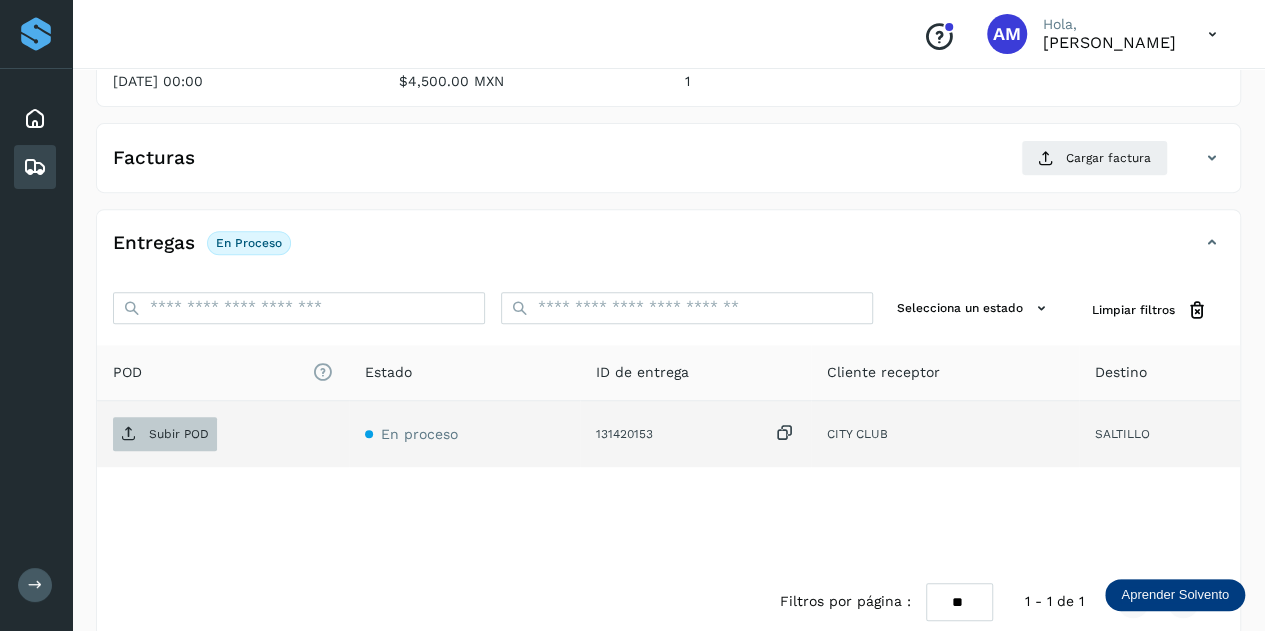 click on "Subir POD" at bounding box center [179, 434] 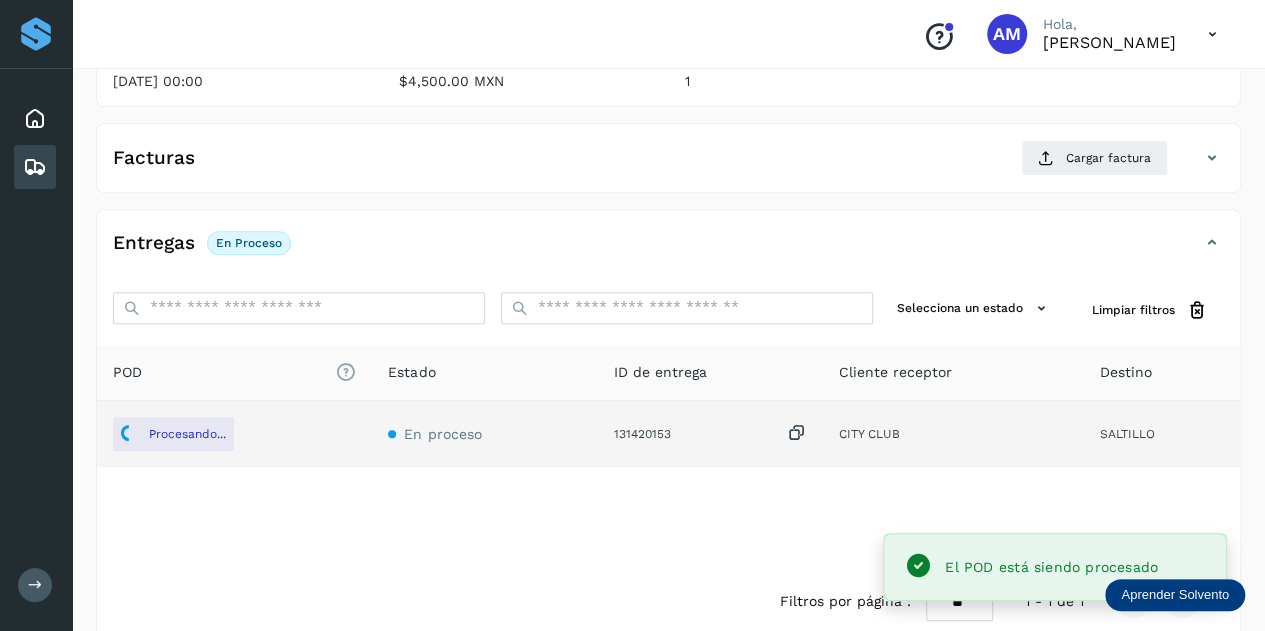 scroll, scrollTop: 200, scrollLeft: 0, axis: vertical 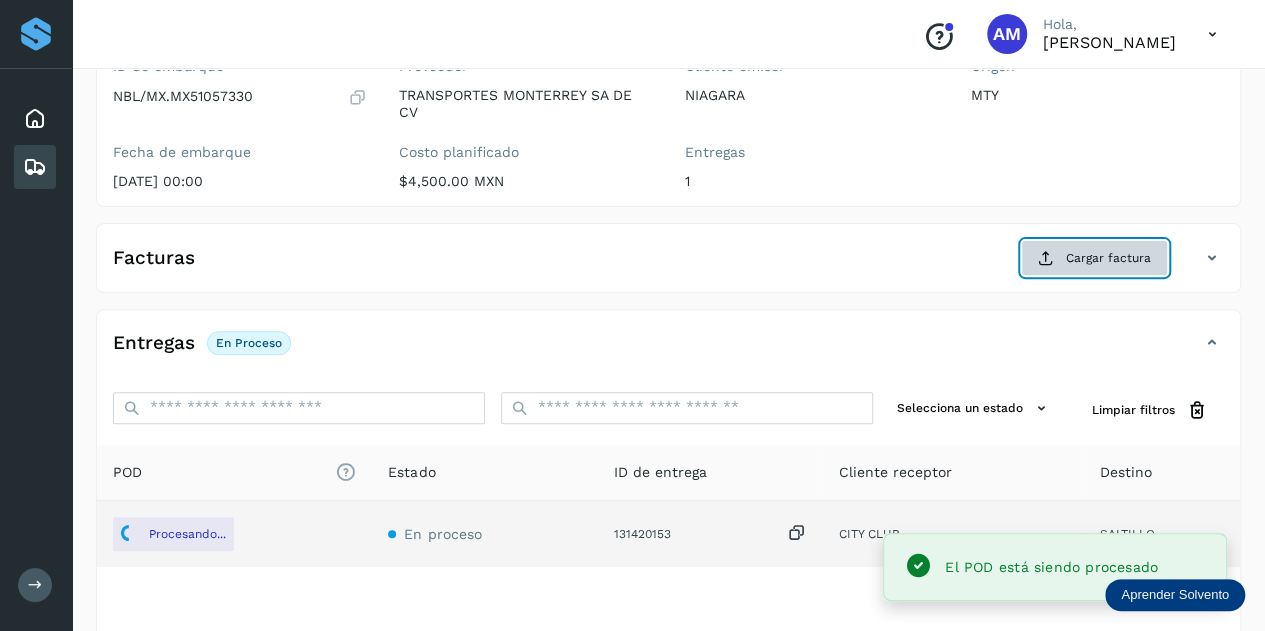 click at bounding box center (1046, 258) 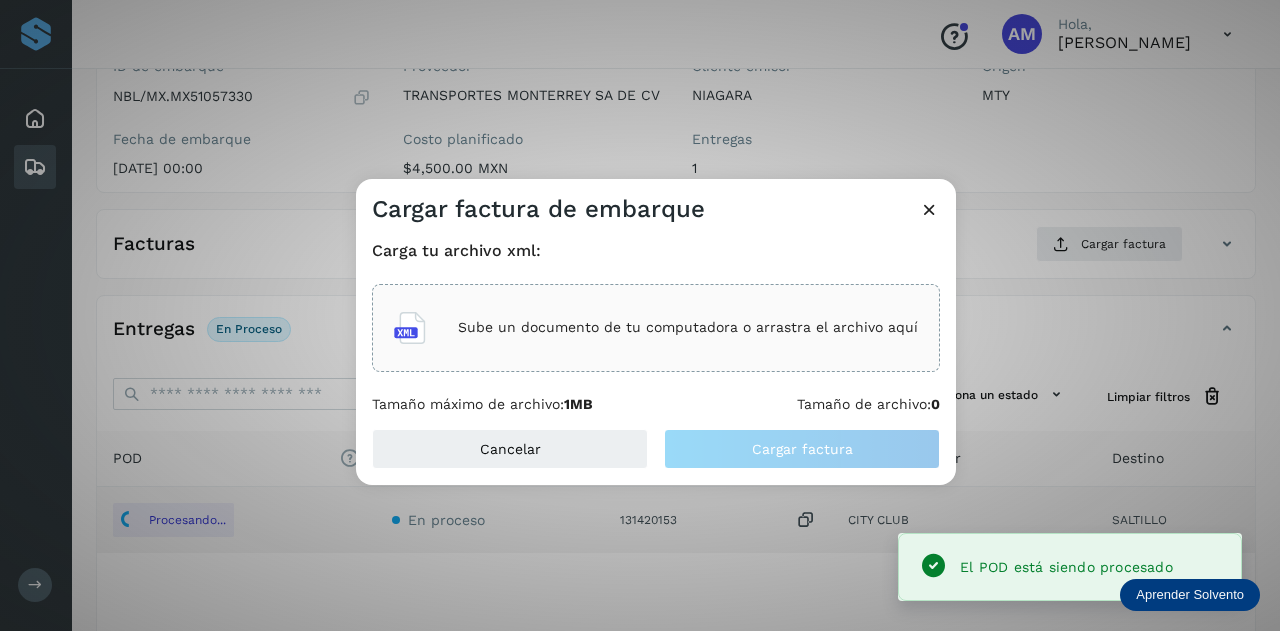 click on "Sube un documento de tu computadora o arrastra el archivo aquí" 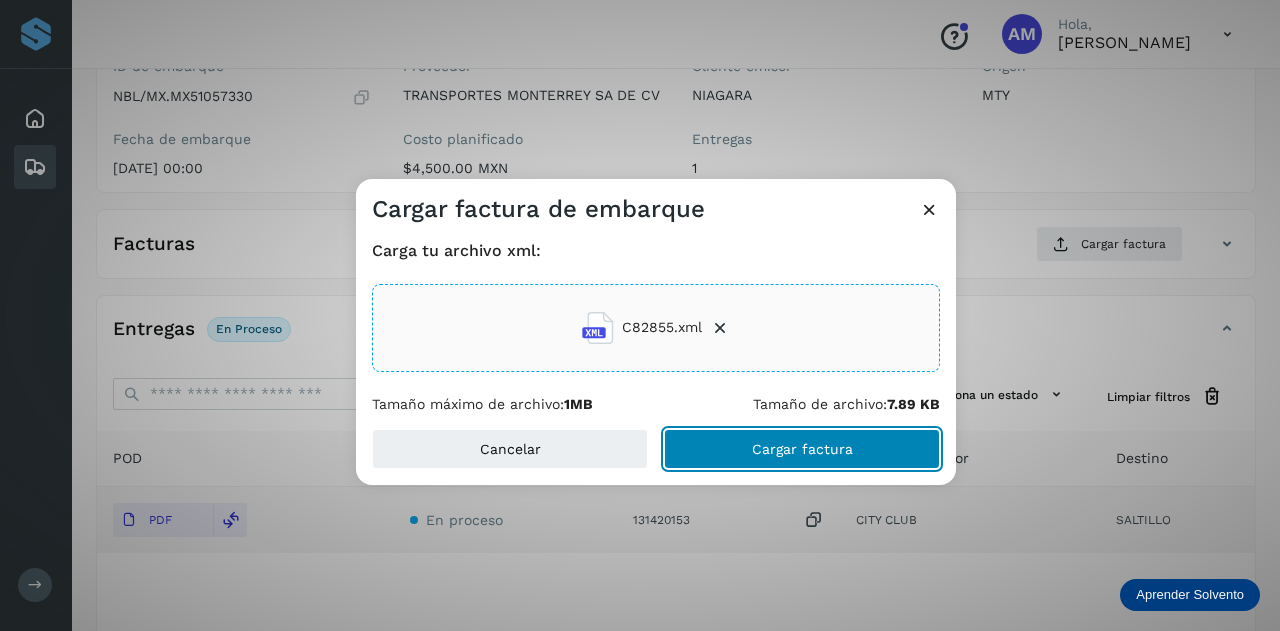 click on "Cargar factura" 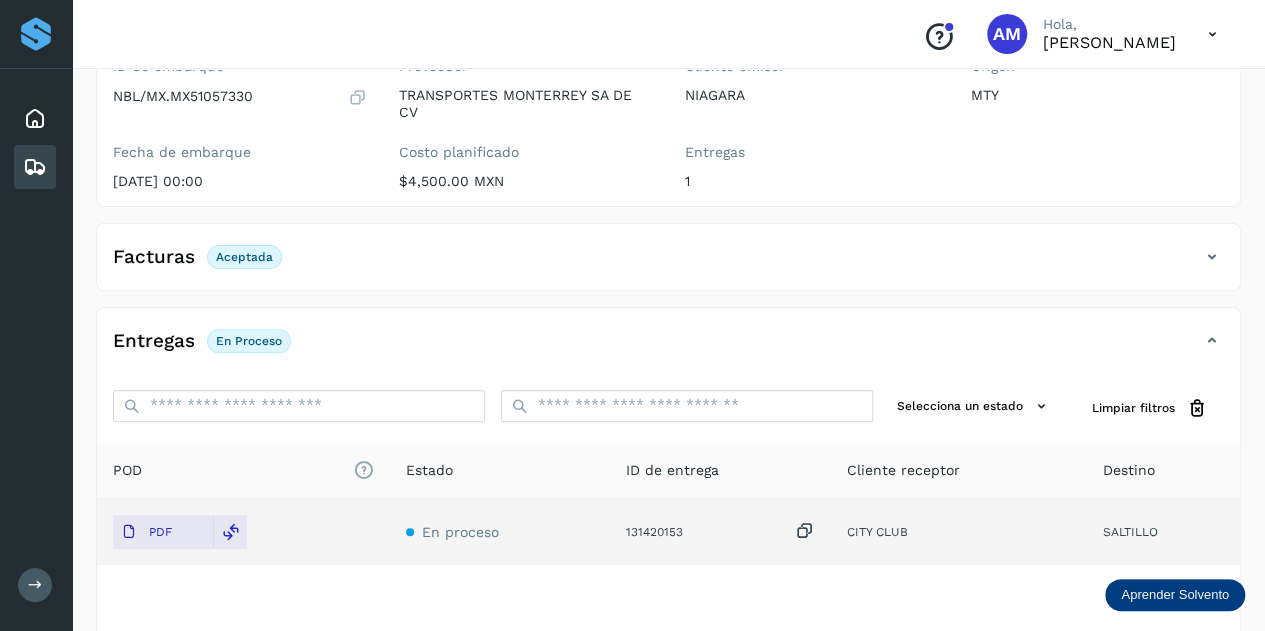 scroll, scrollTop: 0, scrollLeft: 0, axis: both 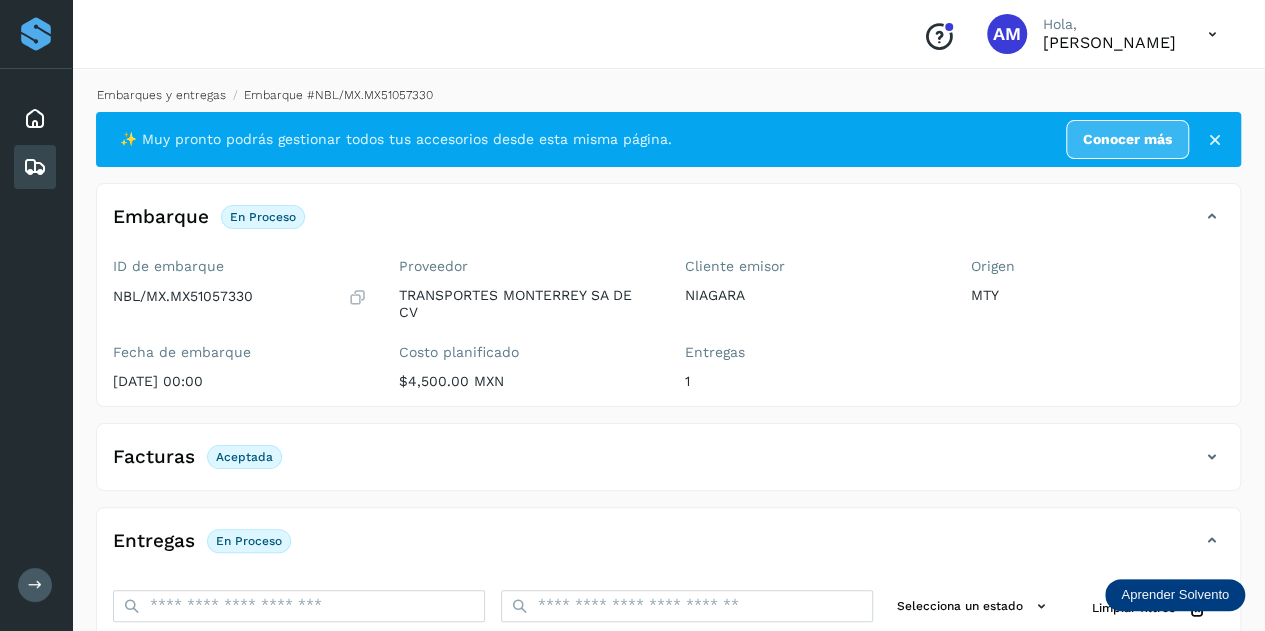 click on "Embarques y entregas" at bounding box center [161, 95] 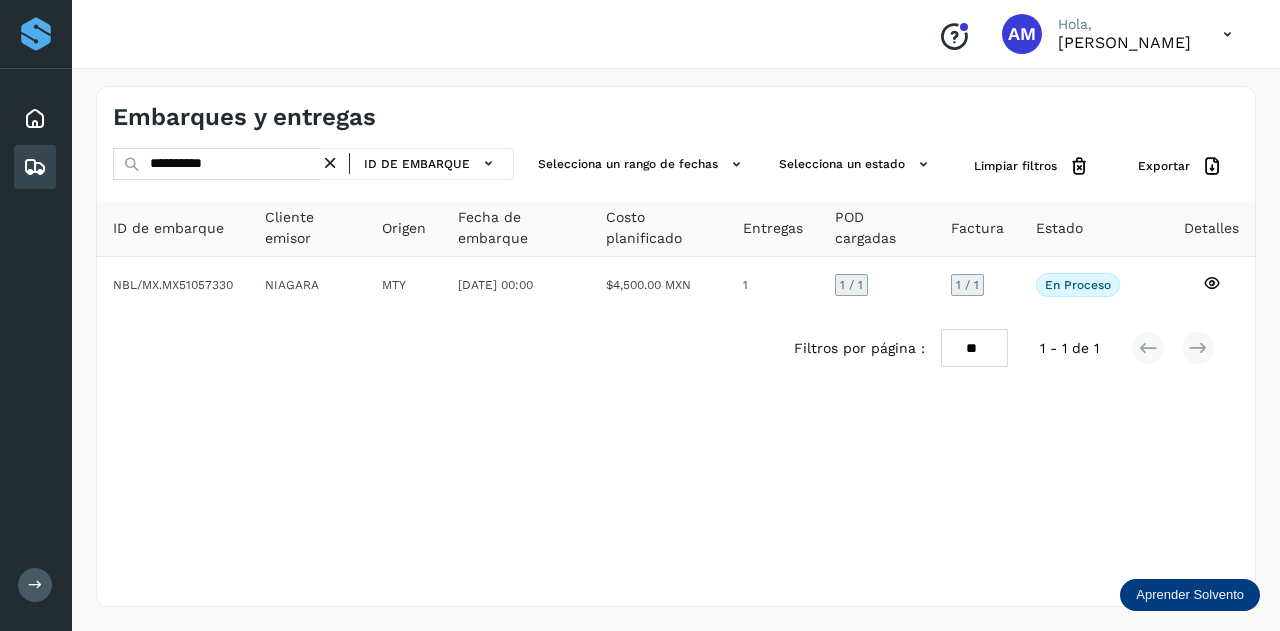 click at bounding box center (330, 163) 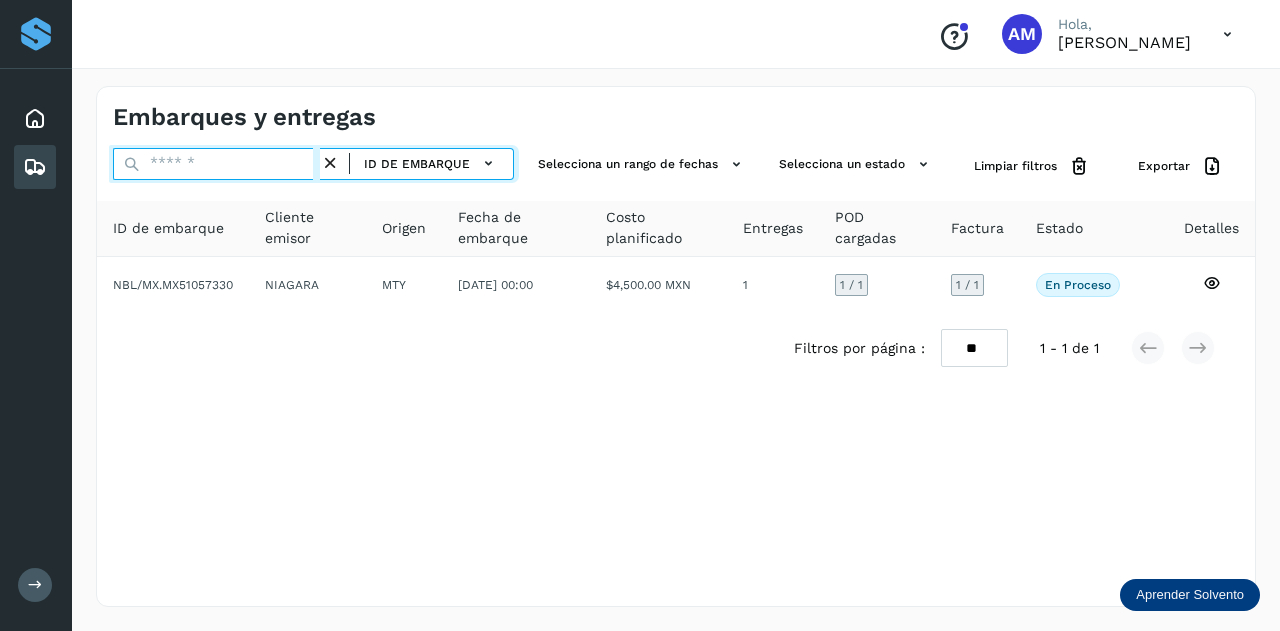 click at bounding box center [216, 164] 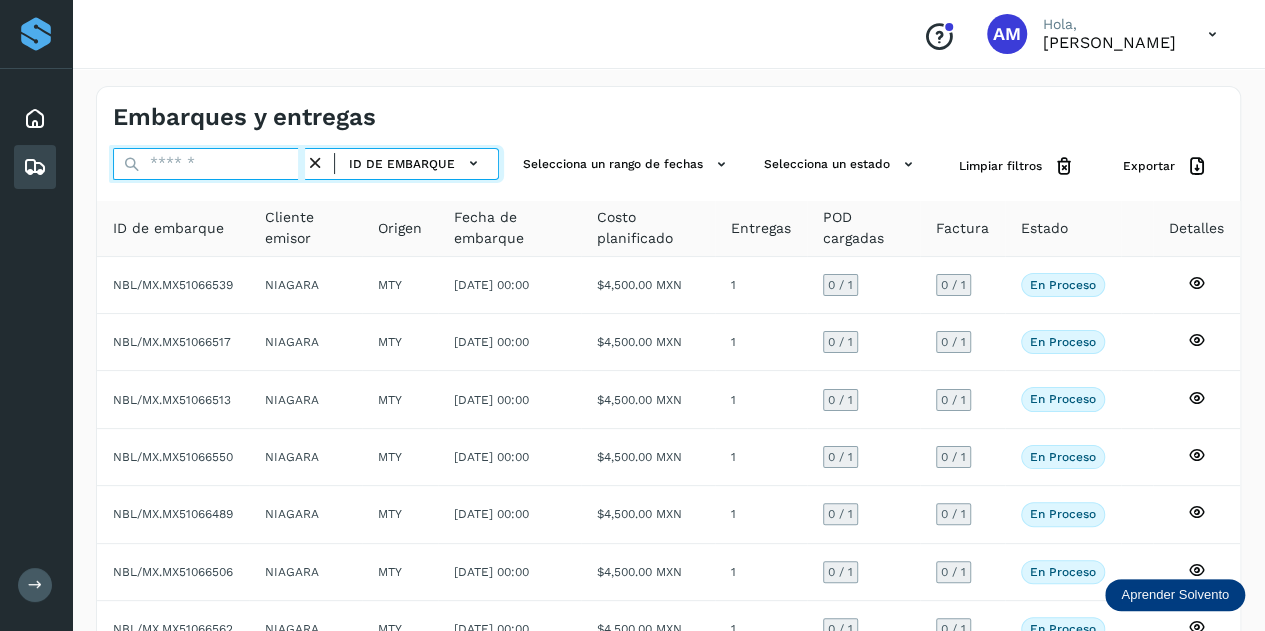 paste on "**********" 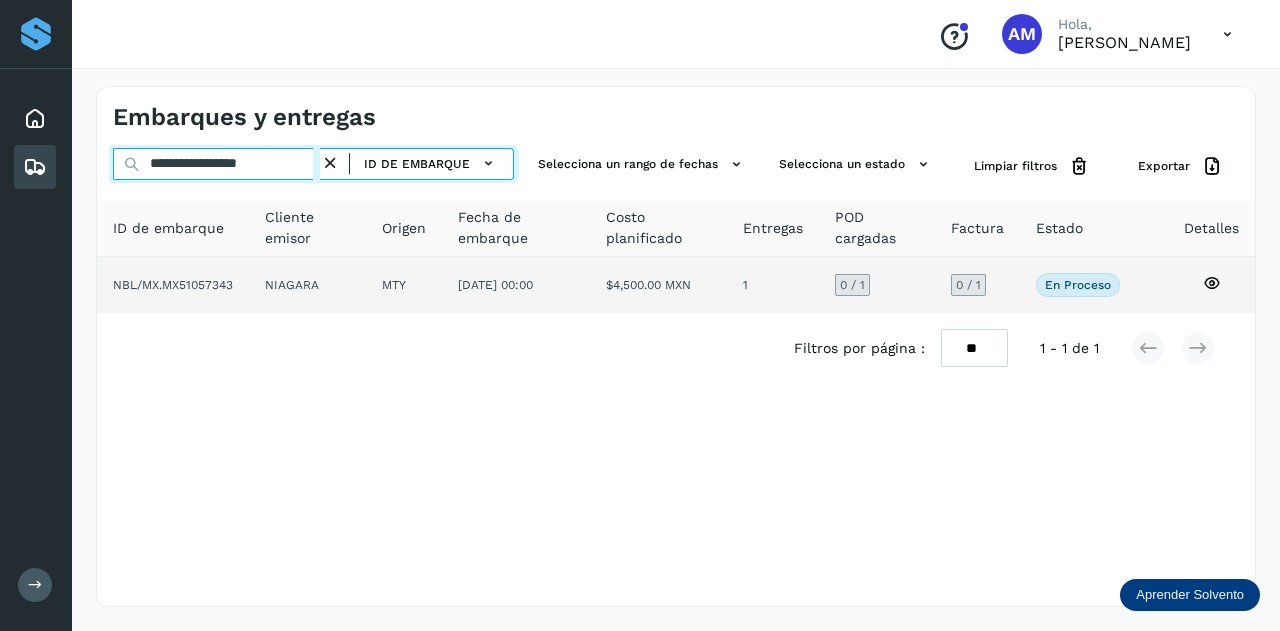 type on "**********" 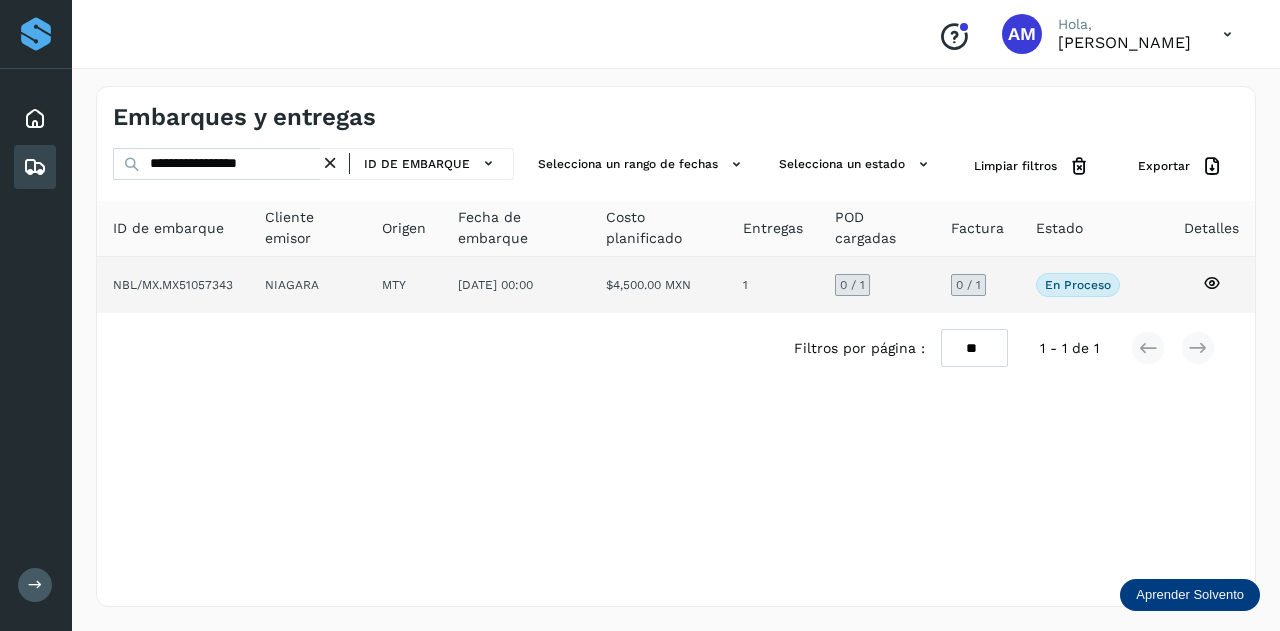 click on "NIAGARA" 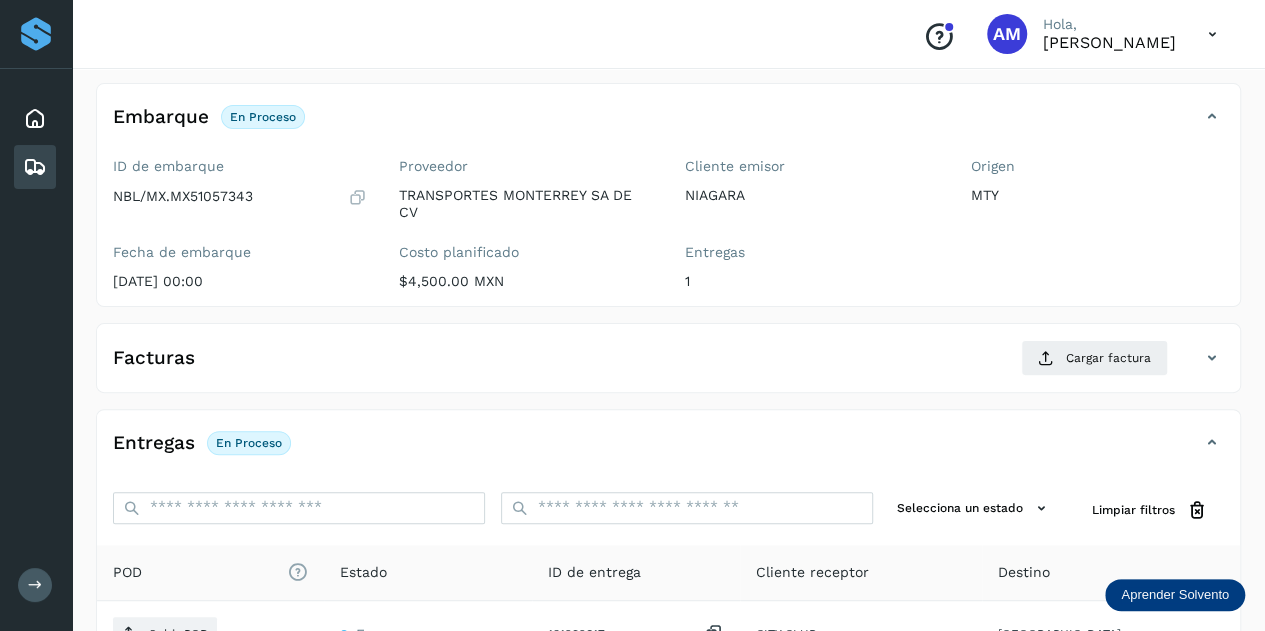 scroll, scrollTop: 200, scrollLeft: 0, axis: vertical 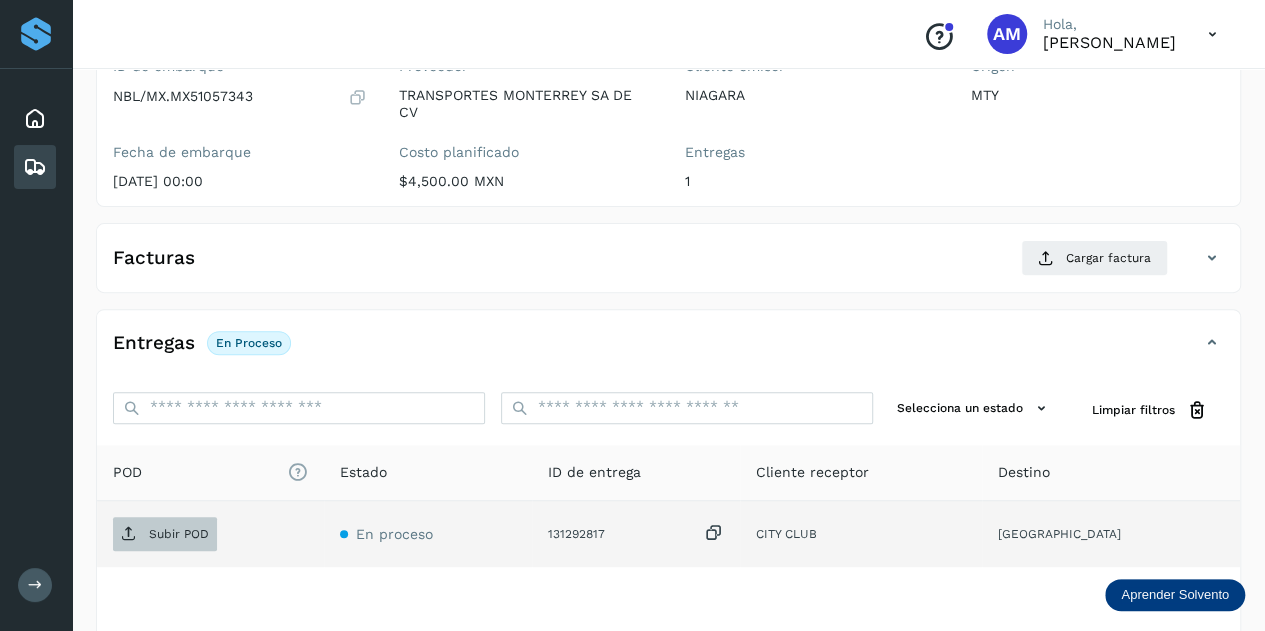 click on "Subir POD" at bounding box center (179, 534) 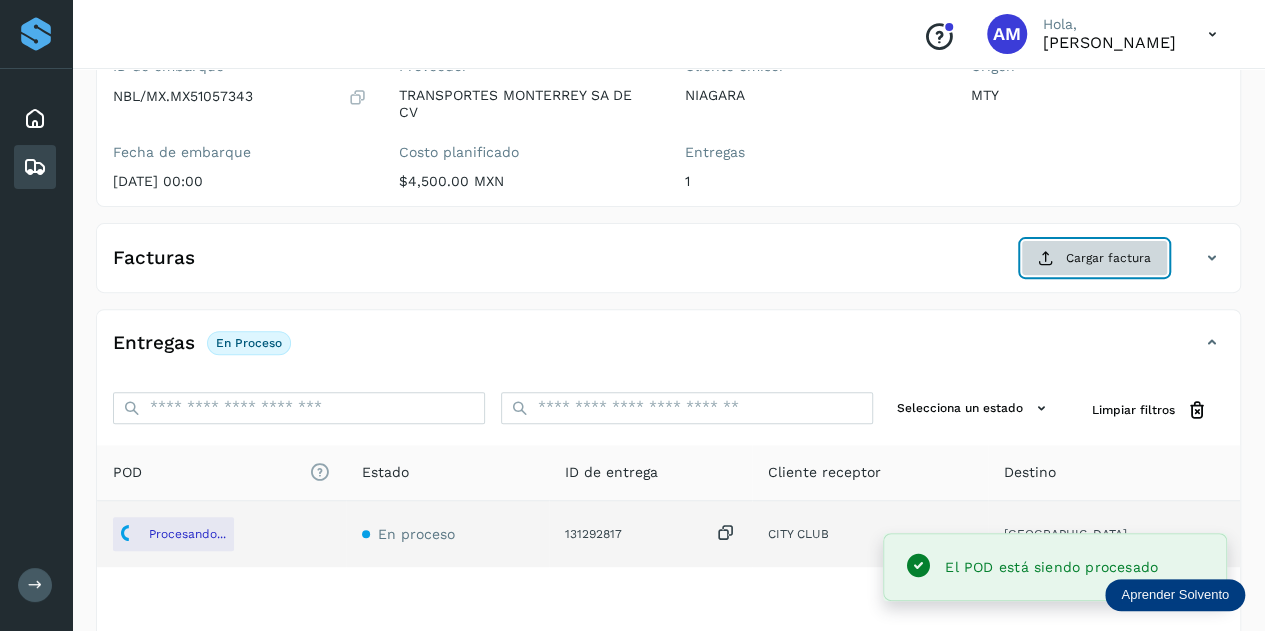 click on "Cargar factura" 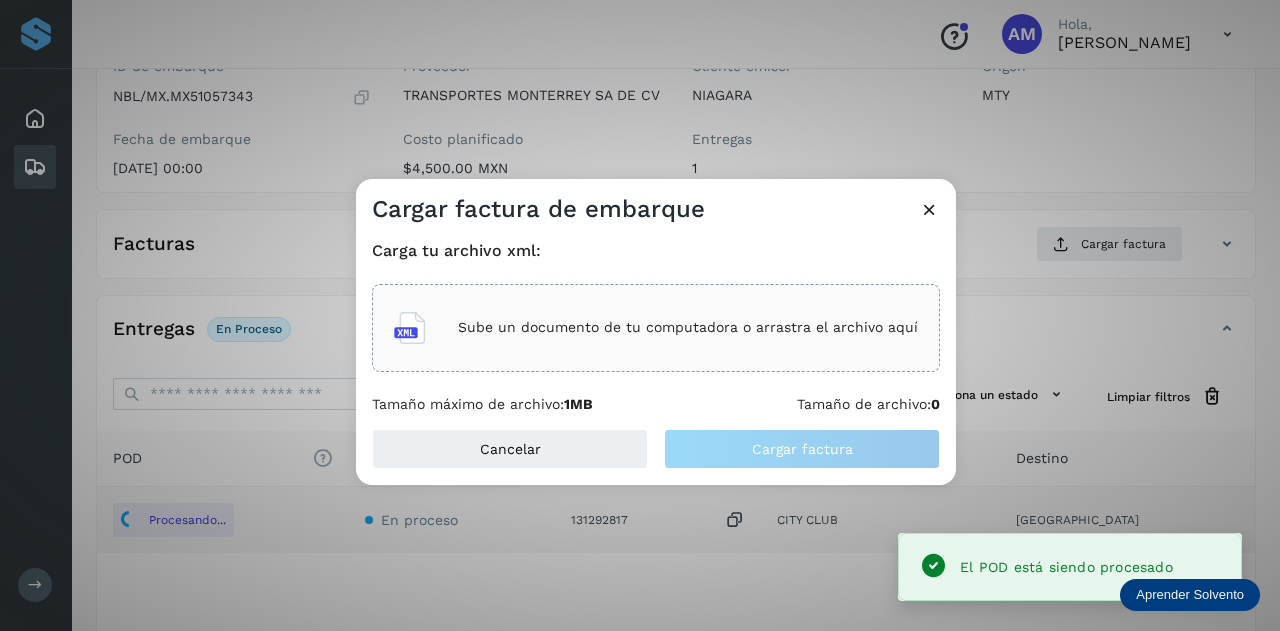 click on "Sube un documento de tu computadora o arrastra el archivo aquí" 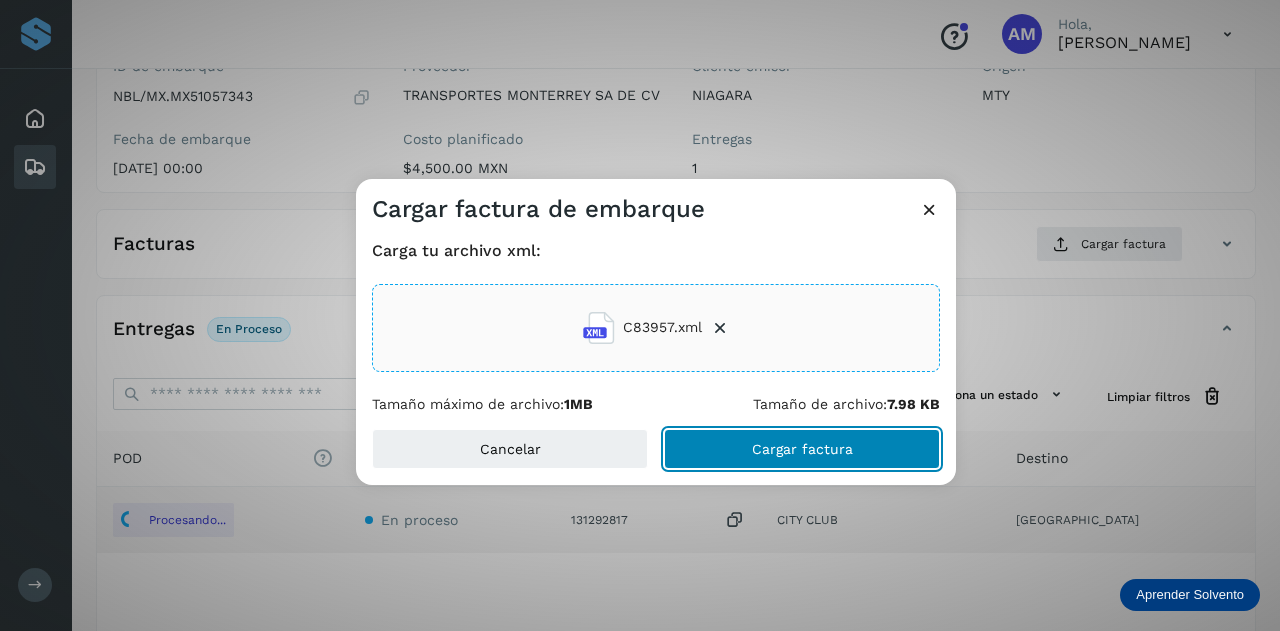 click on "Cargar factura" 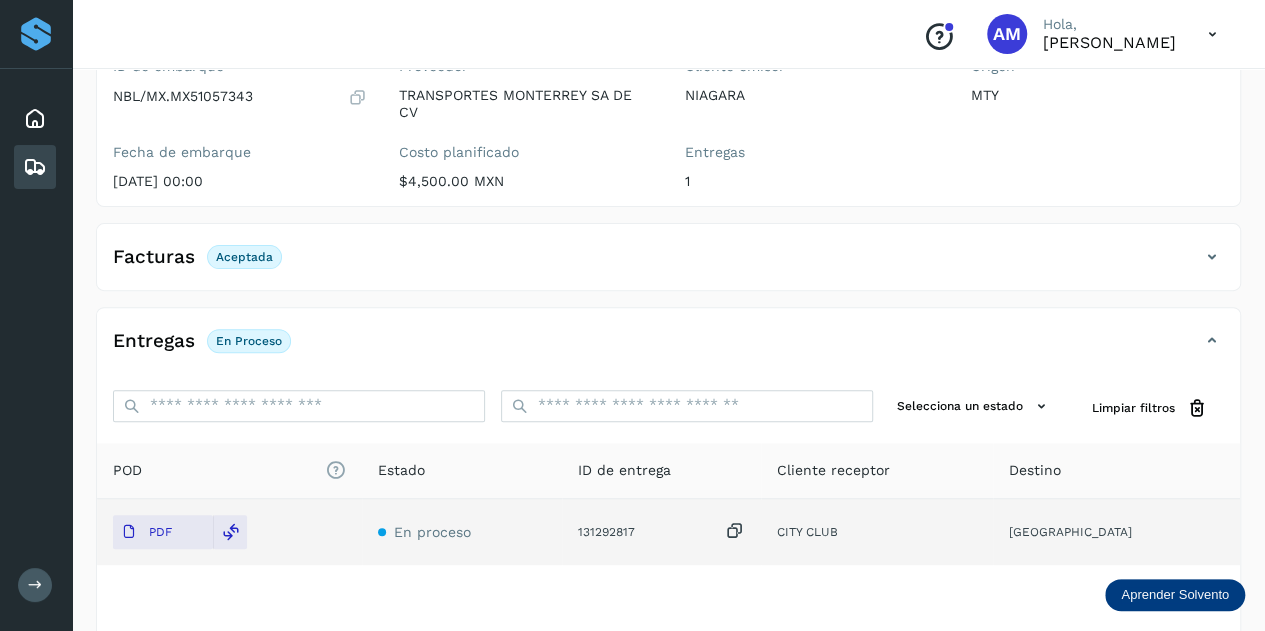 scroll, scrollTop: 0, scrollLeft: 0, axis: both 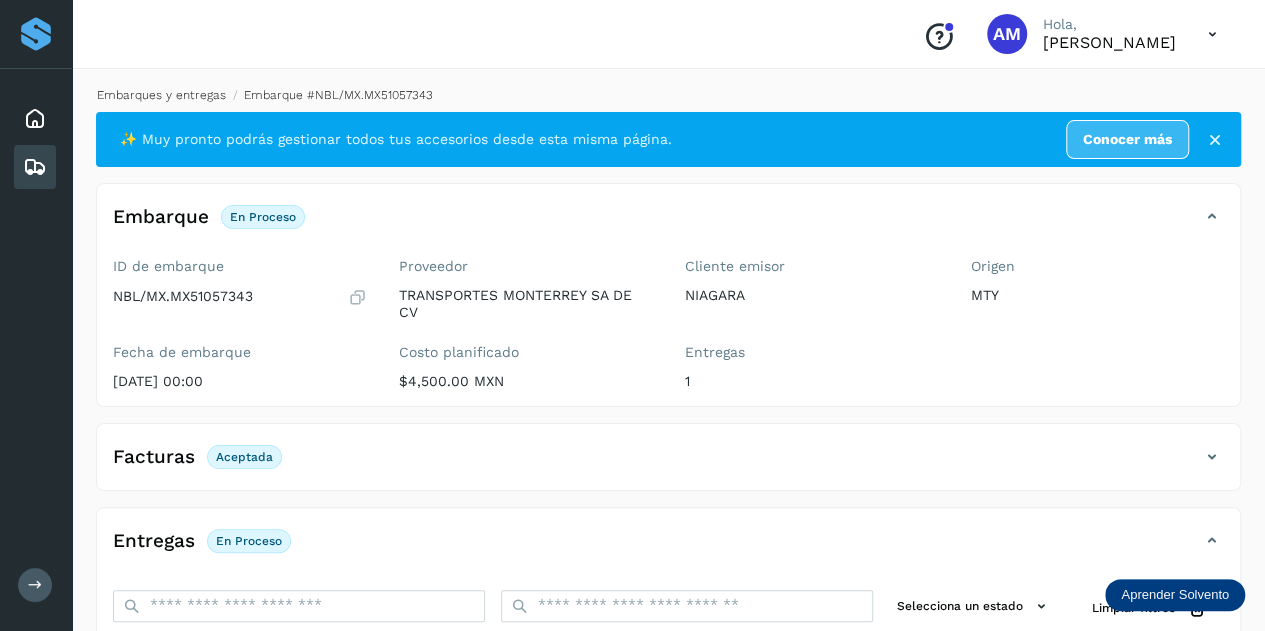 click on "Embarques y entregas" at bounding box center [161, 95] 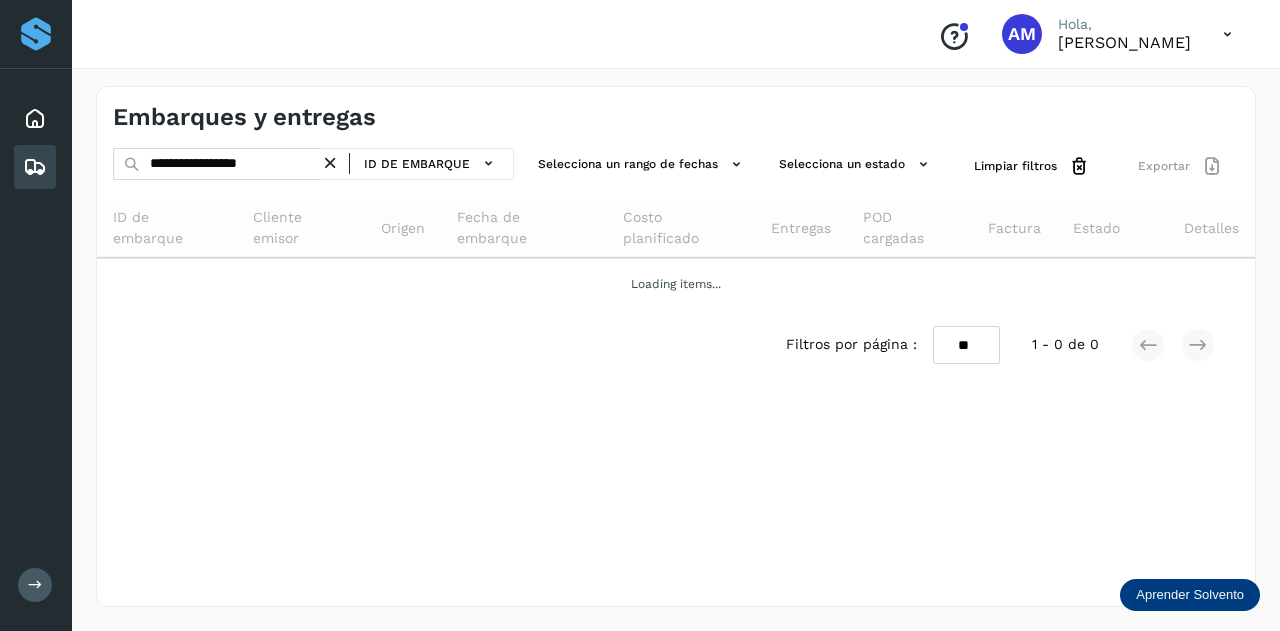 drag, startPoint x: 338, startPoint y: 156, endPoint x: 277, endPoint y: 166, distance: 61.81424 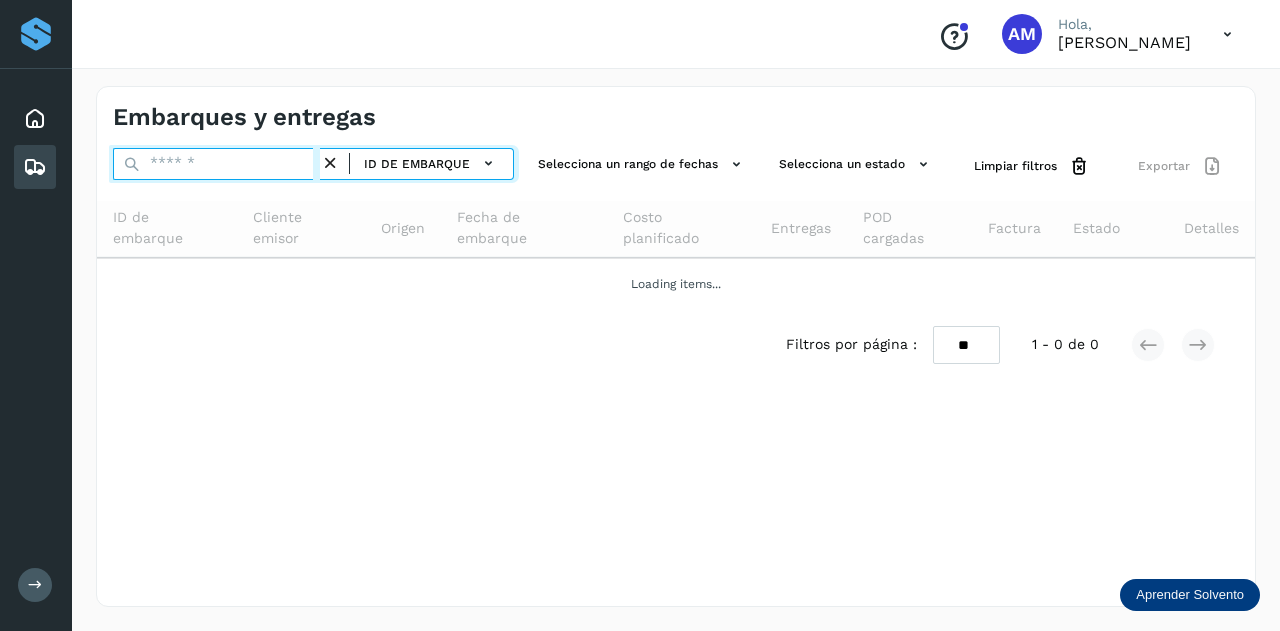 click at bounding box center [216, 164] 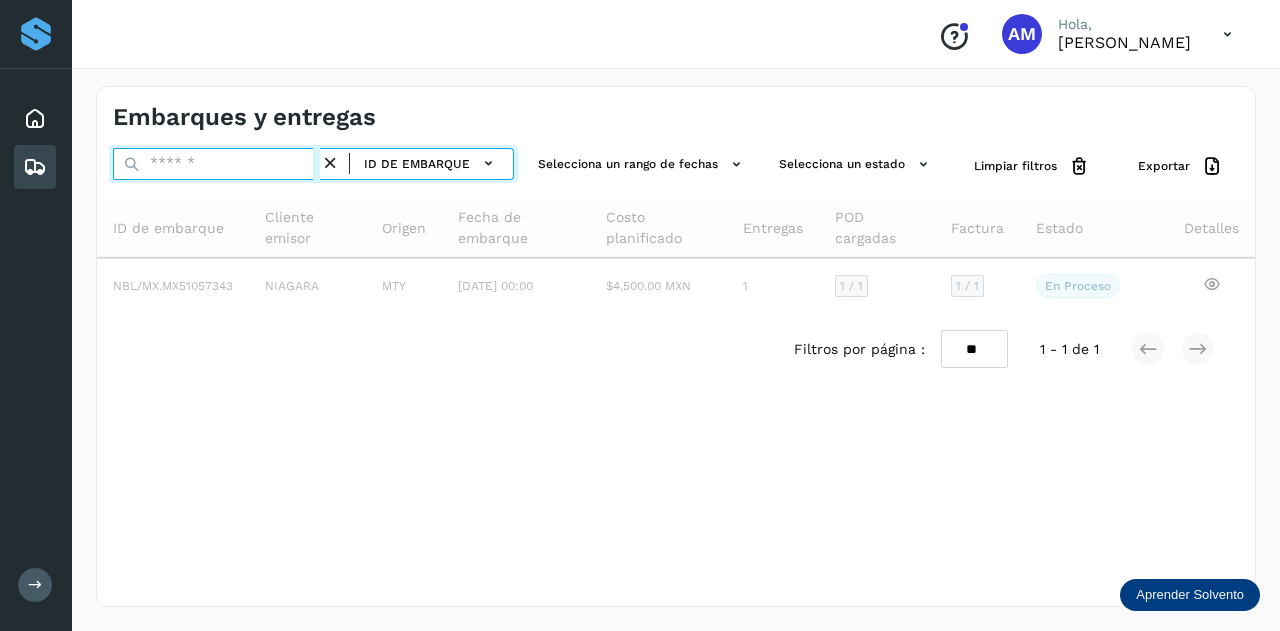 paste on "**********" 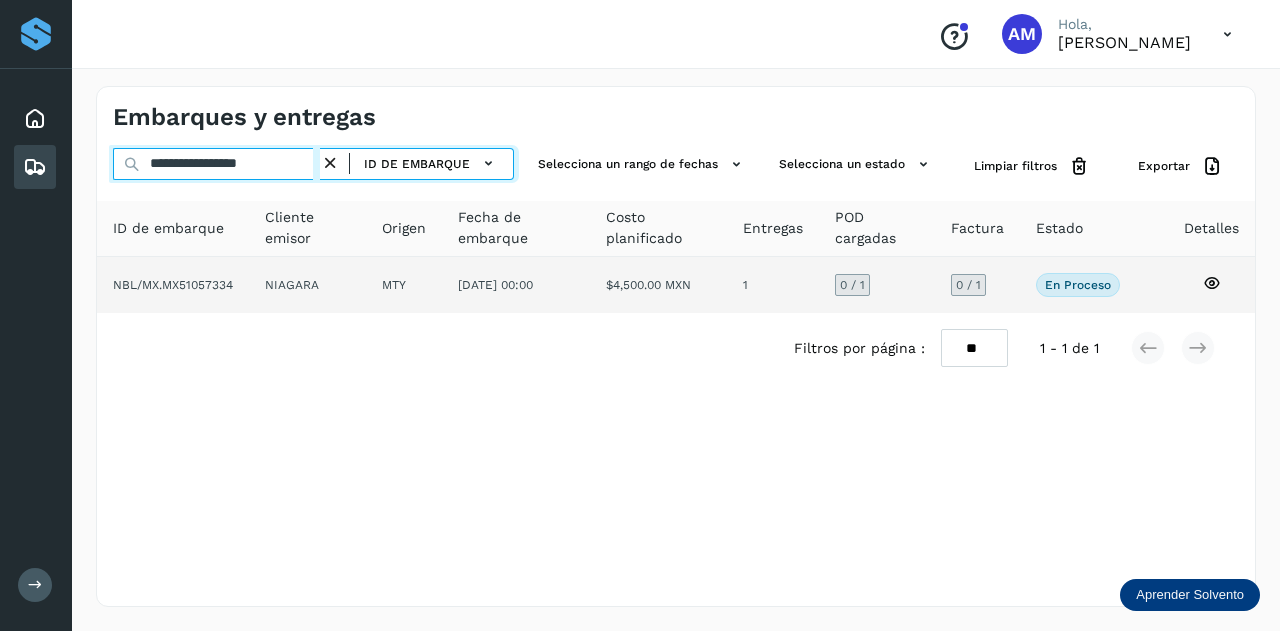 type on "**********" 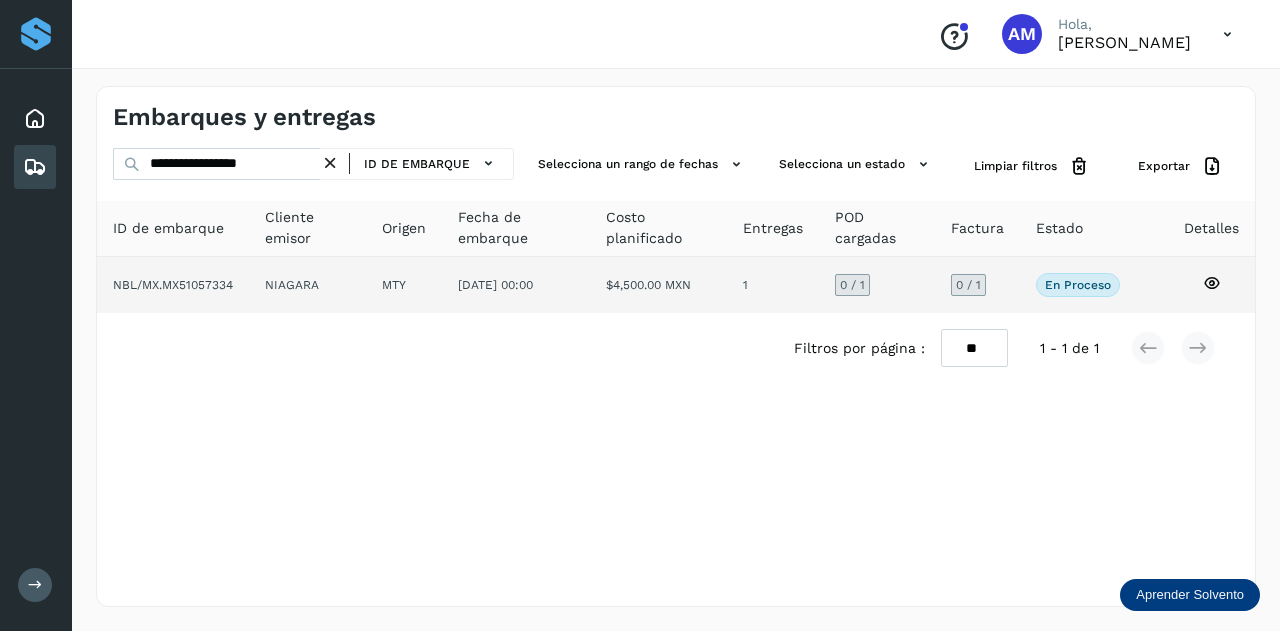 click on "MTY" 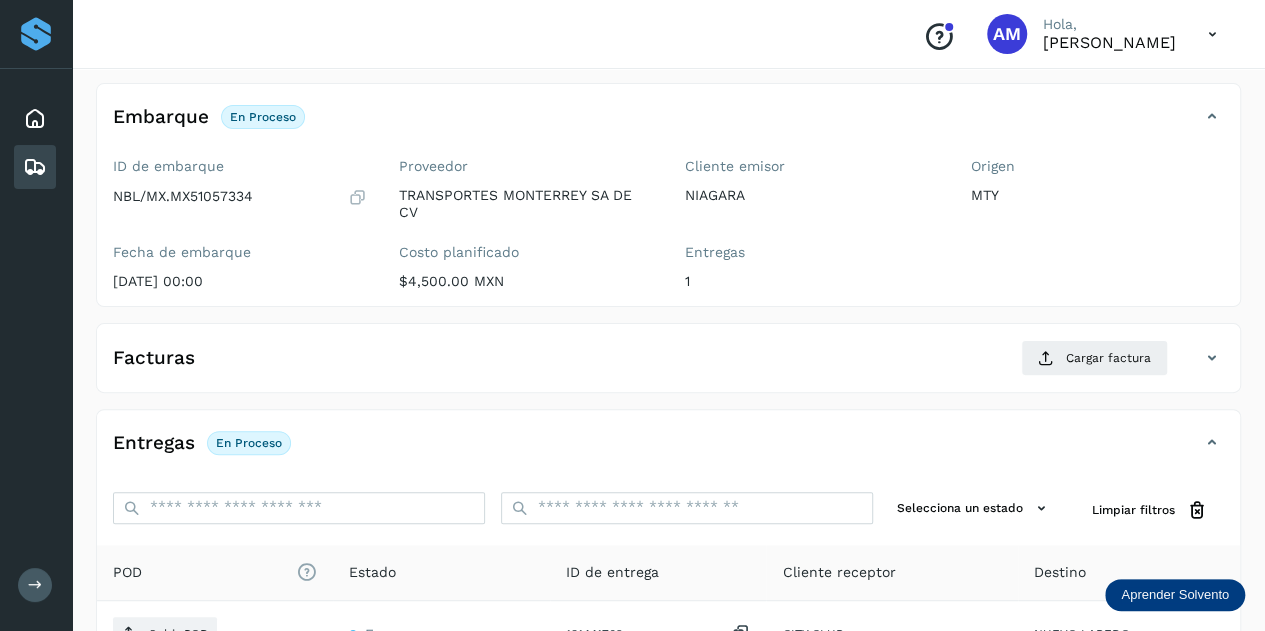 scroll, scrollTop: 300, scrollLeft: 0, axis: vertical 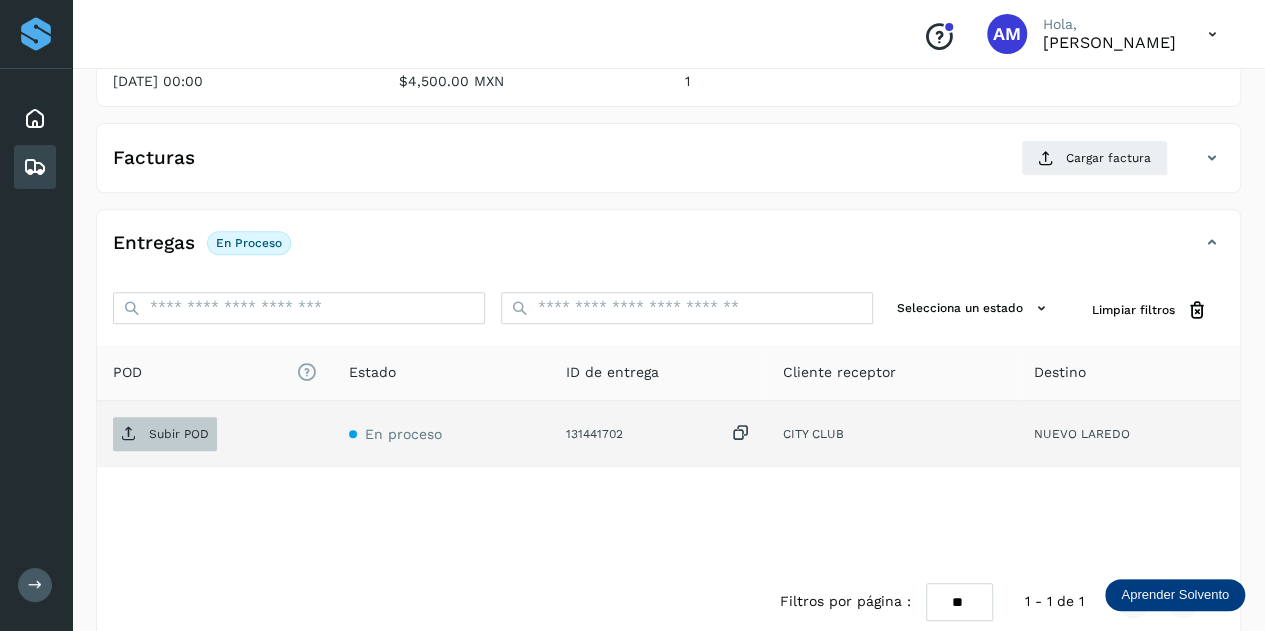 click on "Subir POD" at bounding box center [179, 434] 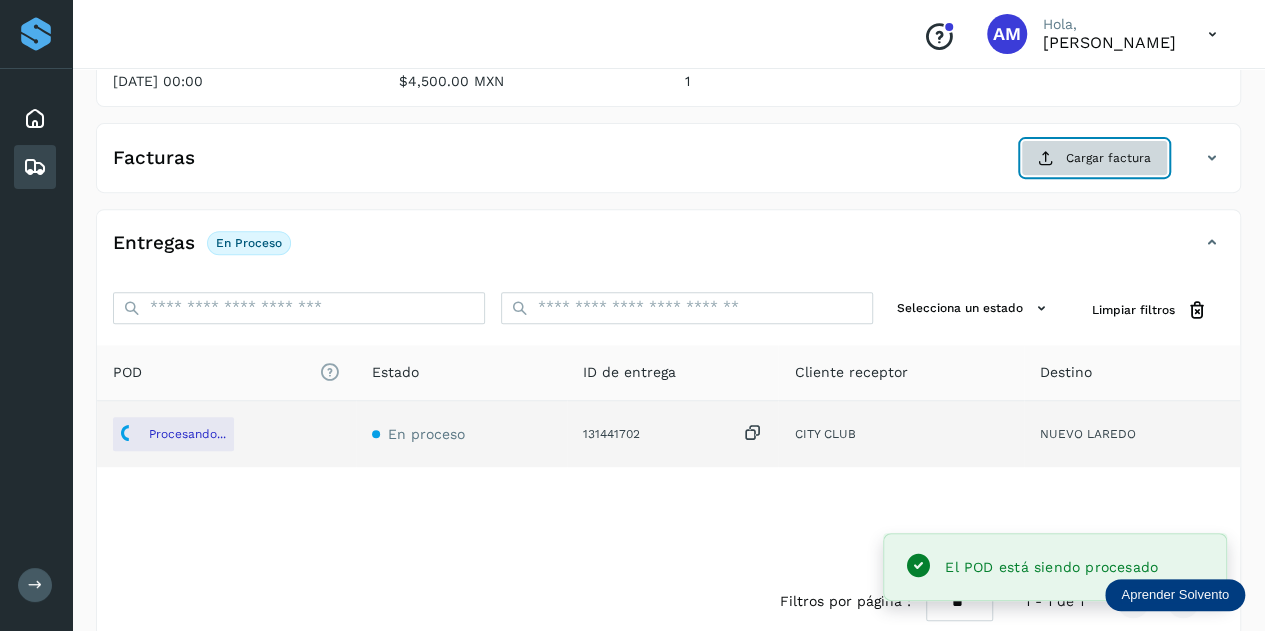 click on "Cargar factura" 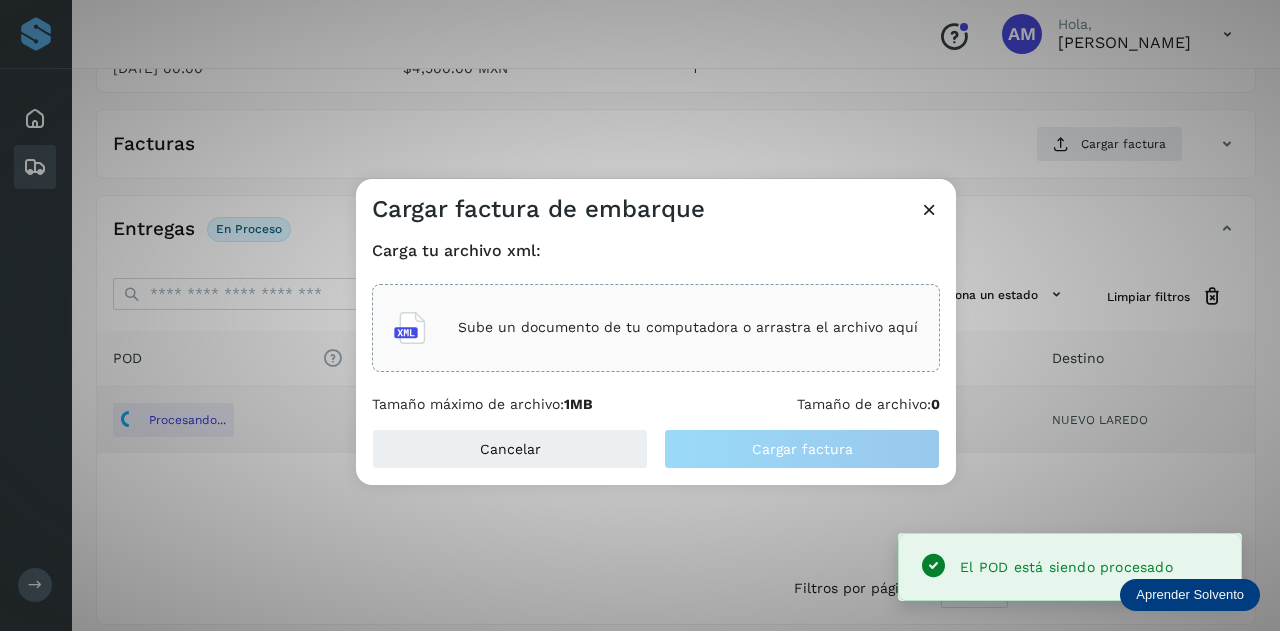 click on "Sube un documento de tu computadora o arrastra el archivo aquí" at bounding box center [688, 327] 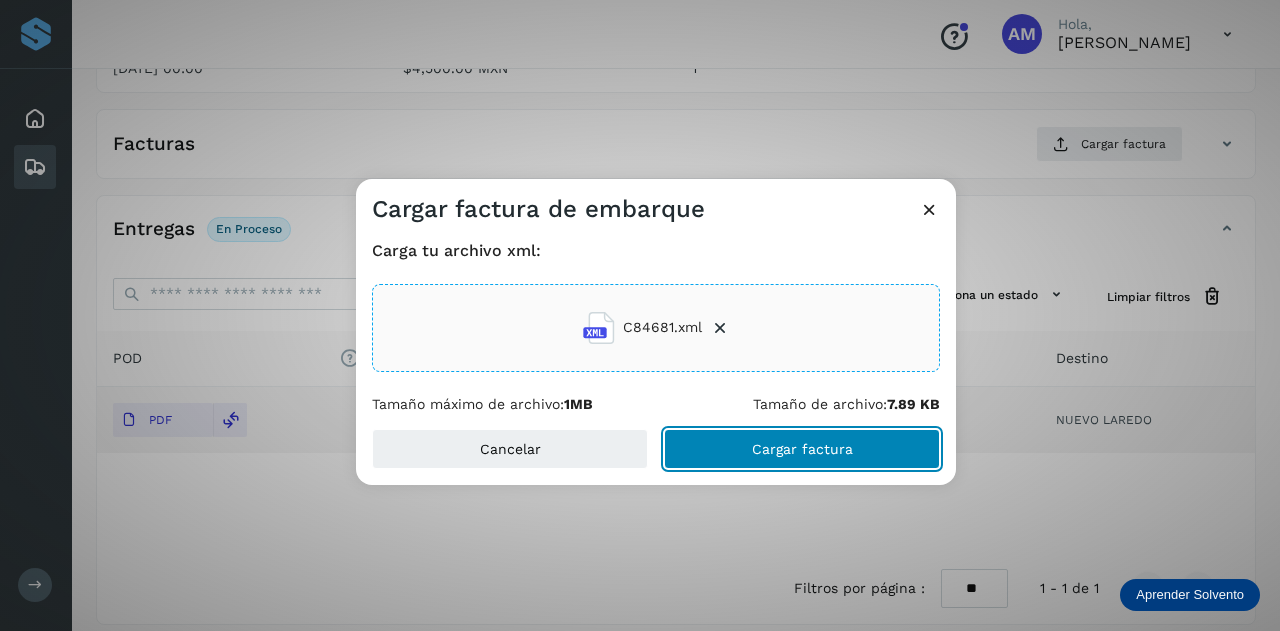 click on "Cargar factura" 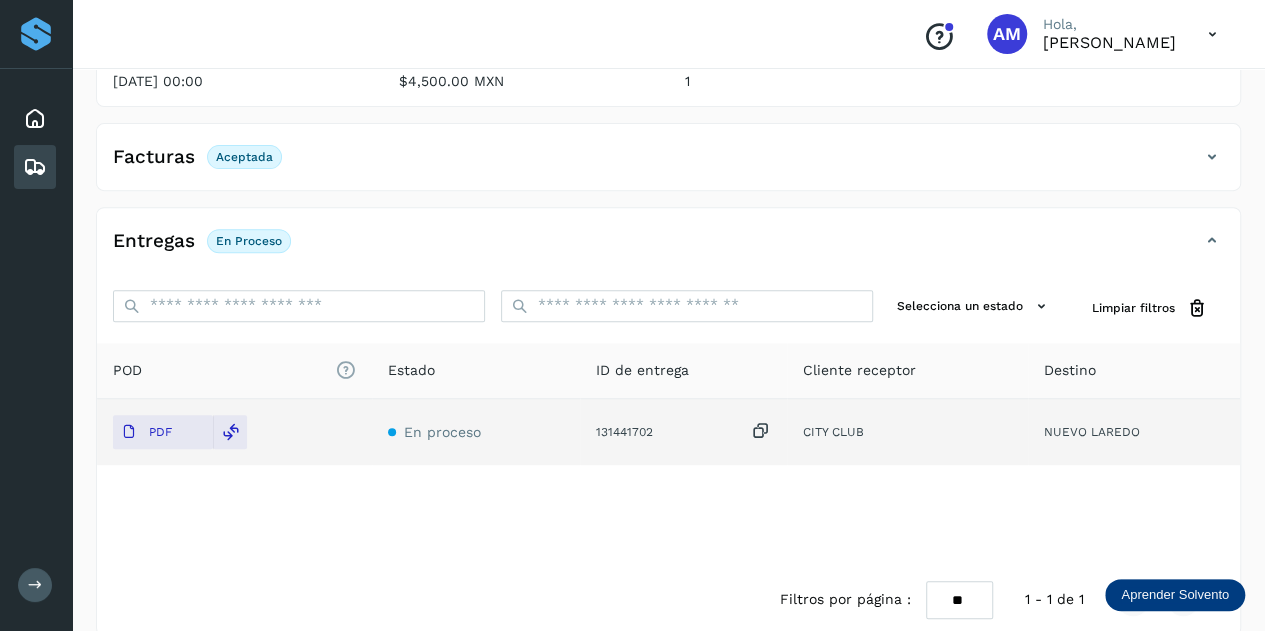 scroll, scrollTop: 0, scrollLeft: 0, axis: both 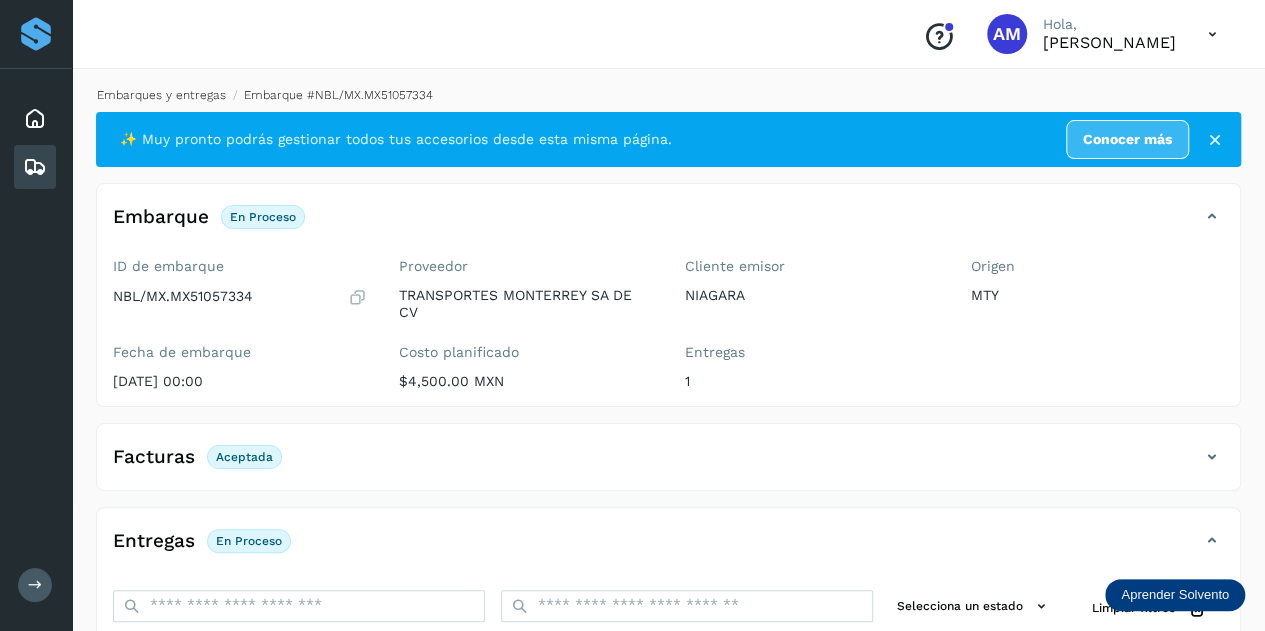 click on "Embarques y entregas" at bounding box center (161, 95) 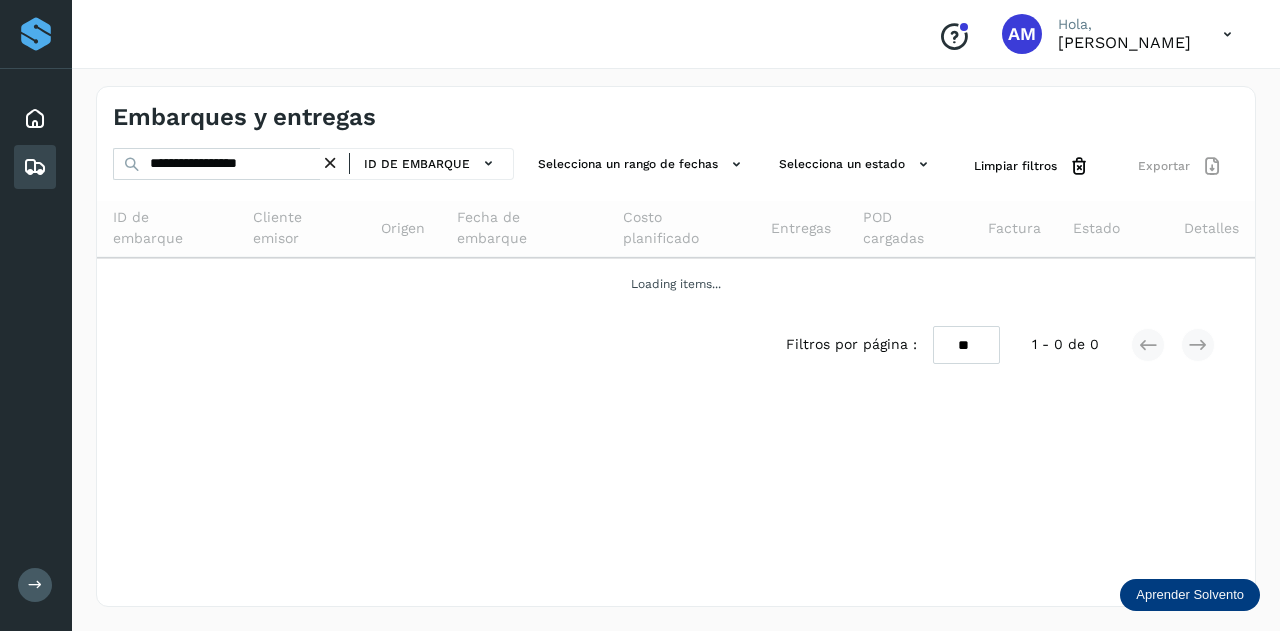 click at bounding box center [330, 163] 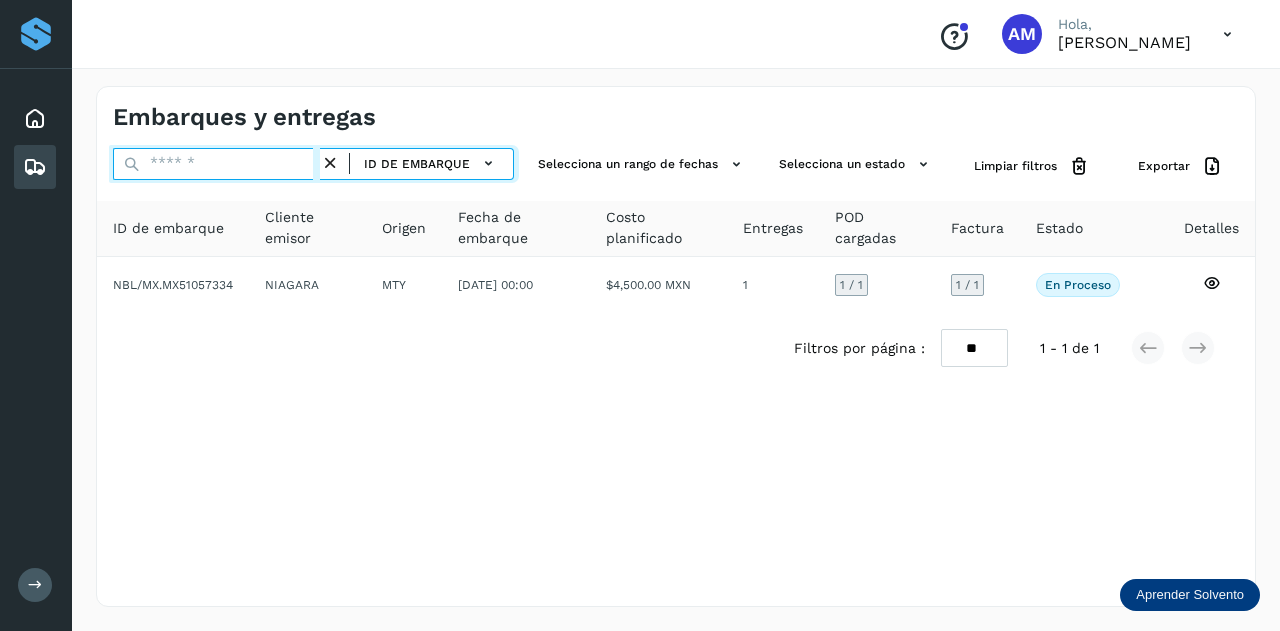 click at bounding box center (216, 164) 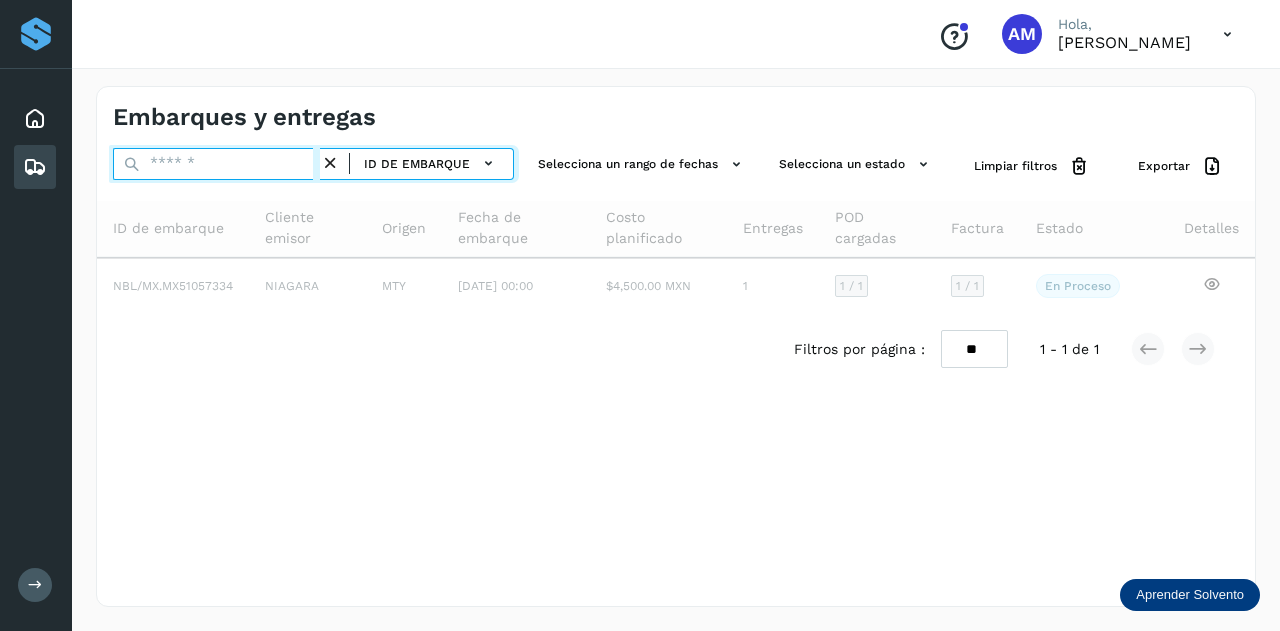 paste on "**********" 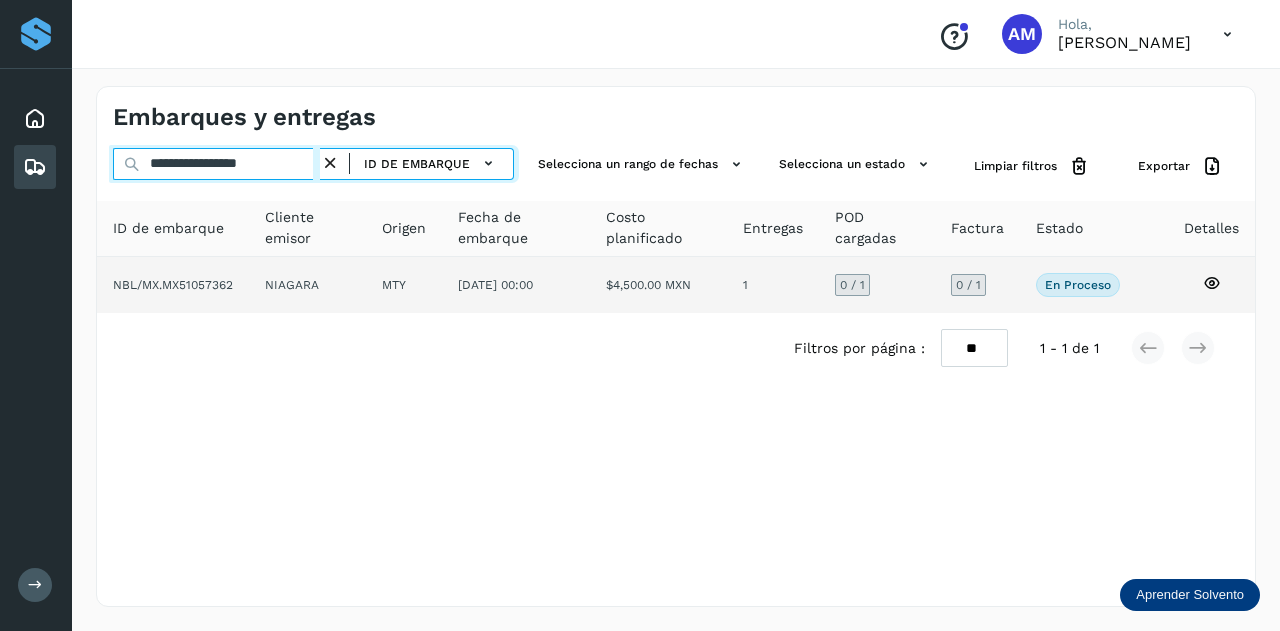 type on "**********" 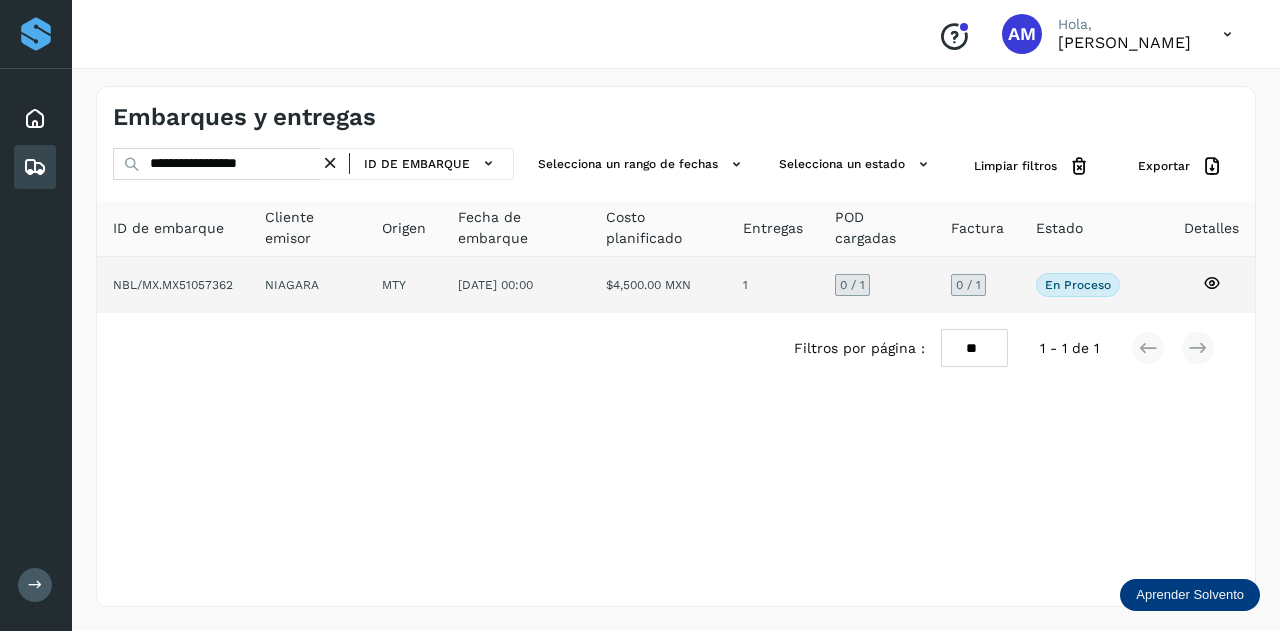 click on "NIAGARA" 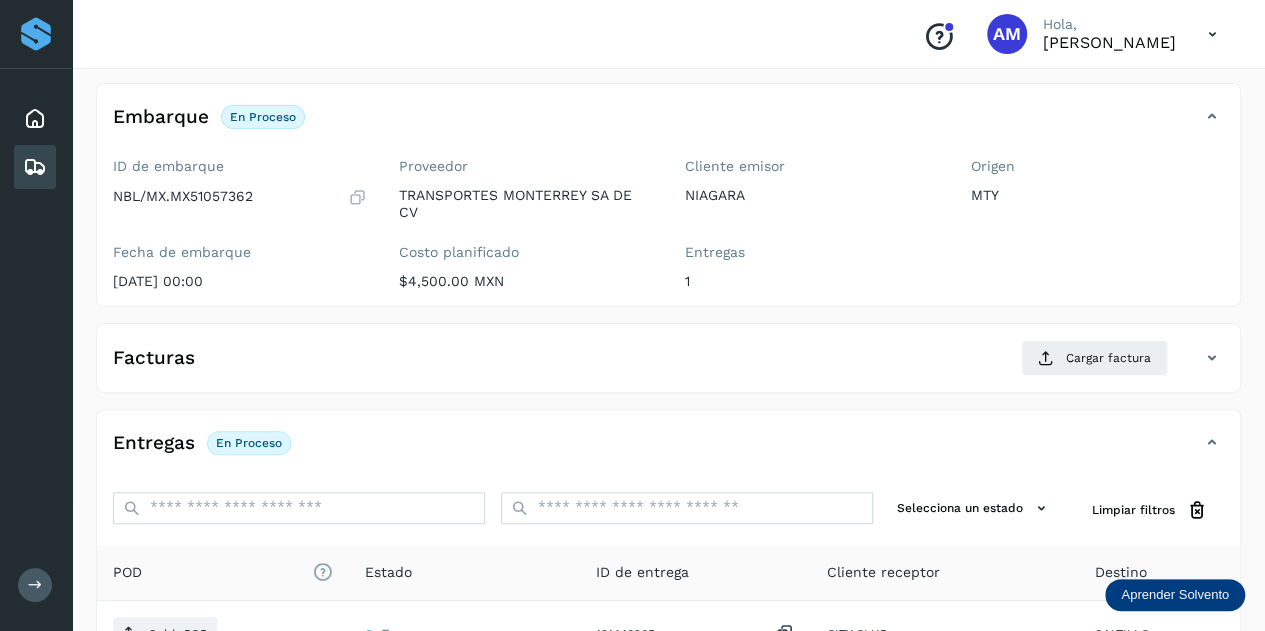 scroll, scrollTop: 200, scrollLeft: 0, axis: vertical 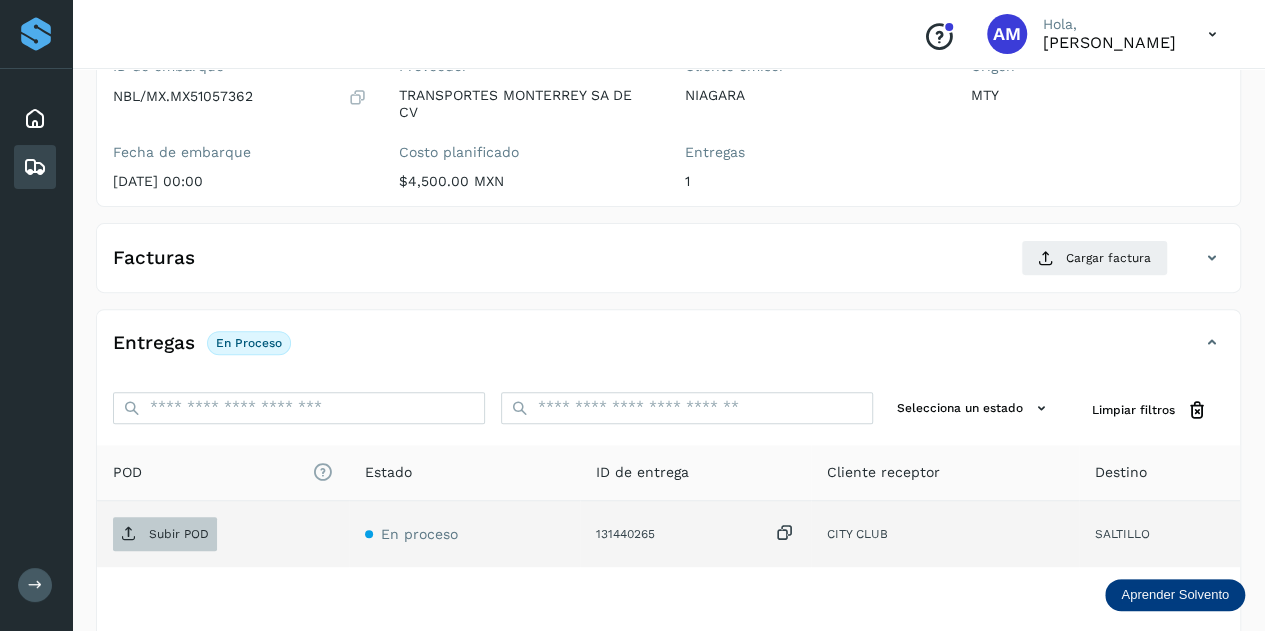 click on "Subir POD" at bounding box center [165, 534] 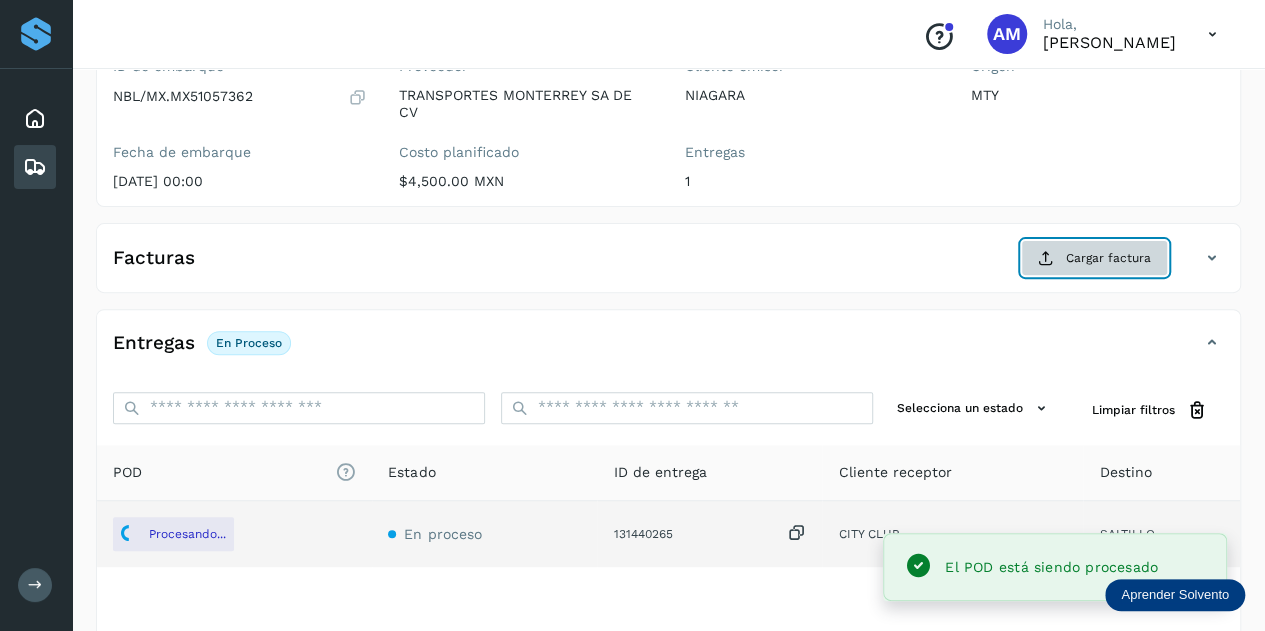 click on "Cargar factura" at bounding box center [1094, 258] 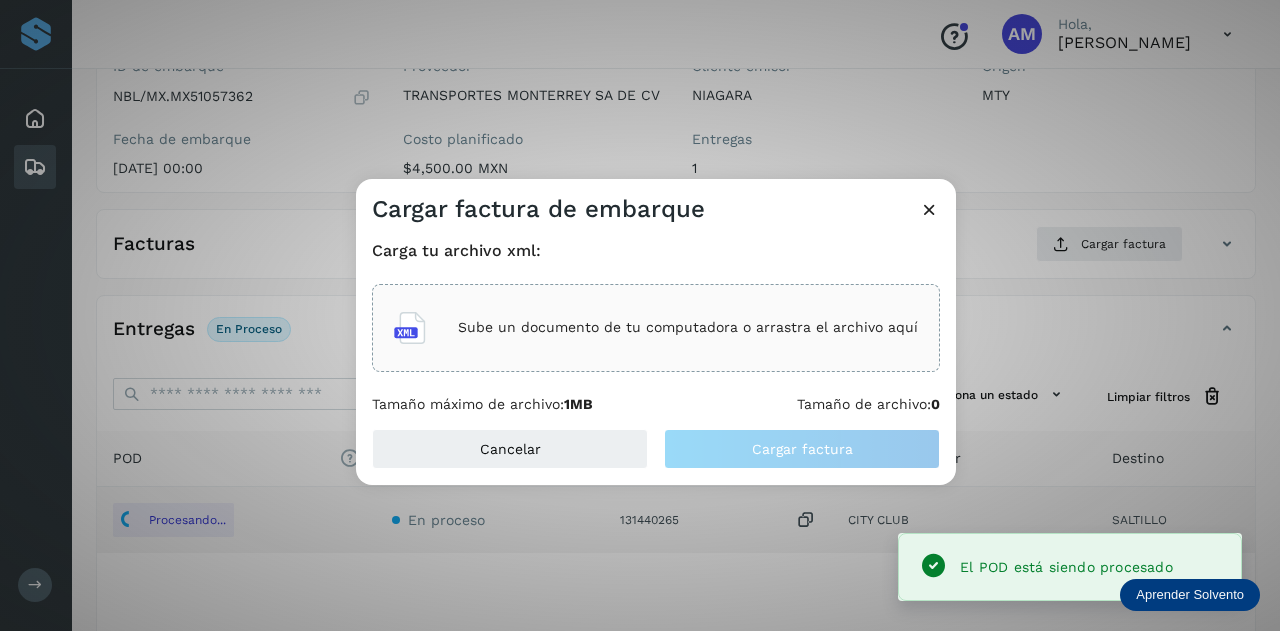 click on "Sube un documento de tu computadora o arrastra el archivo aquí" 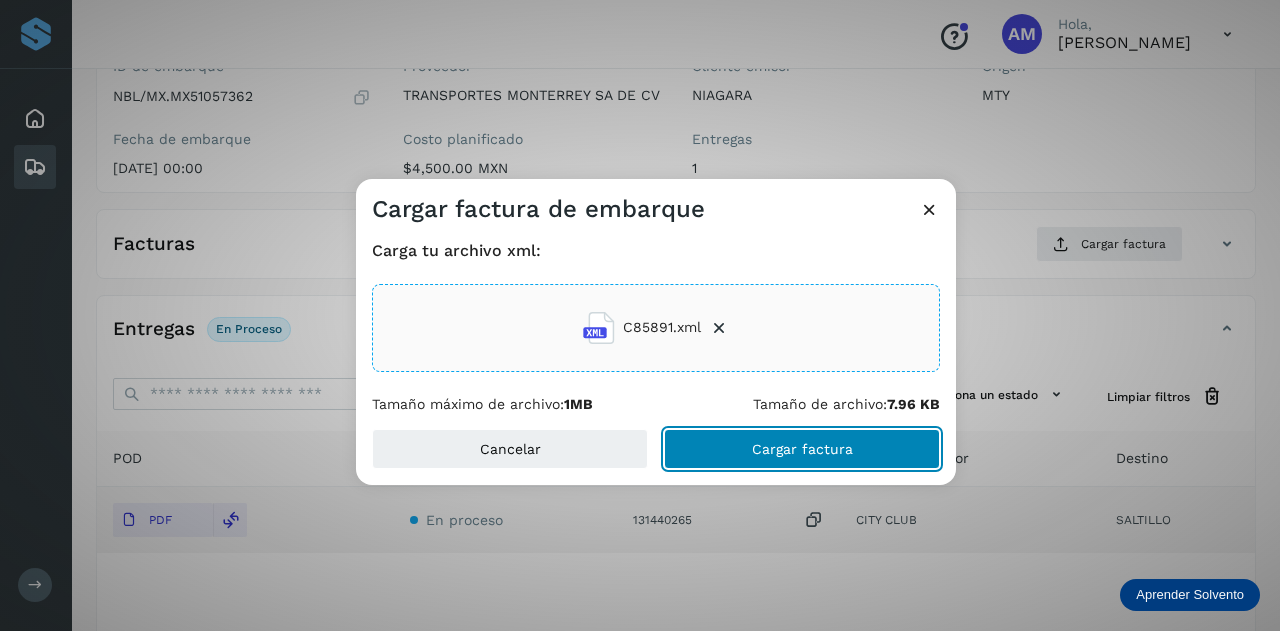 click on "Cargar factura" 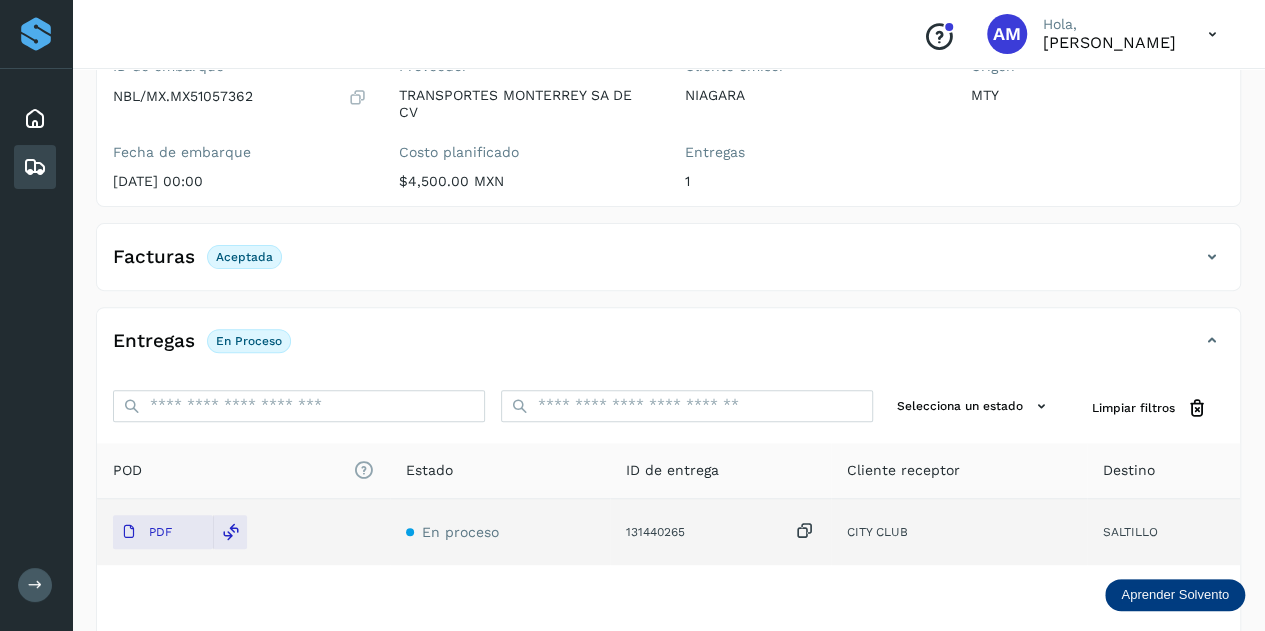 scroll, scrollTop: 0, scrollLeft: 0, axis: both 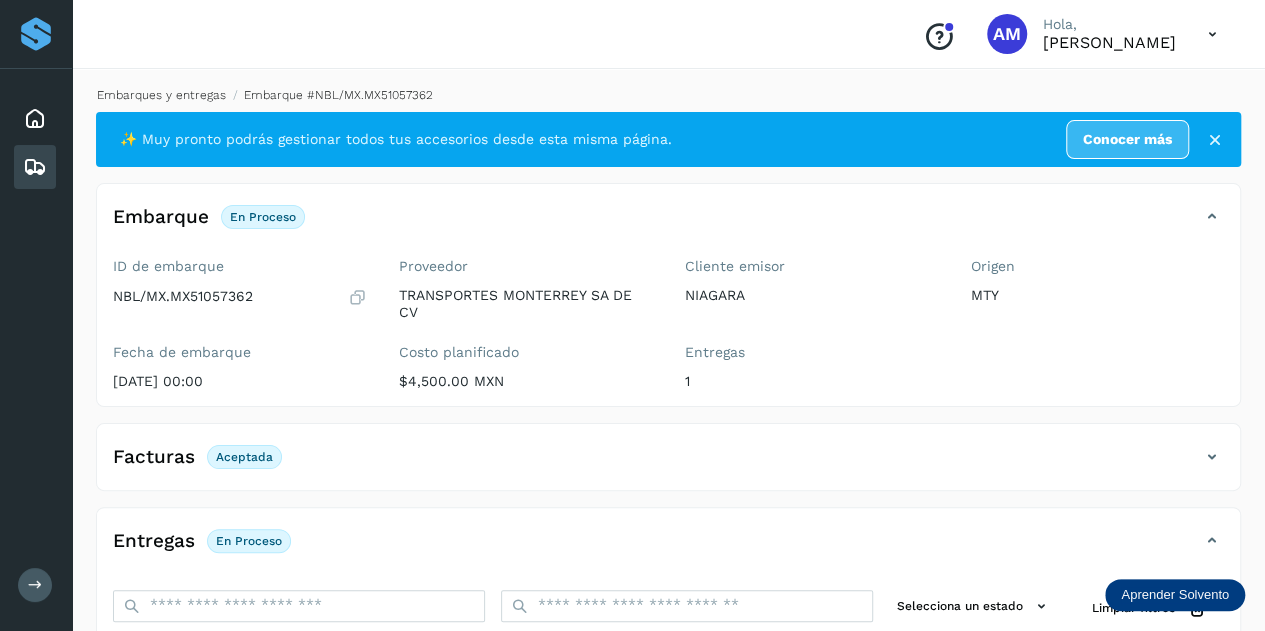 click on "Embarques y entregas" at bounding box center [161, 95] 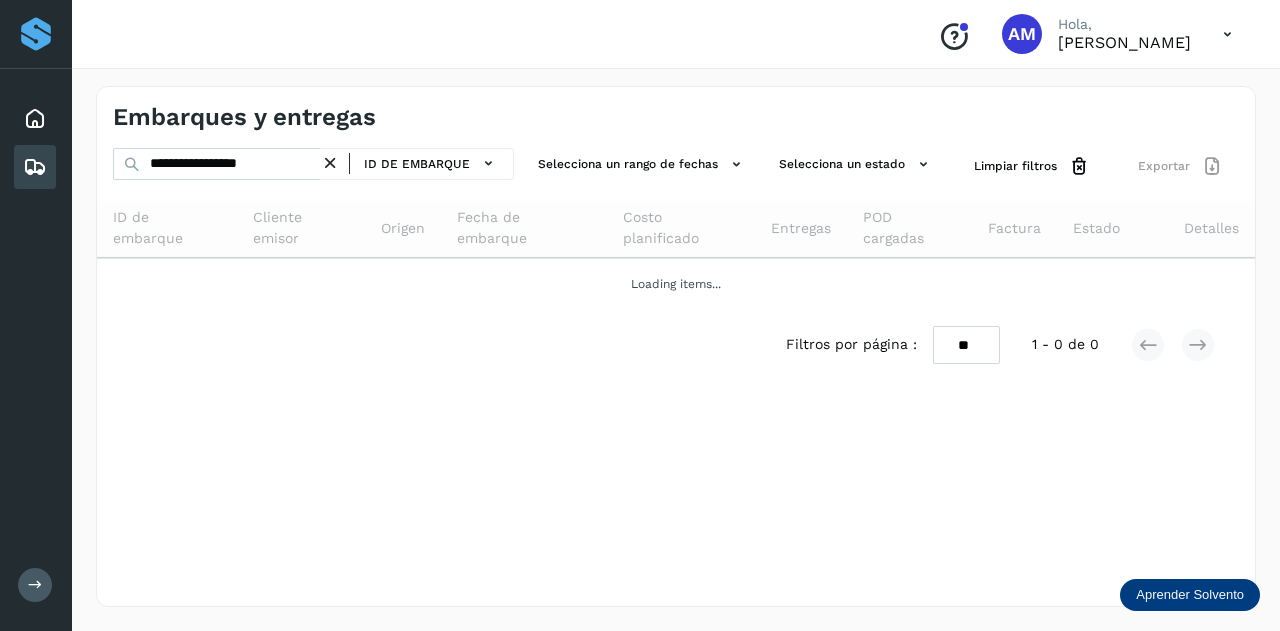 drag, startPoint x: 330, startPoint y: 162, endPoint x: 284, endPoint y: 165, distance: 46.09772 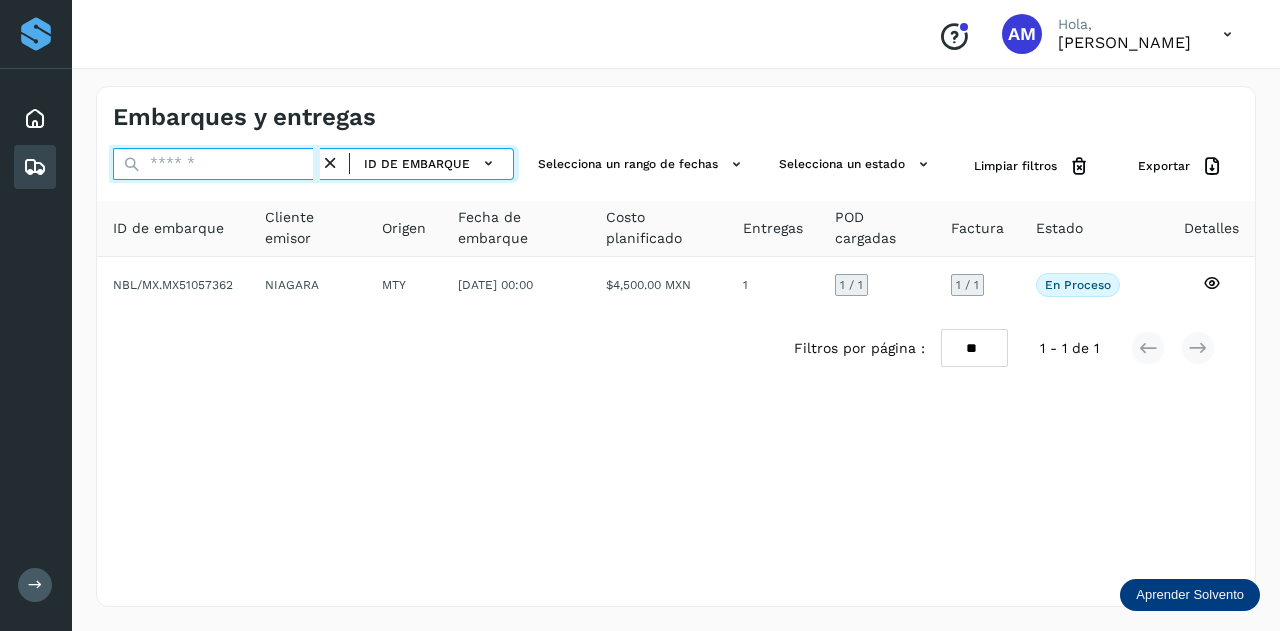 click at bounding box center (216, 164) 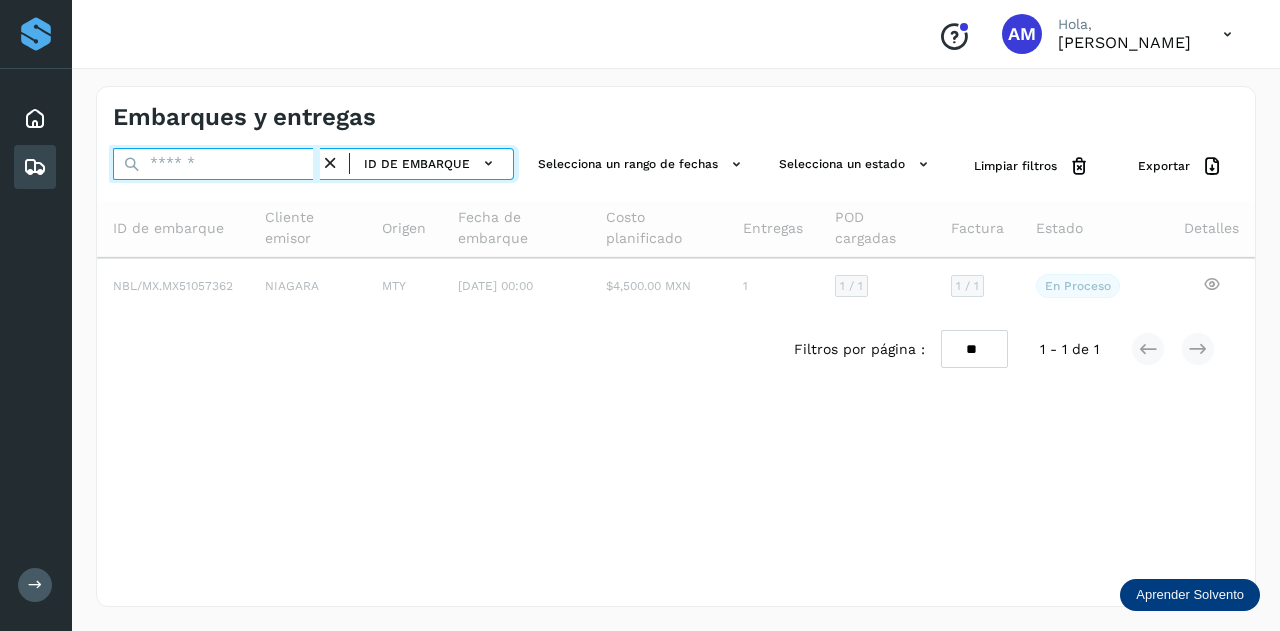 paste on "**********" 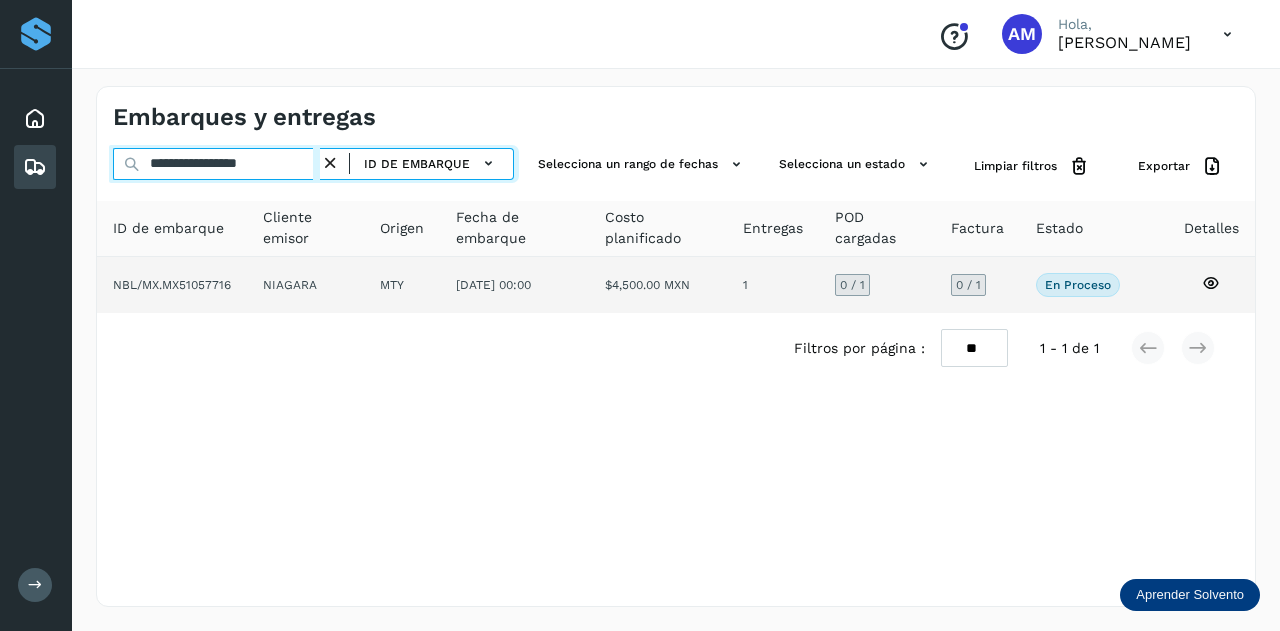 type on "**********" 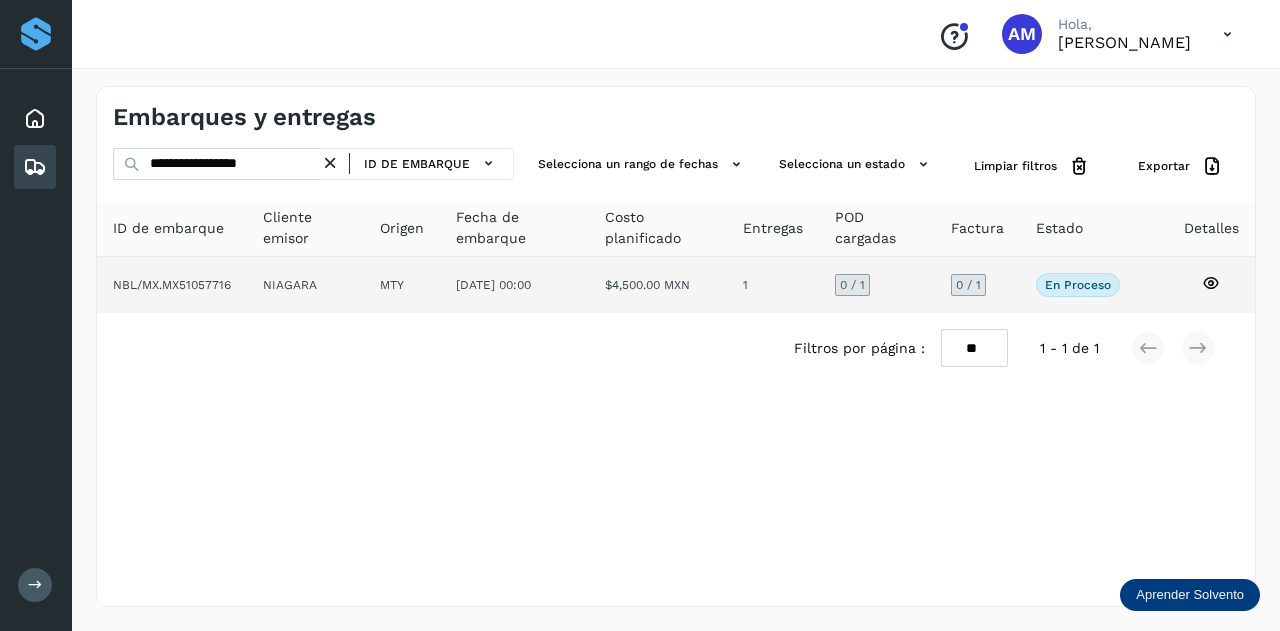 click on "MTY" 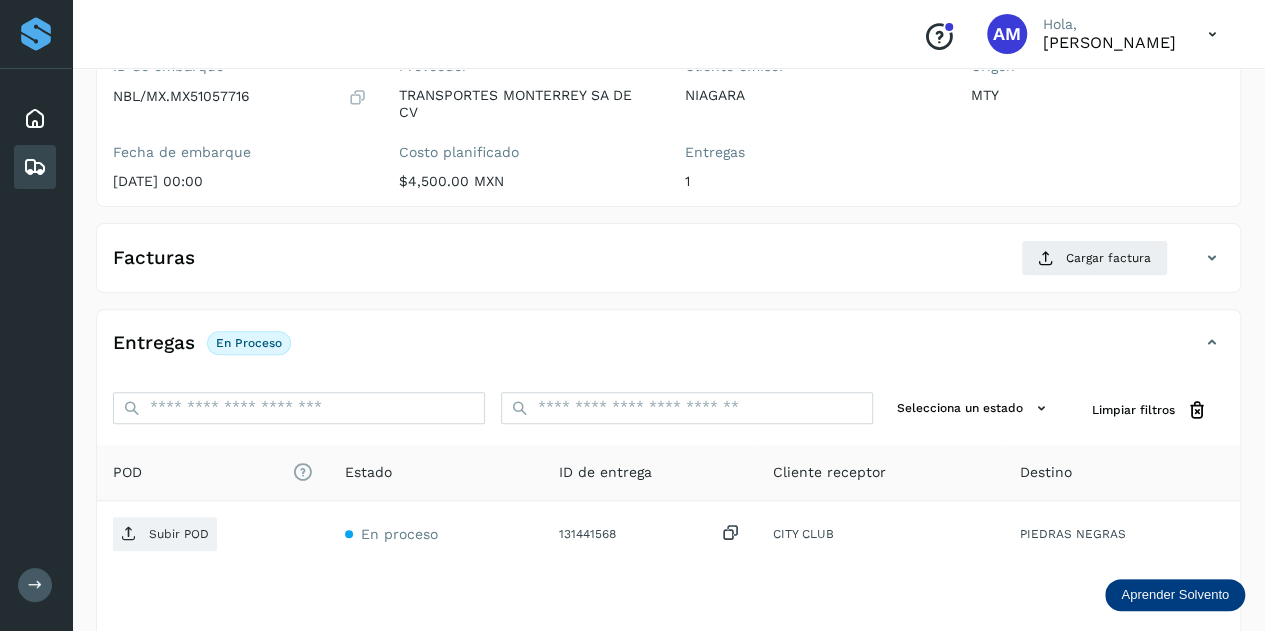 scroll, scrollTop: 300, scrollLeft: 0, axis: vertical 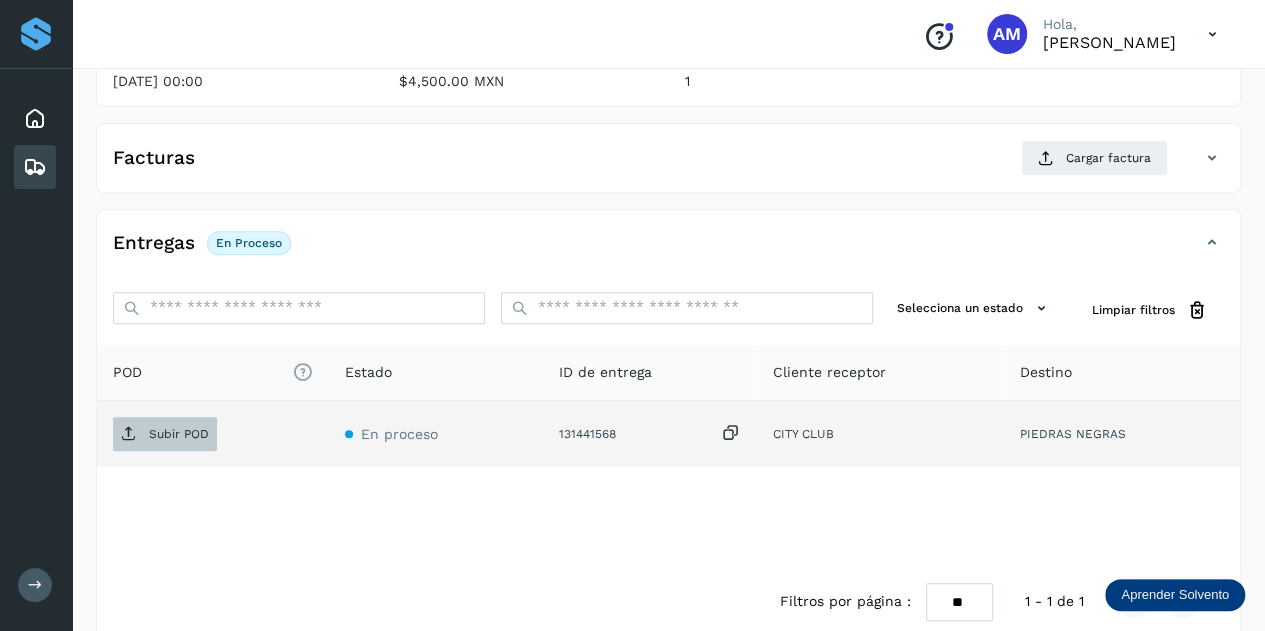 click on "Subir POD" at bounding box center (179, 434) 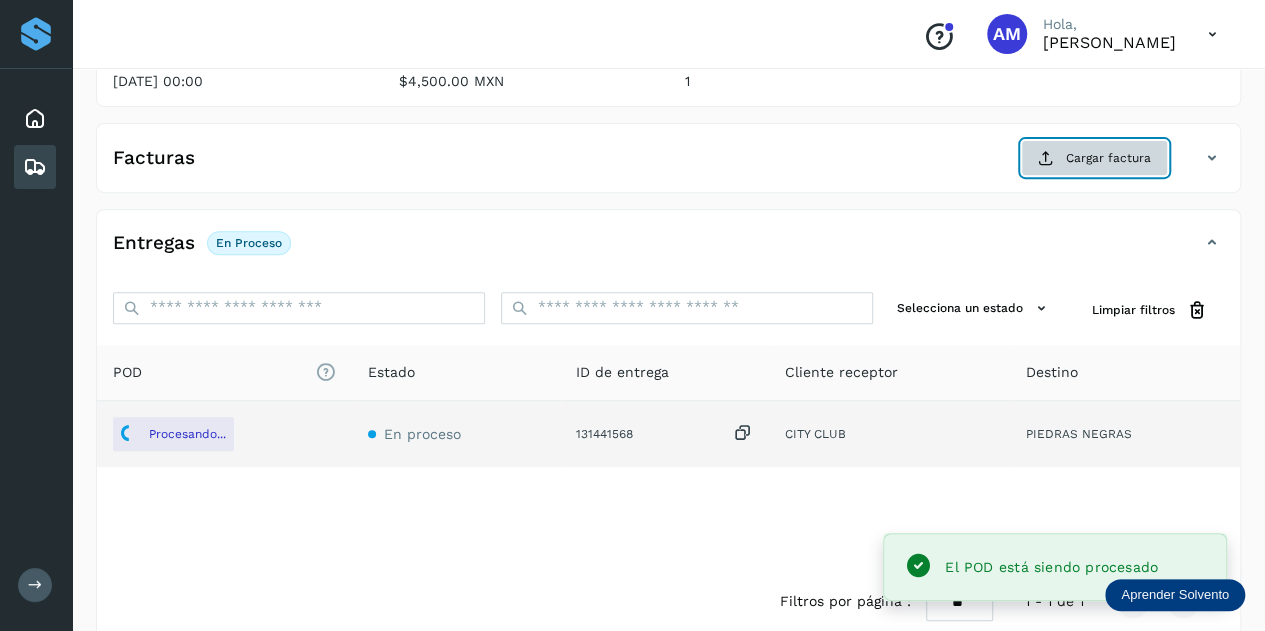 click on "Cargar factura" 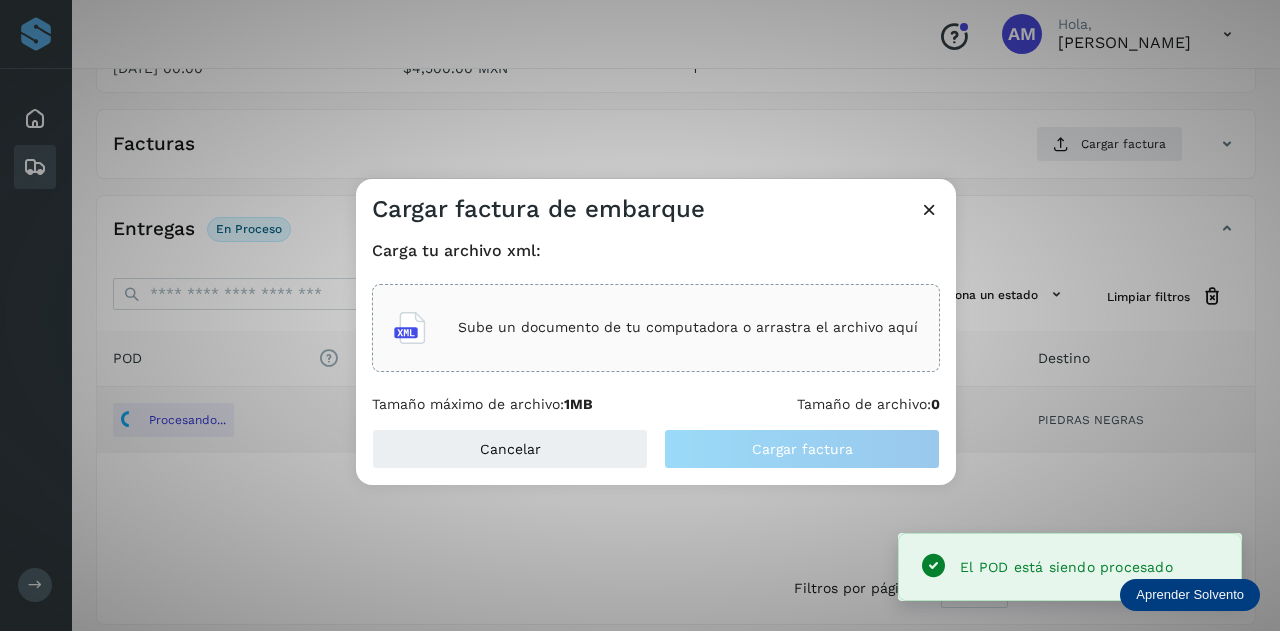 click on "Sube un documento de tu computadora o arrastra el archivo aquí" at bounding box center [688, 327] 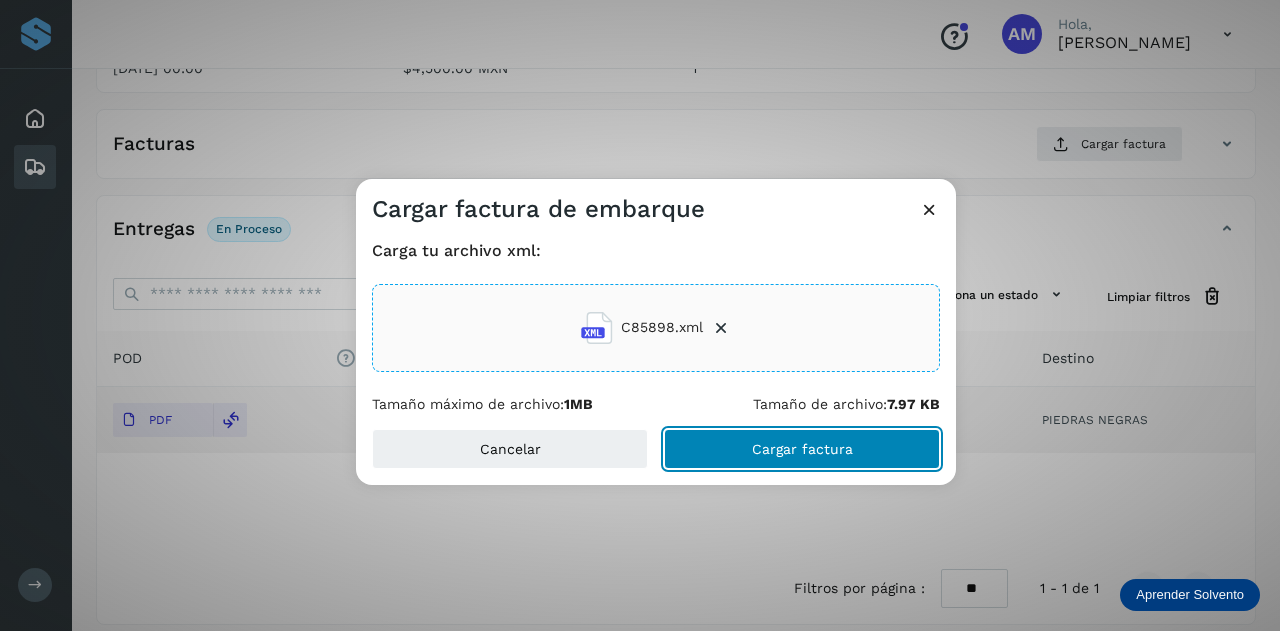 click on "Cargar factura" 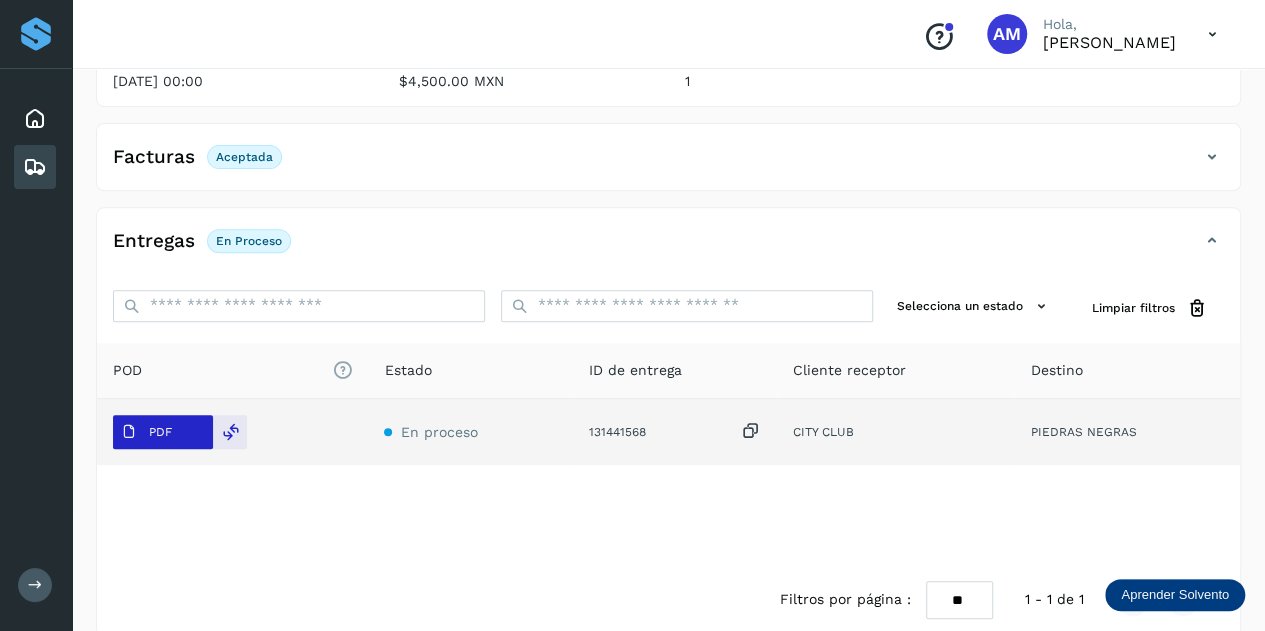 click on "PDF" at bounding box center [160, 432] 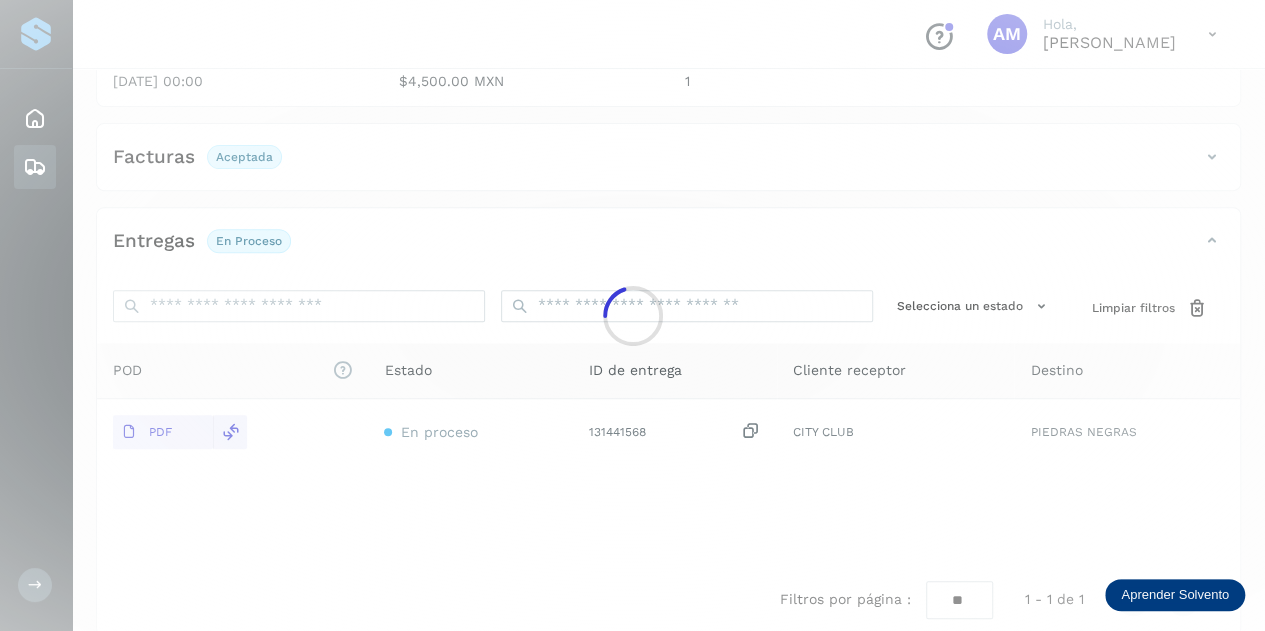 type 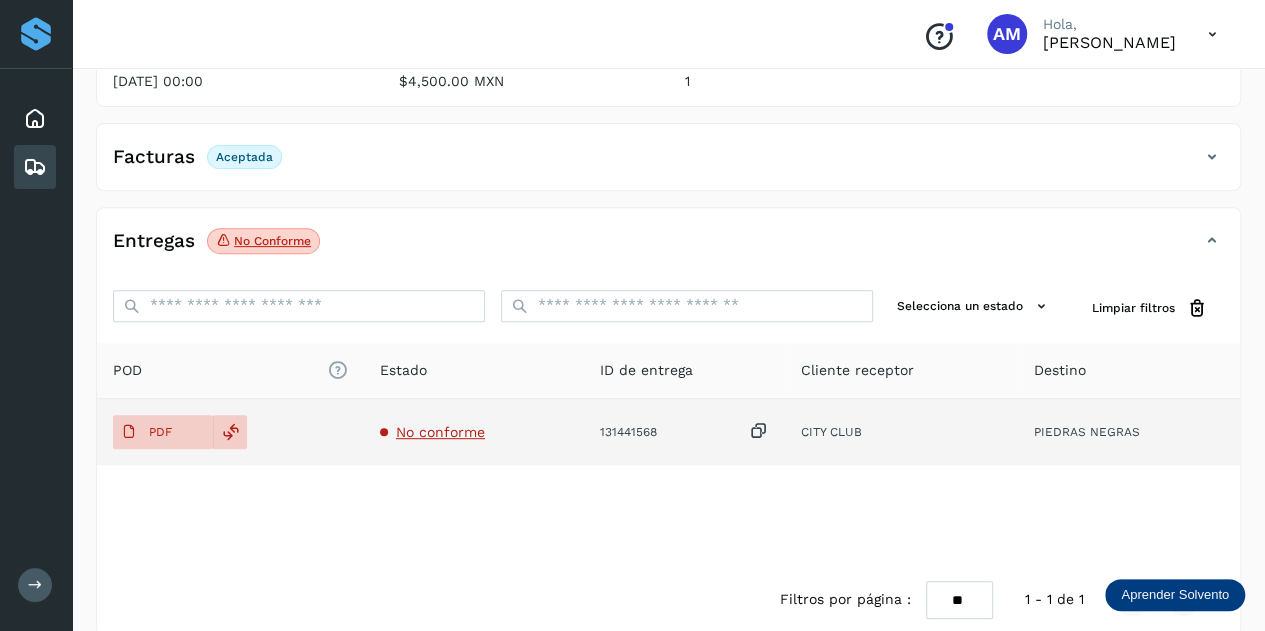 click on "No conforme" at bounding box center [440, 432] 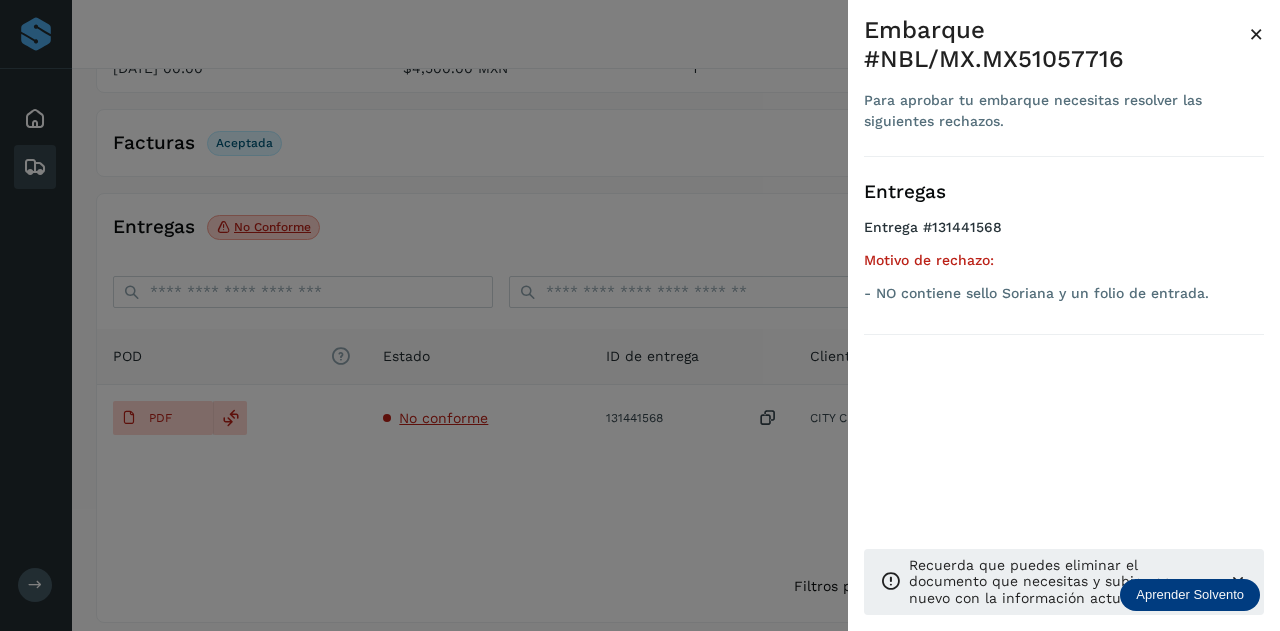 click at bounding box center [640, 315] 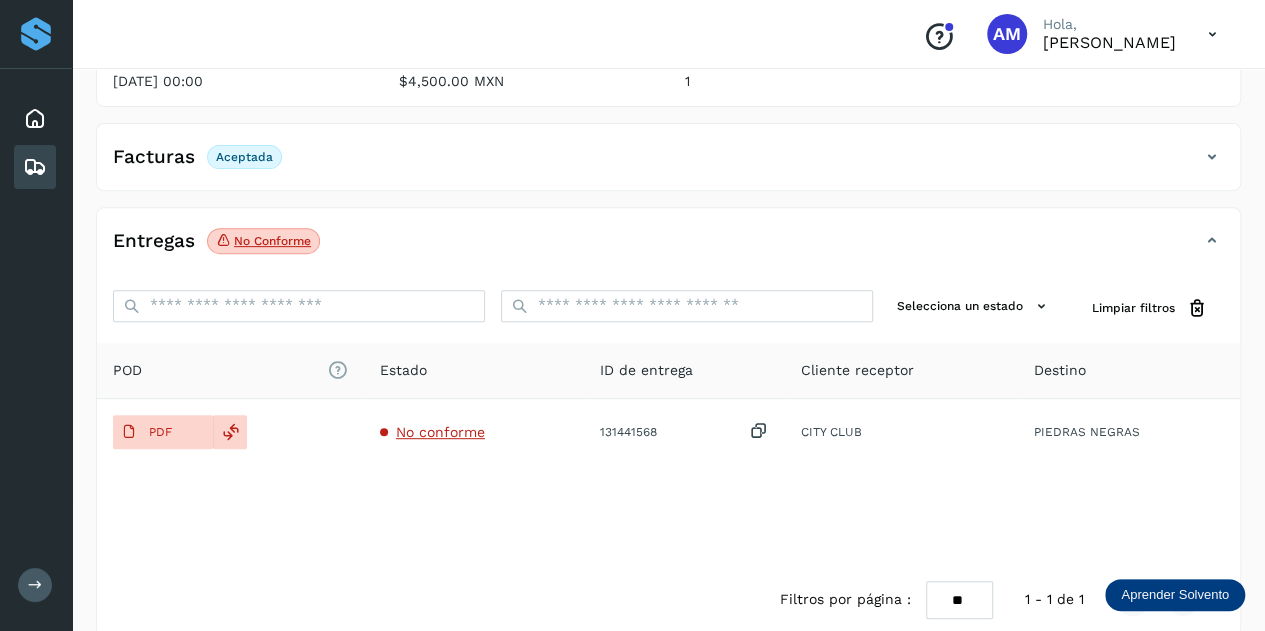 scroll, scrollTop: 0, scrollLeft: 0, axis: both 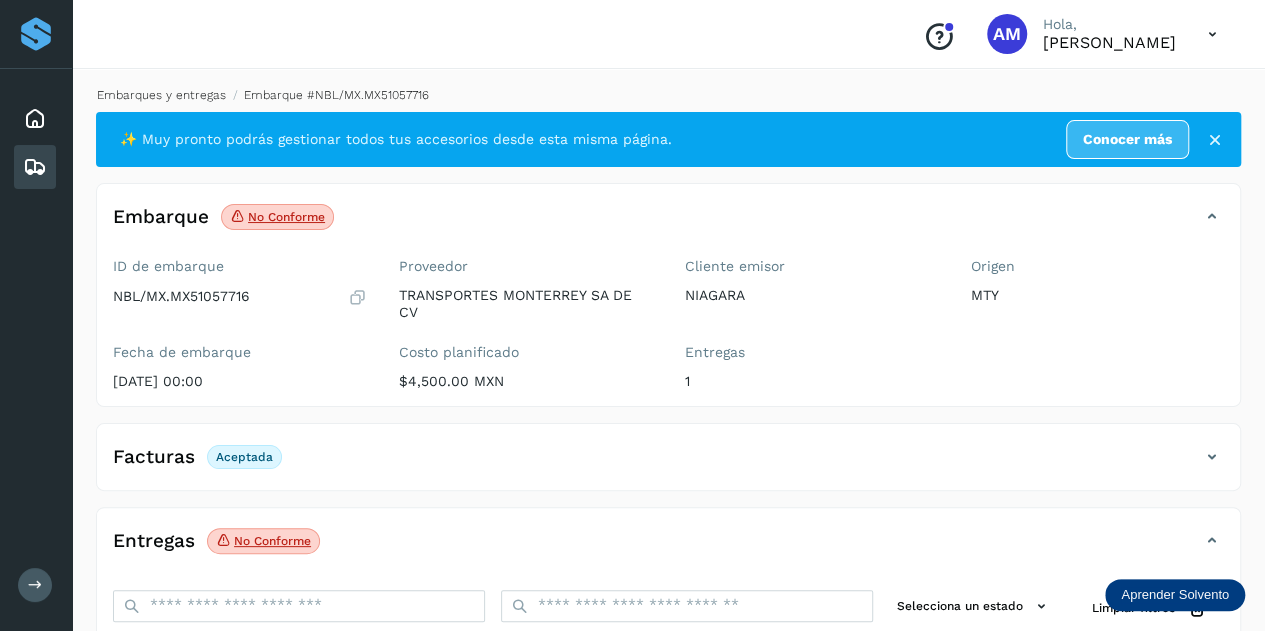 click on "Embarques y entregas" at bounding box center (161, 95) 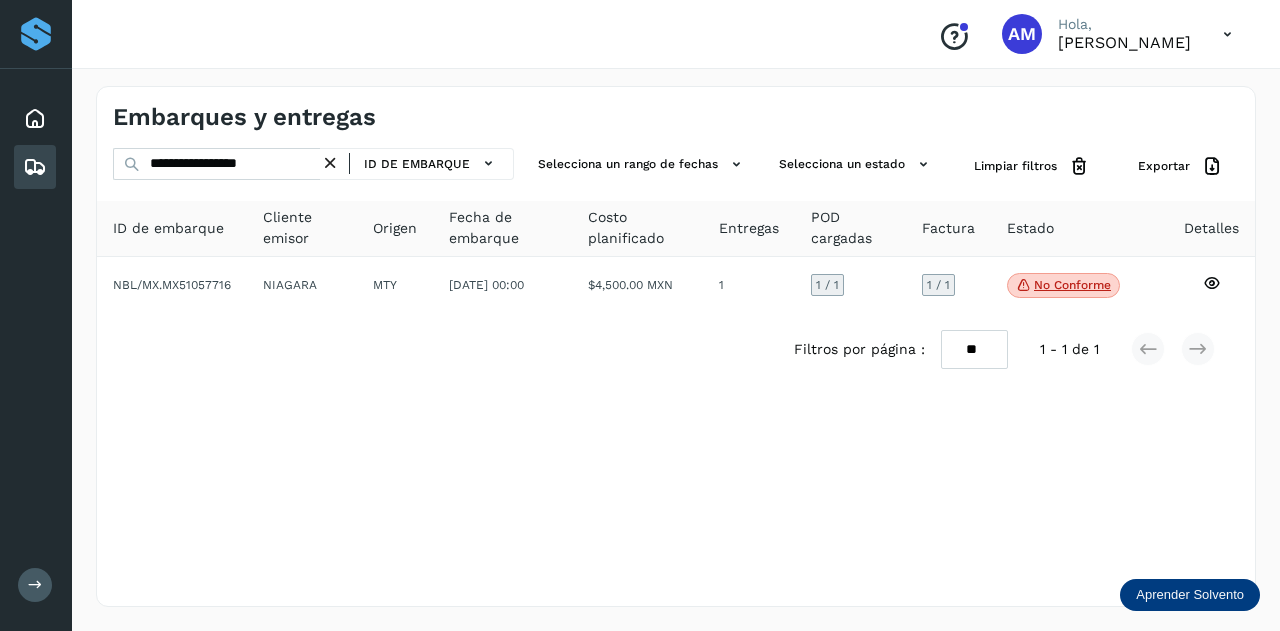 click at bounding box center (330, 163) 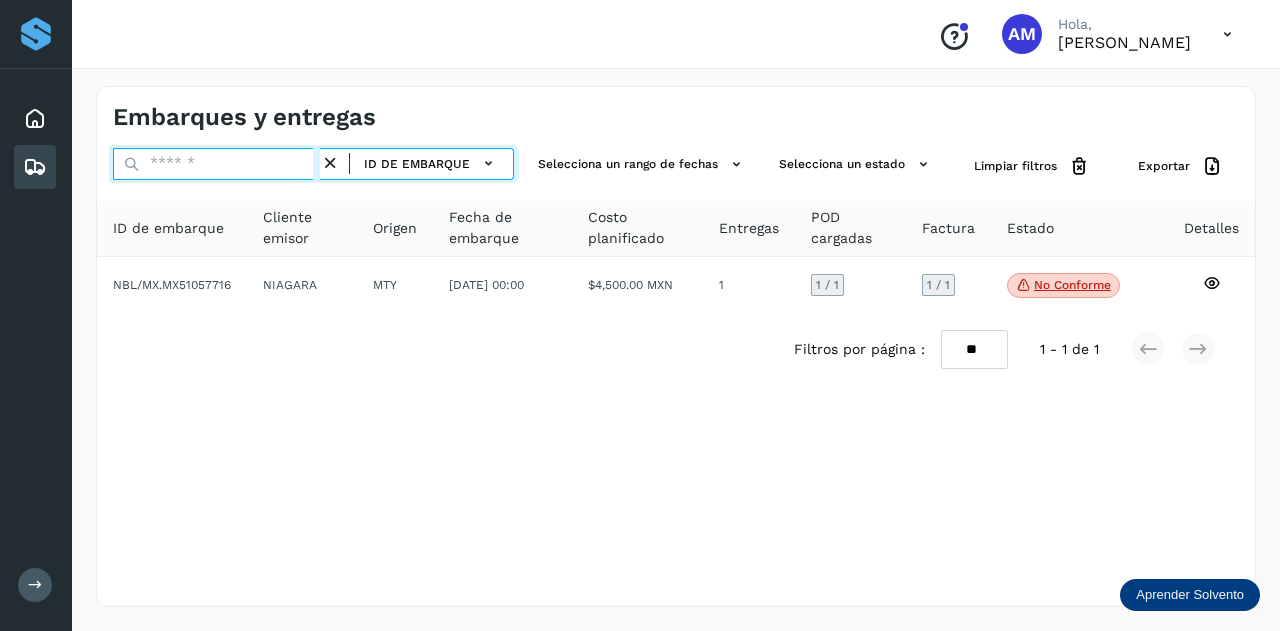 click at bounding box center (216, 164) 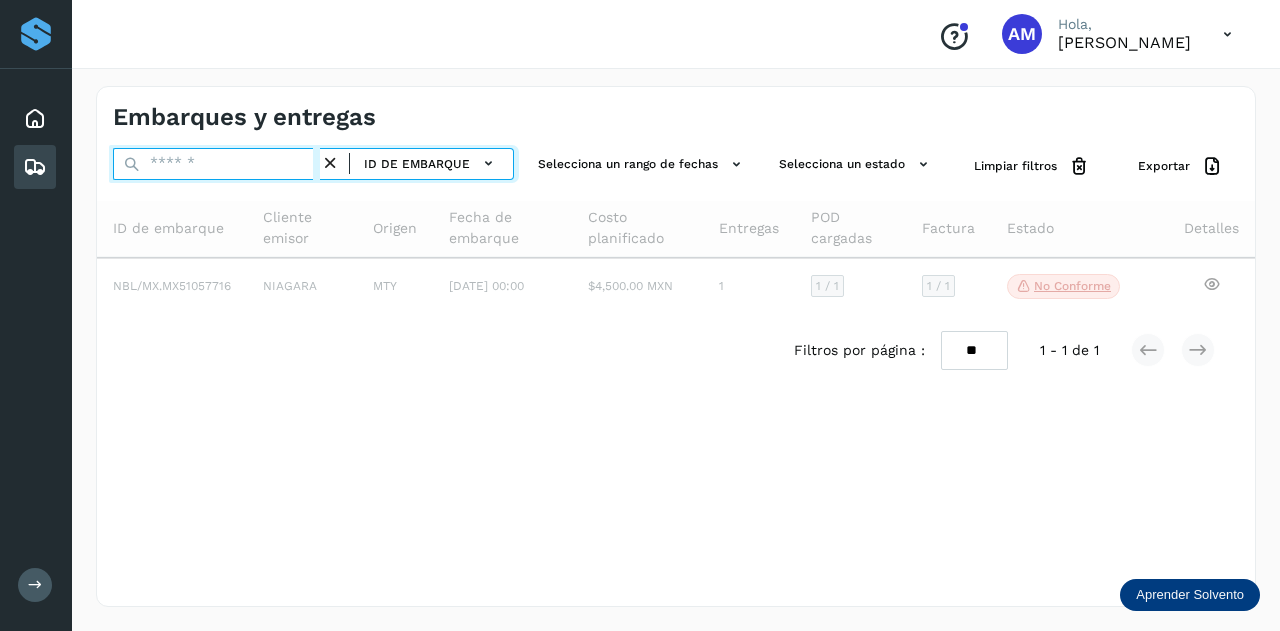 paste on "**********" 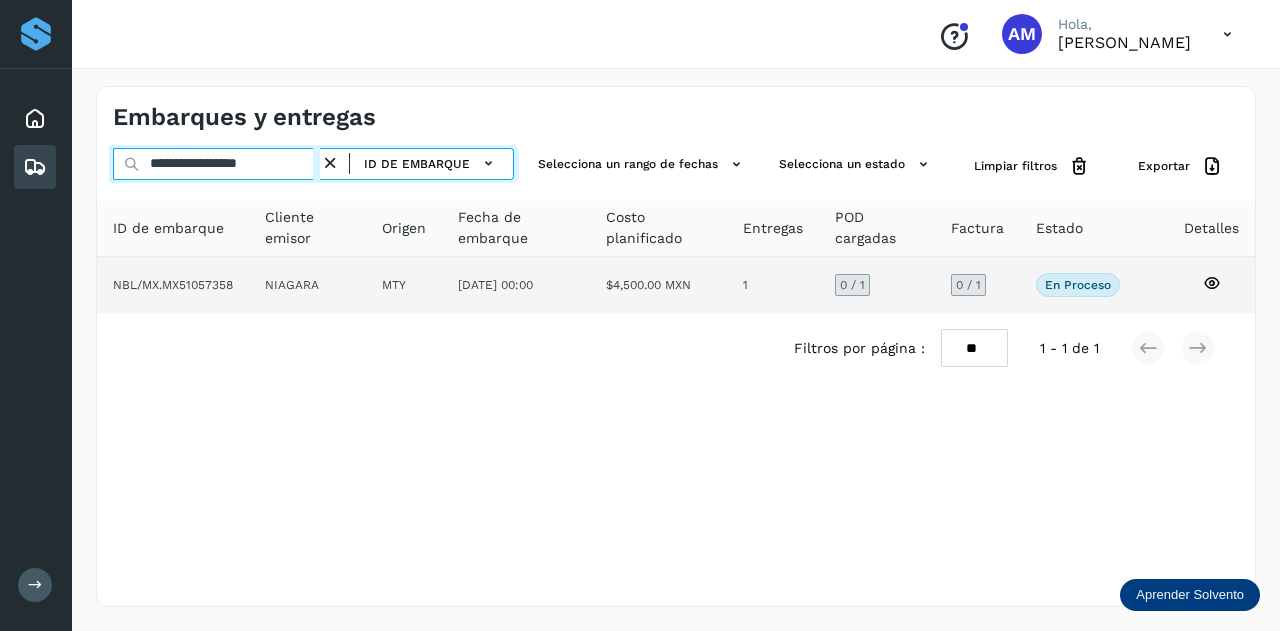 type on "**********" 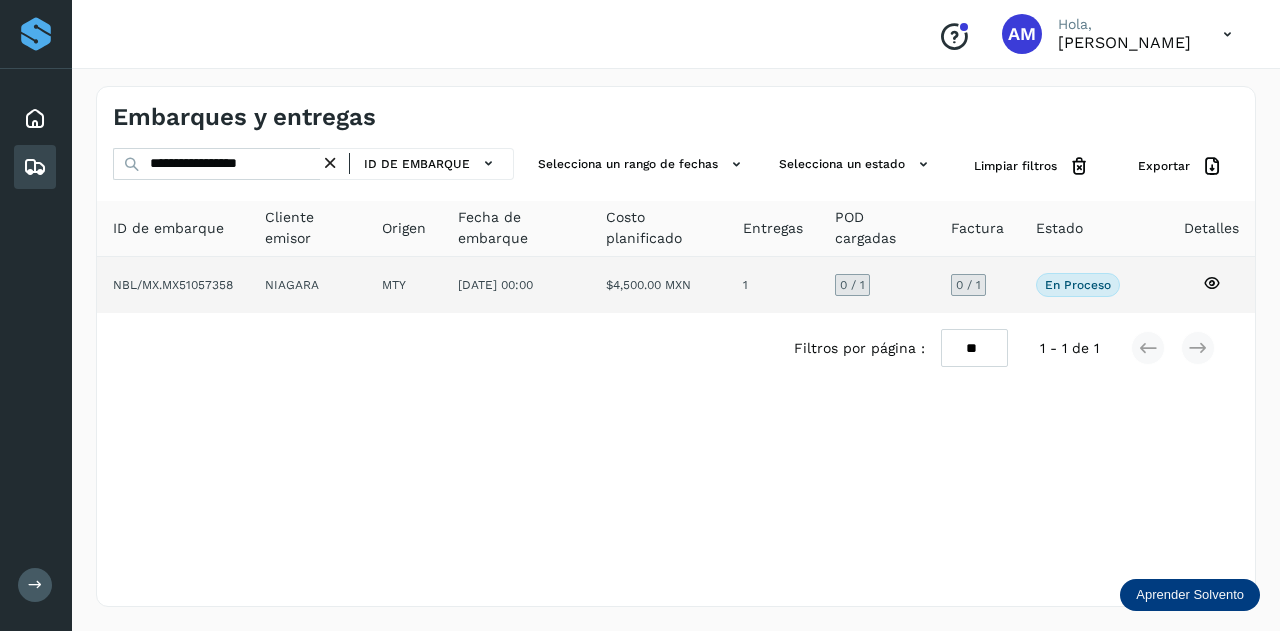 click on "NIAGARA" 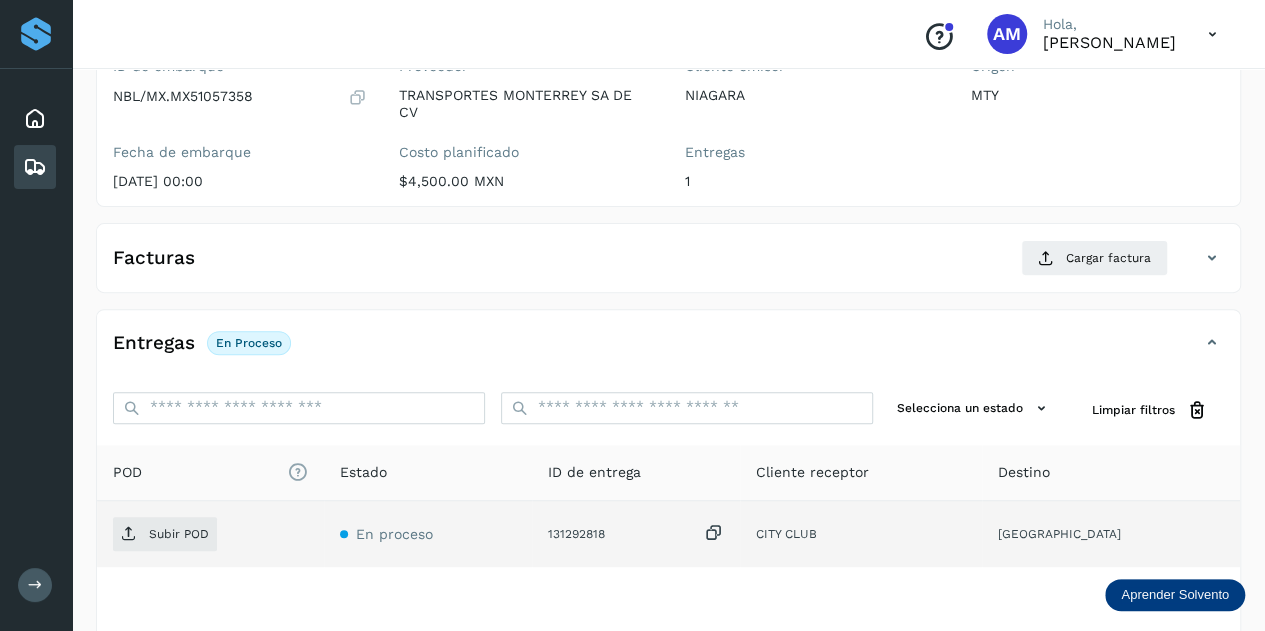 scroll, scrollTop: 300, scrollLeft: 0, axis: vertical 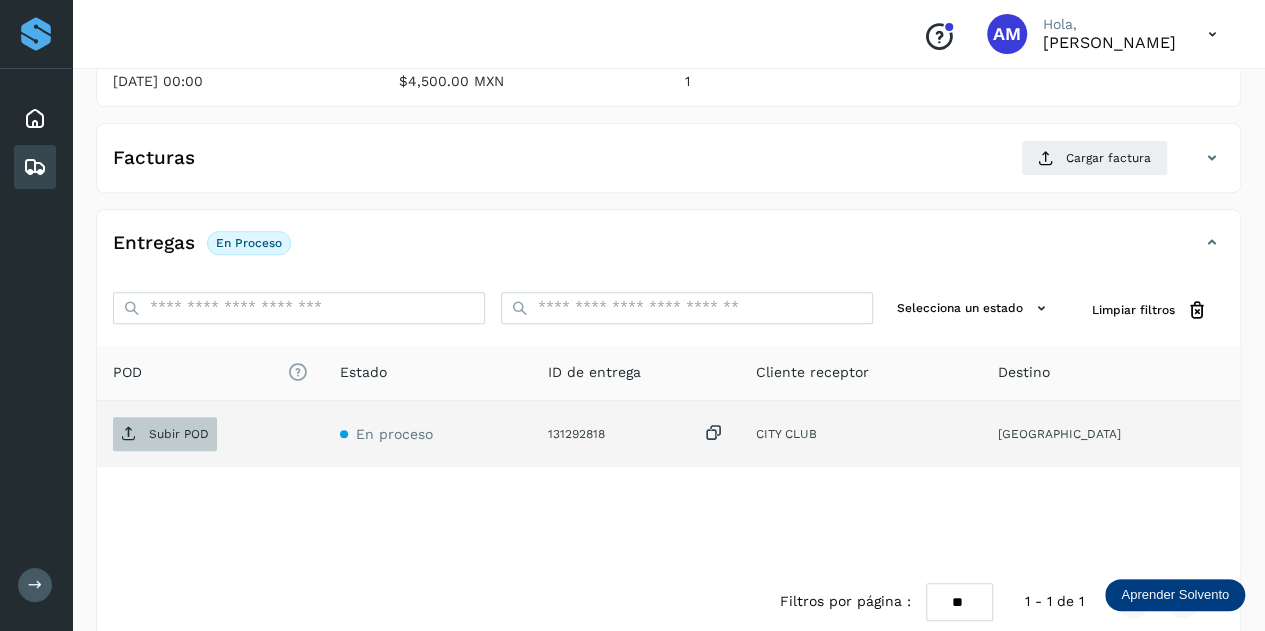 click on "Subir POD" at bounding box center [179, 434] 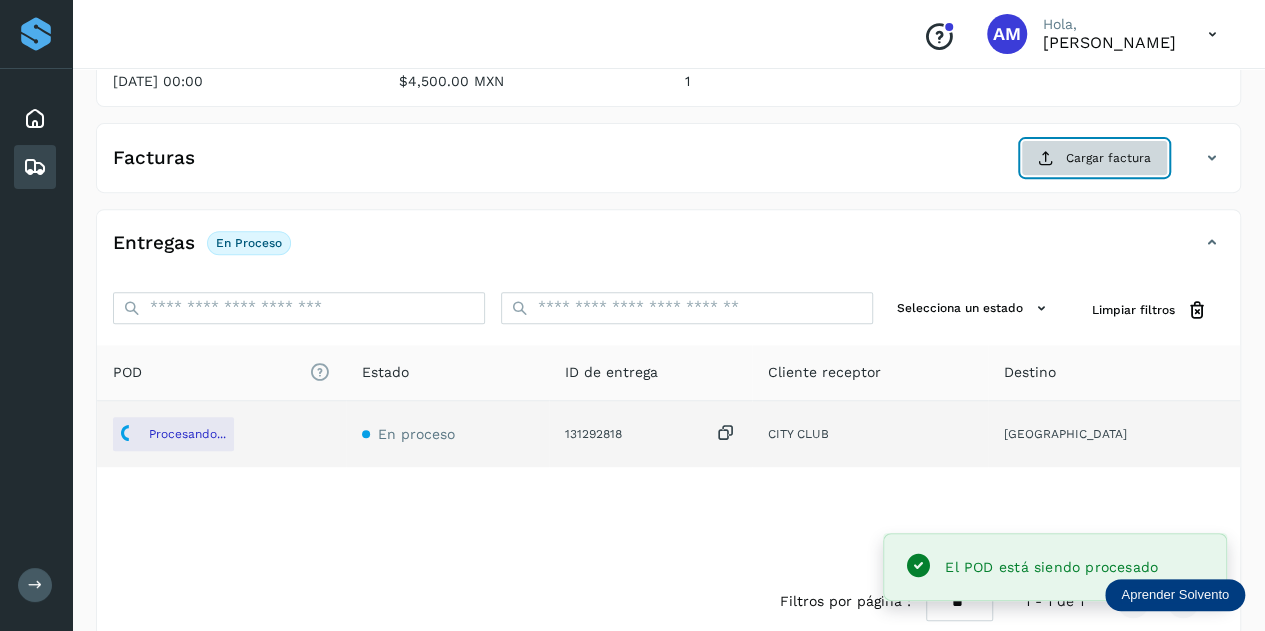 click on "Cargar factura" 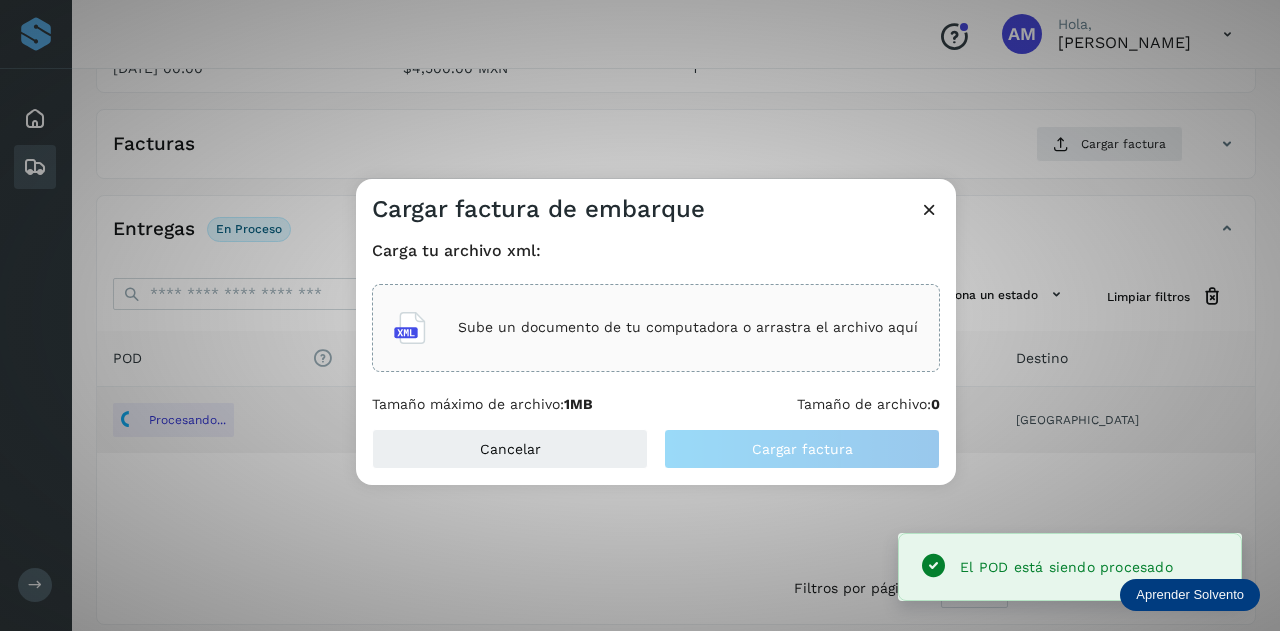 click on "Sube un documento de tu computadora o arrastra el archivo aquí" 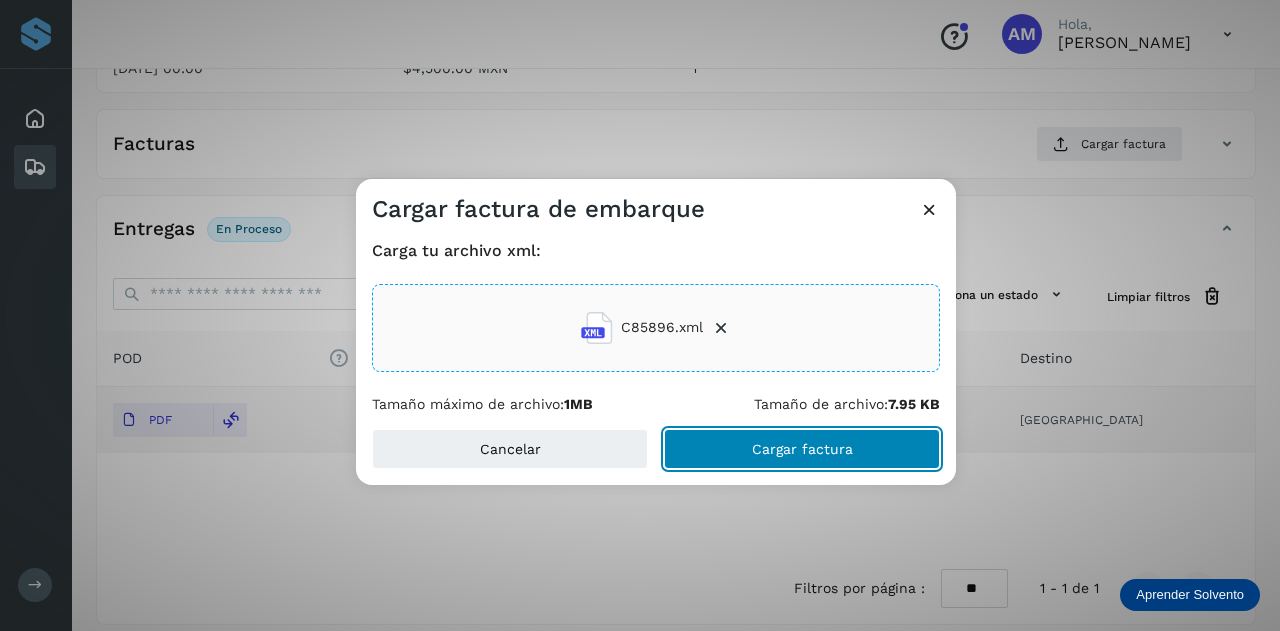 drag, startPoint x: 730, startPoint y: 458, endPoint x: 244, endPoint y: 481, distance: 486.54395 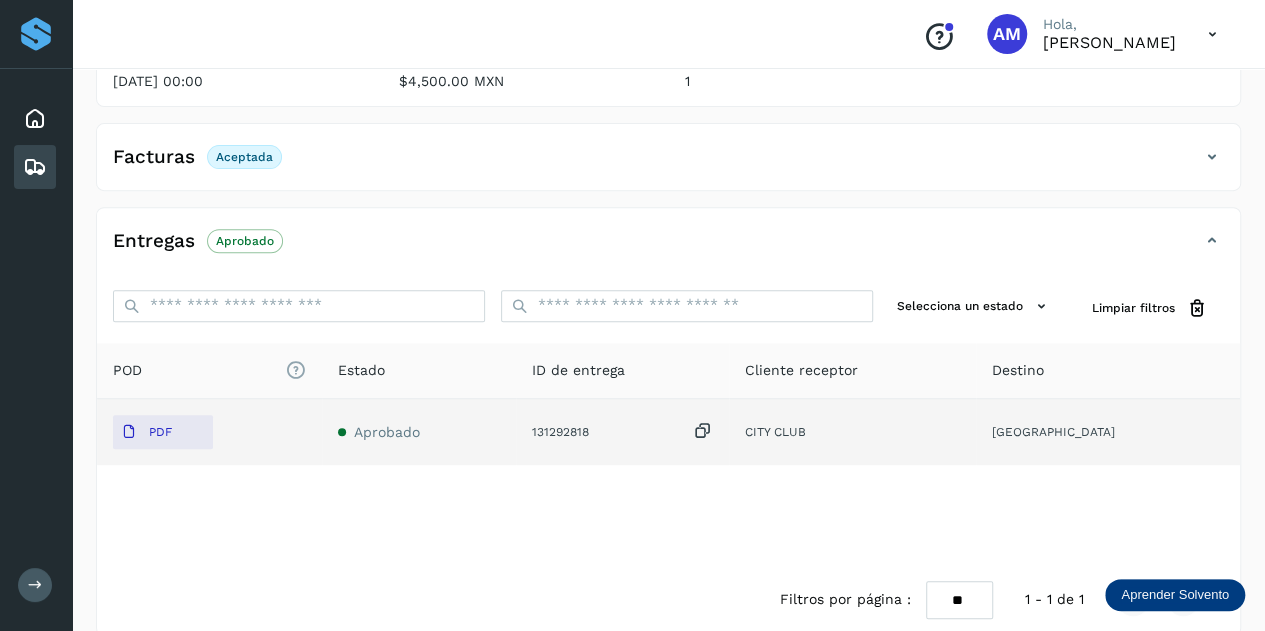 scroll, scrollTop: 0, scrollLeft: 0, axis: both 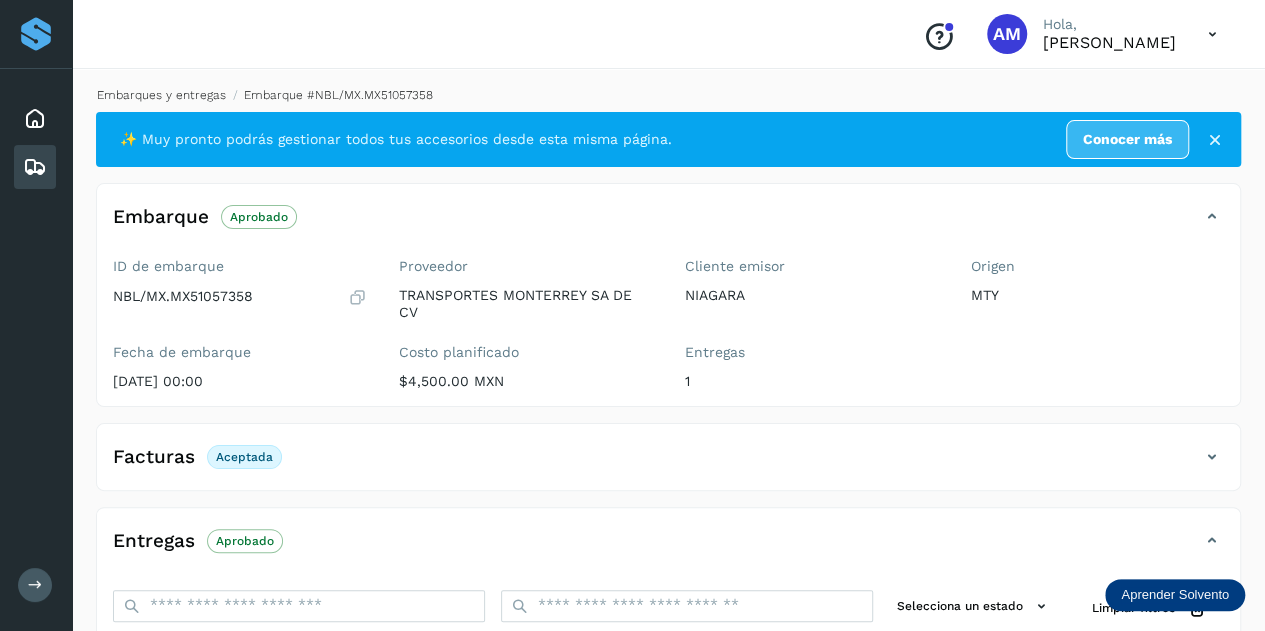 click on "Embarques y entregas" 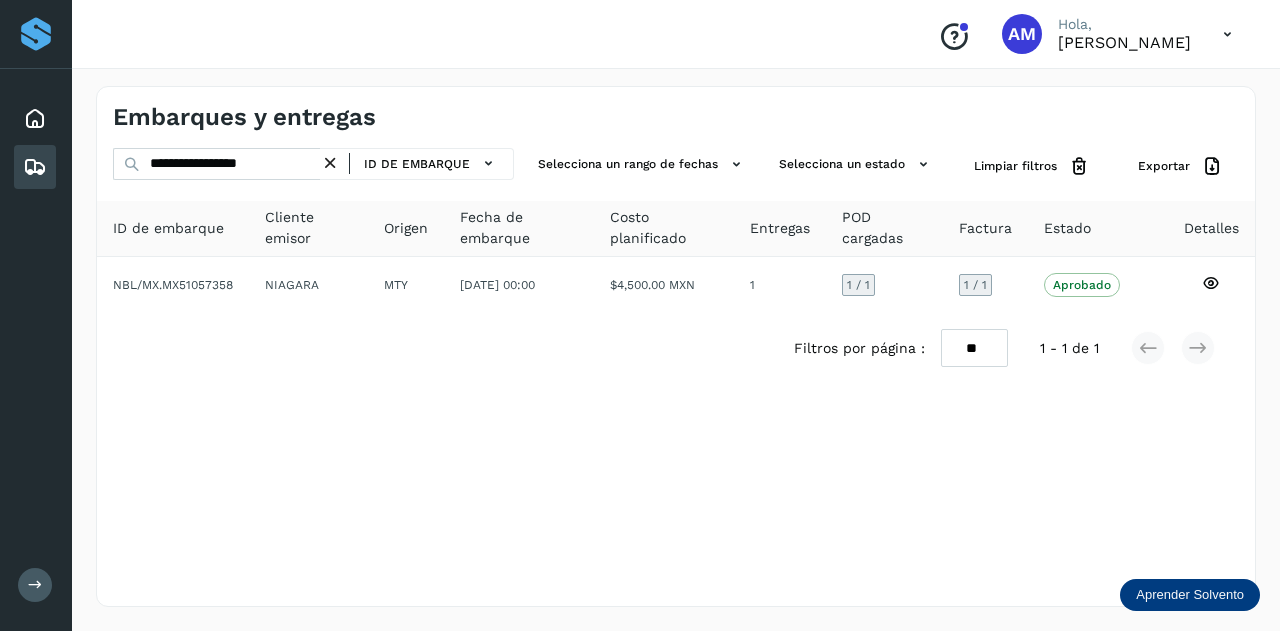 click at bounding box center [330, 163] 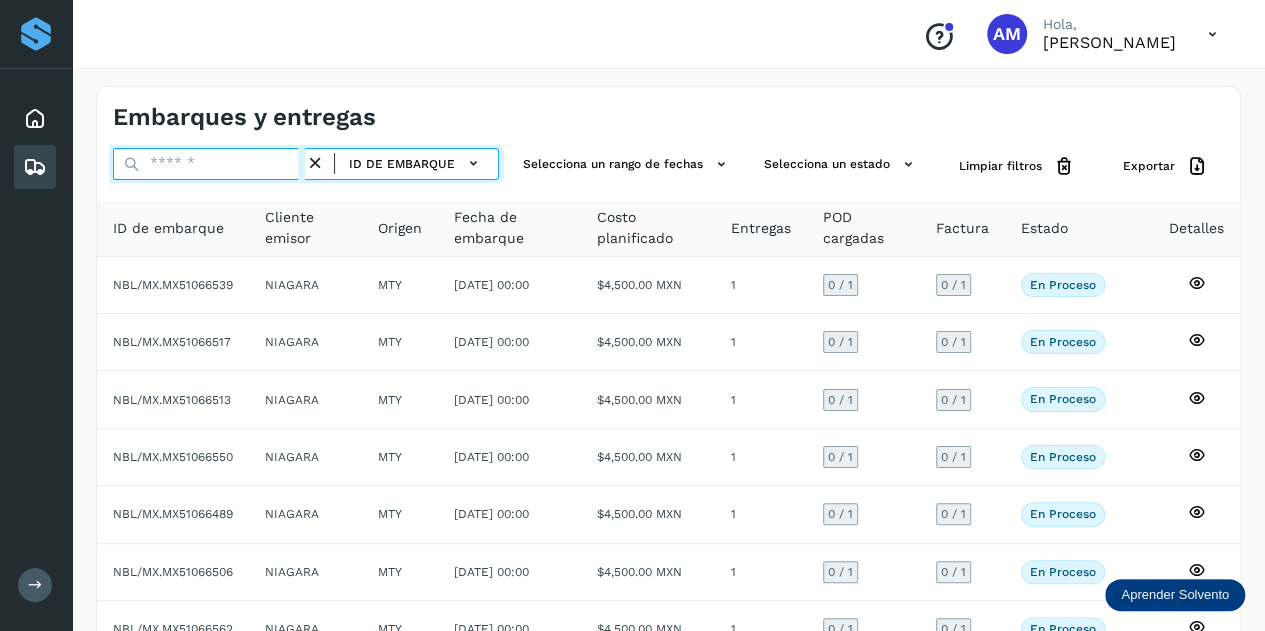 click at bounding box center [209, 164] 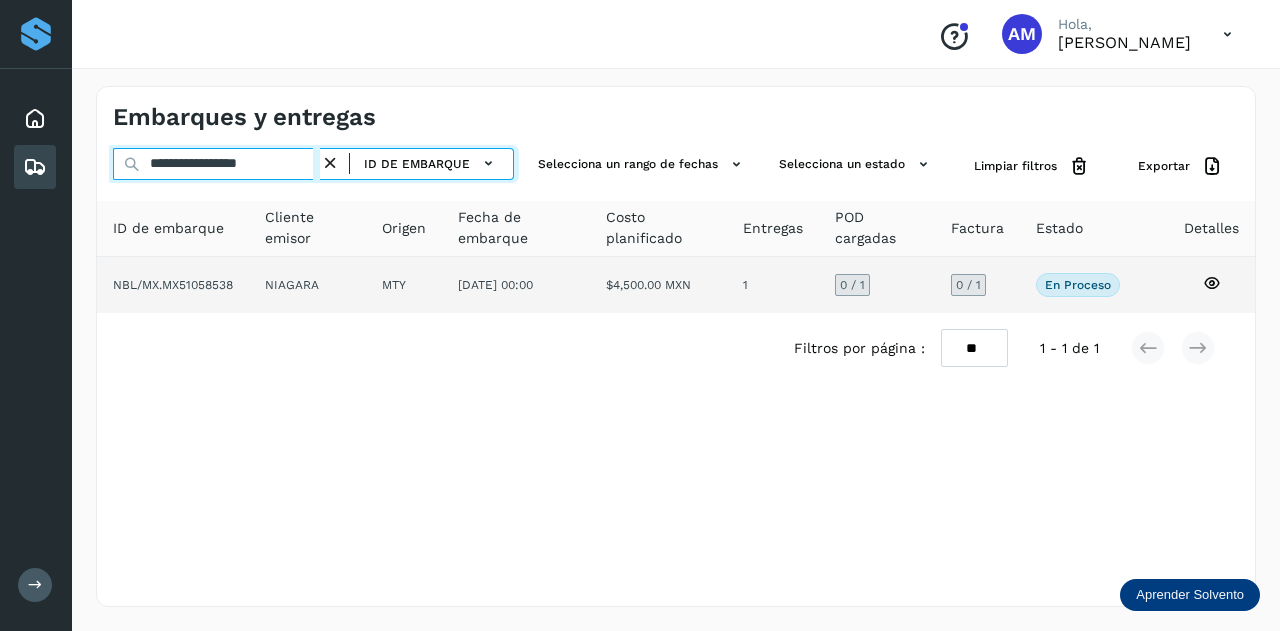 type on "**********" 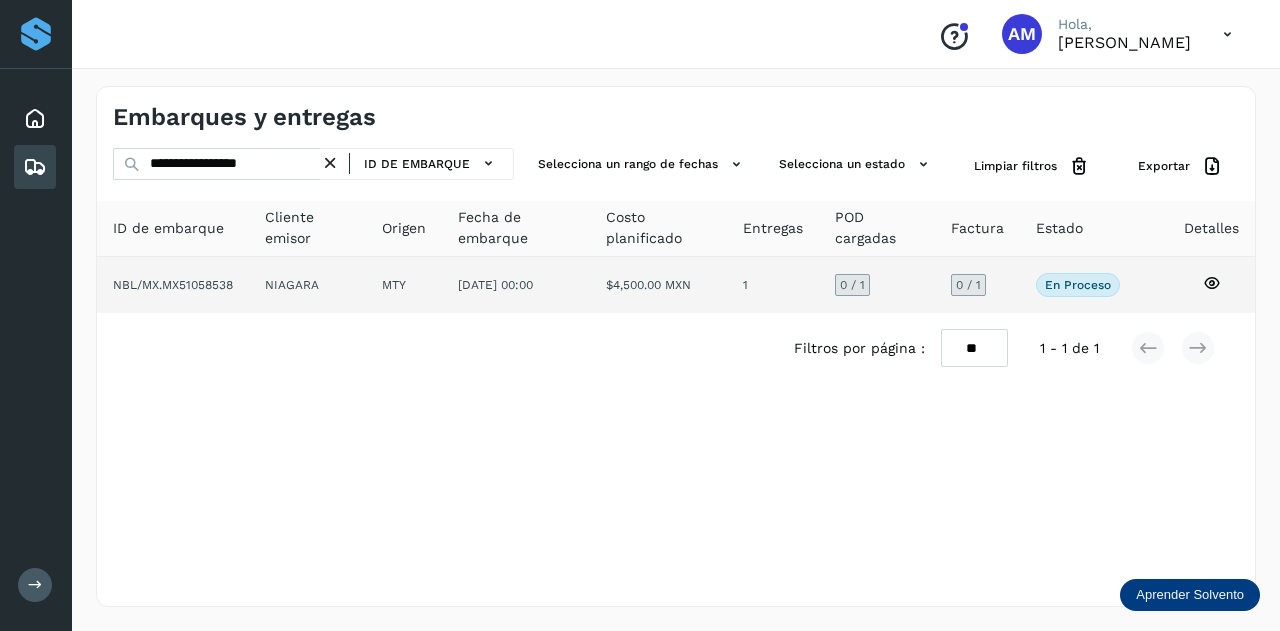 click on "NIAGARA" 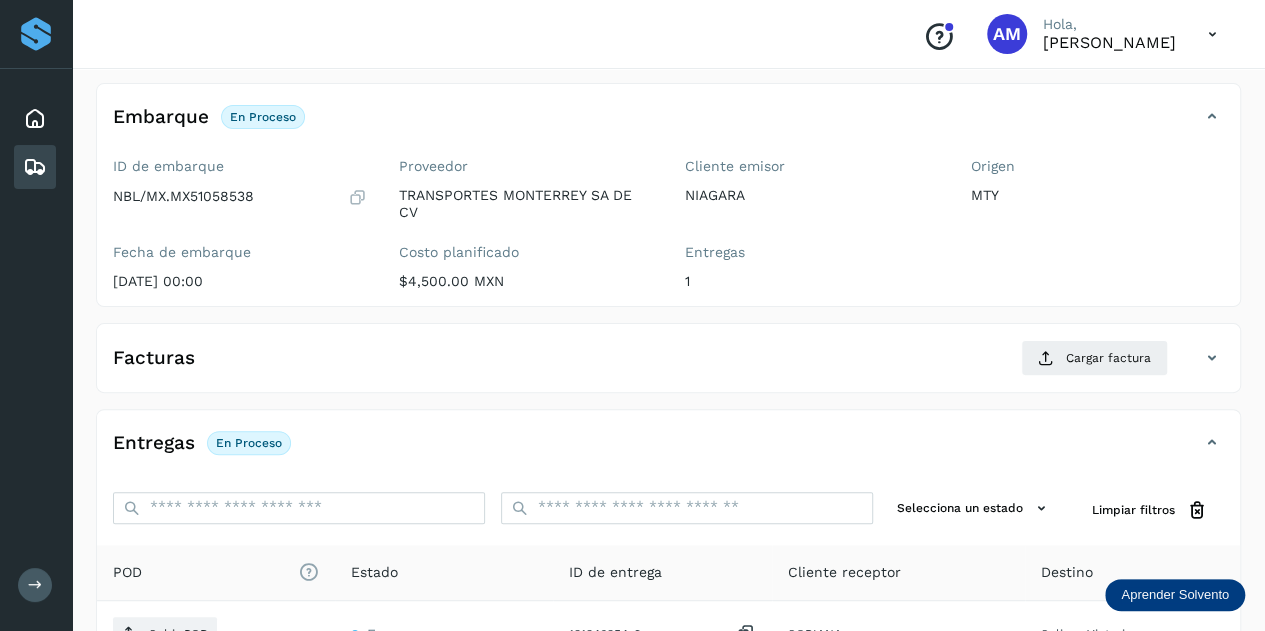scroll, scrollTop: 200, scrollLeft: 0, axis: vertical 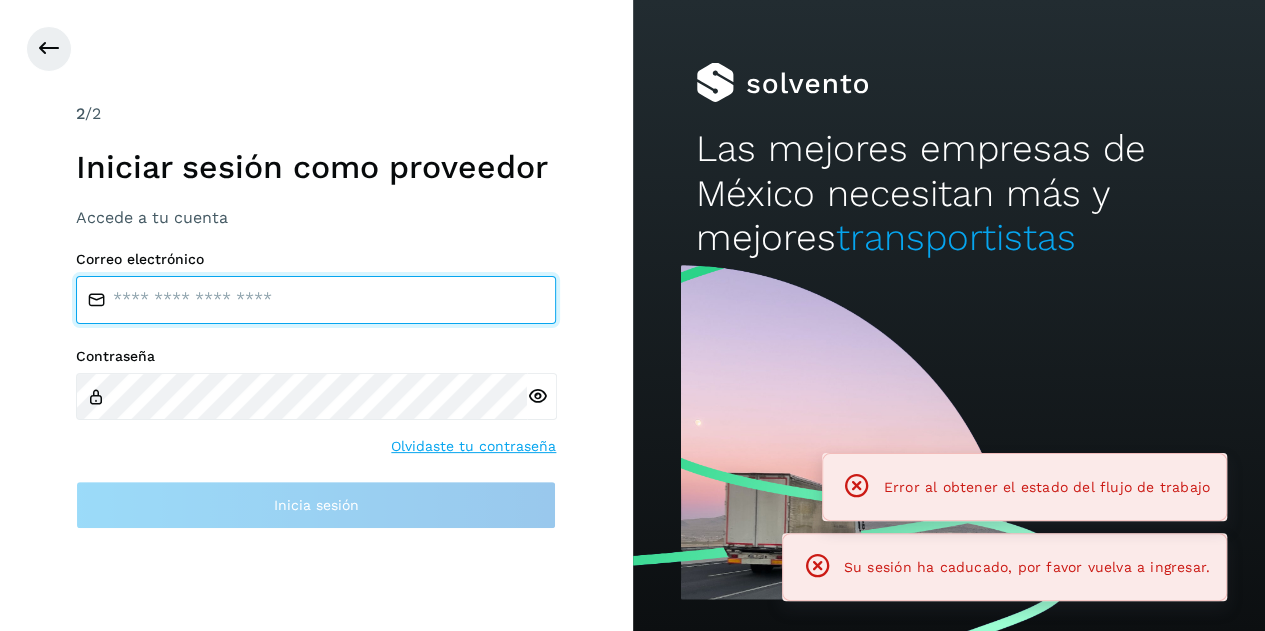 type on "**********" 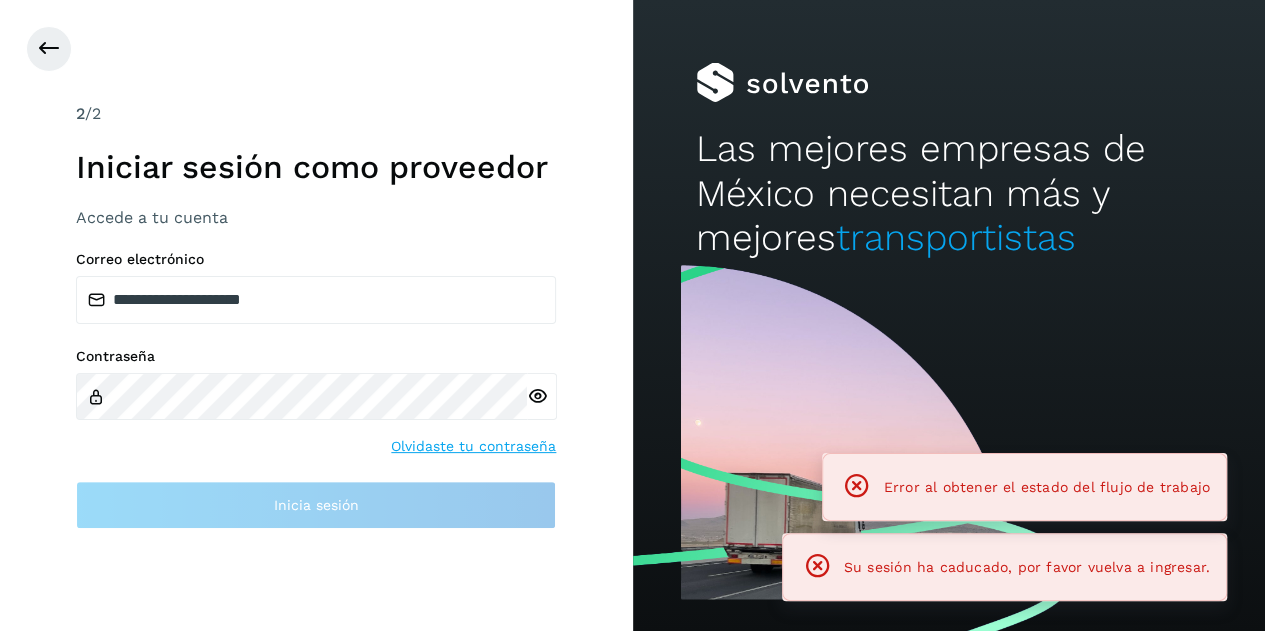 scroll, scrollTop: 0, scrollLeft: 0, axis: both 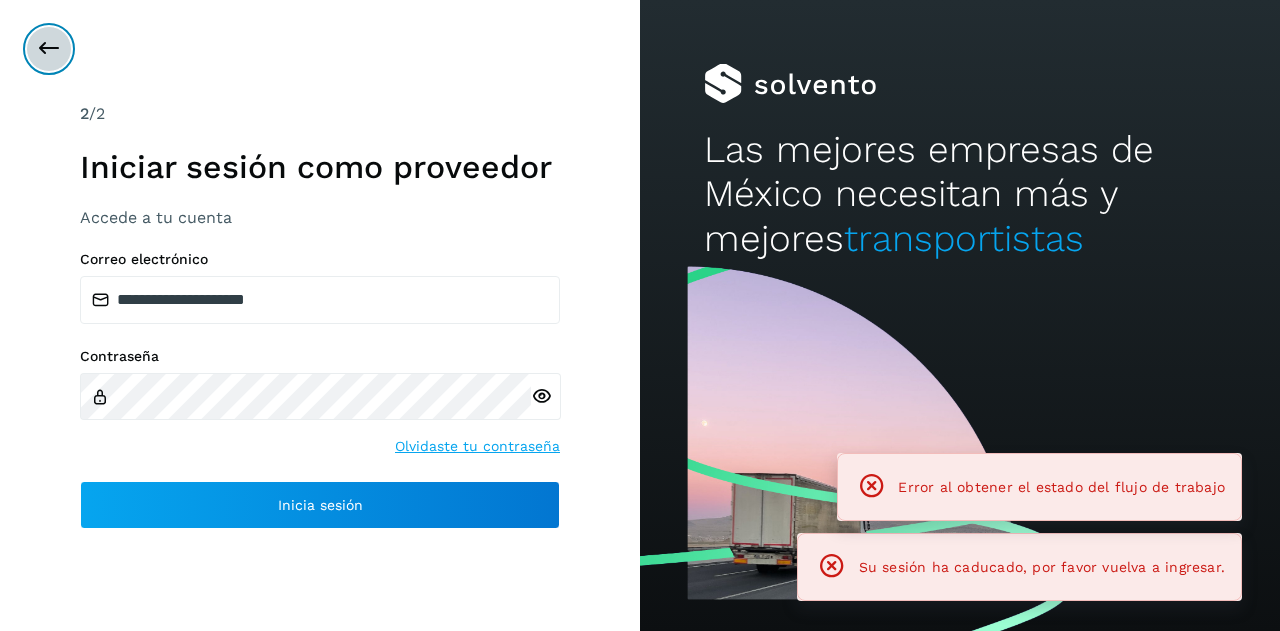 click at bounding box center [49, 49] 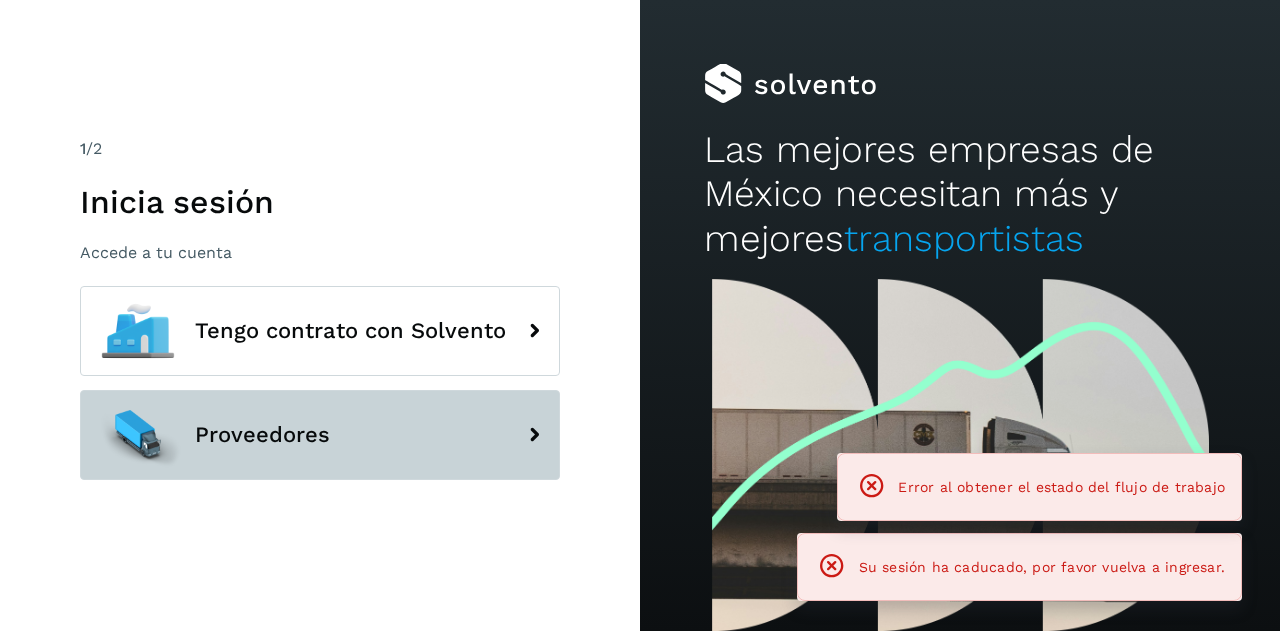 click on "Proveedores" 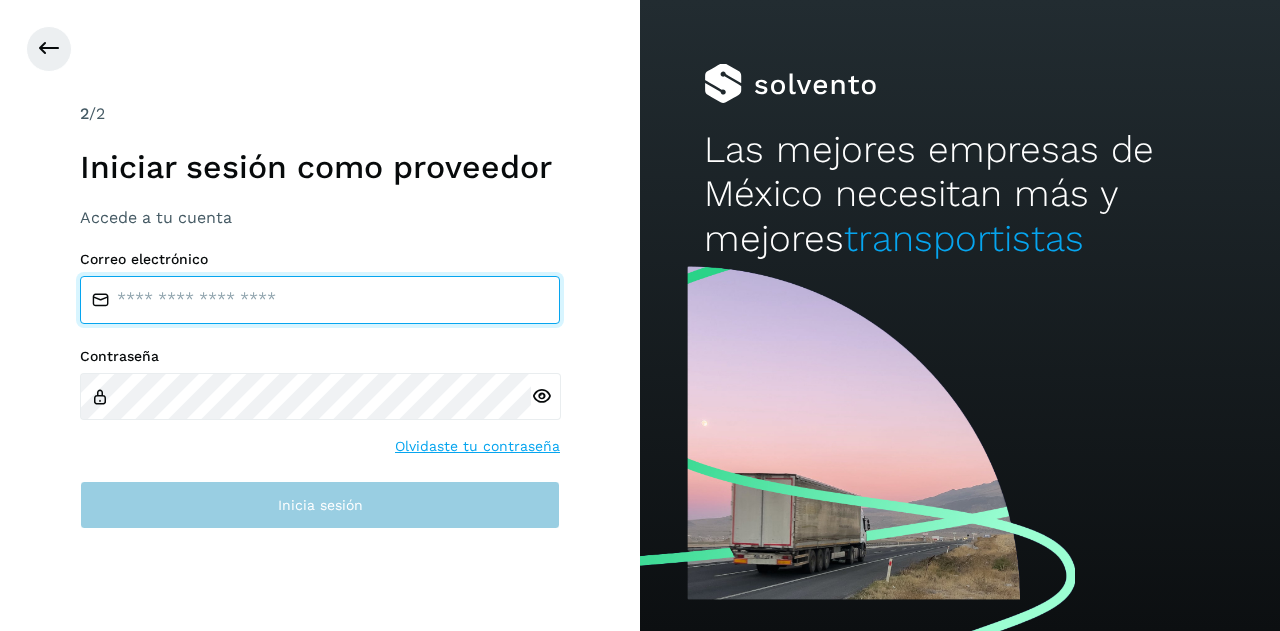 type on "**********" 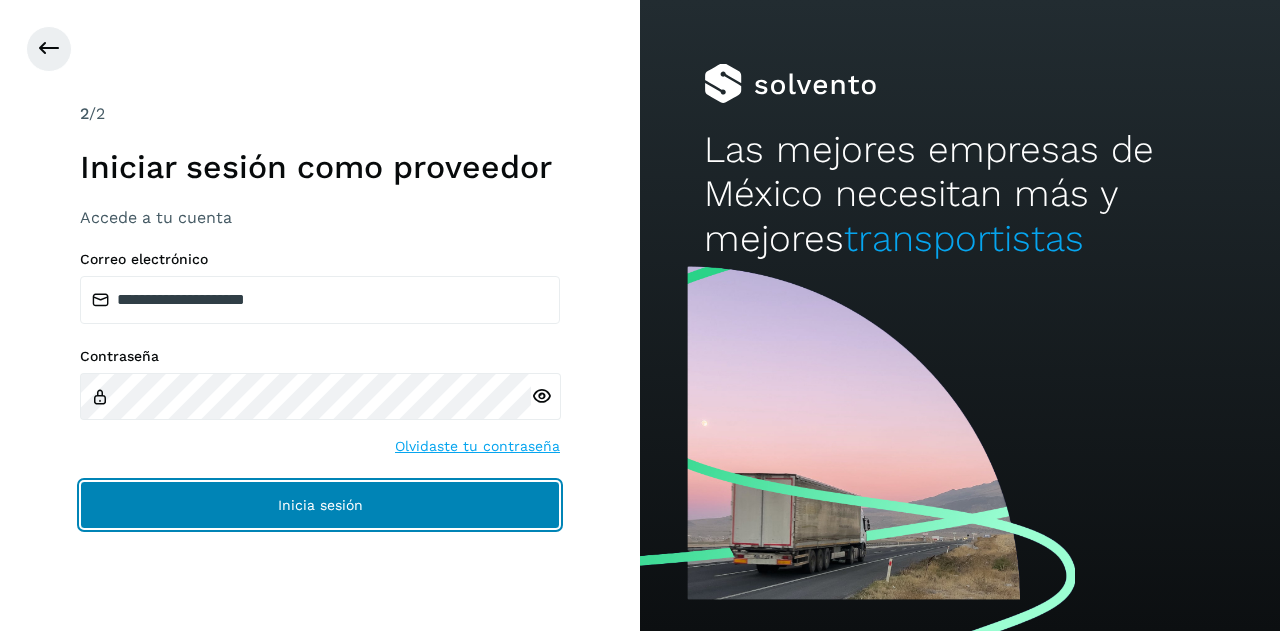 click on "Inicia sesión" at bounding box center (320, 505) 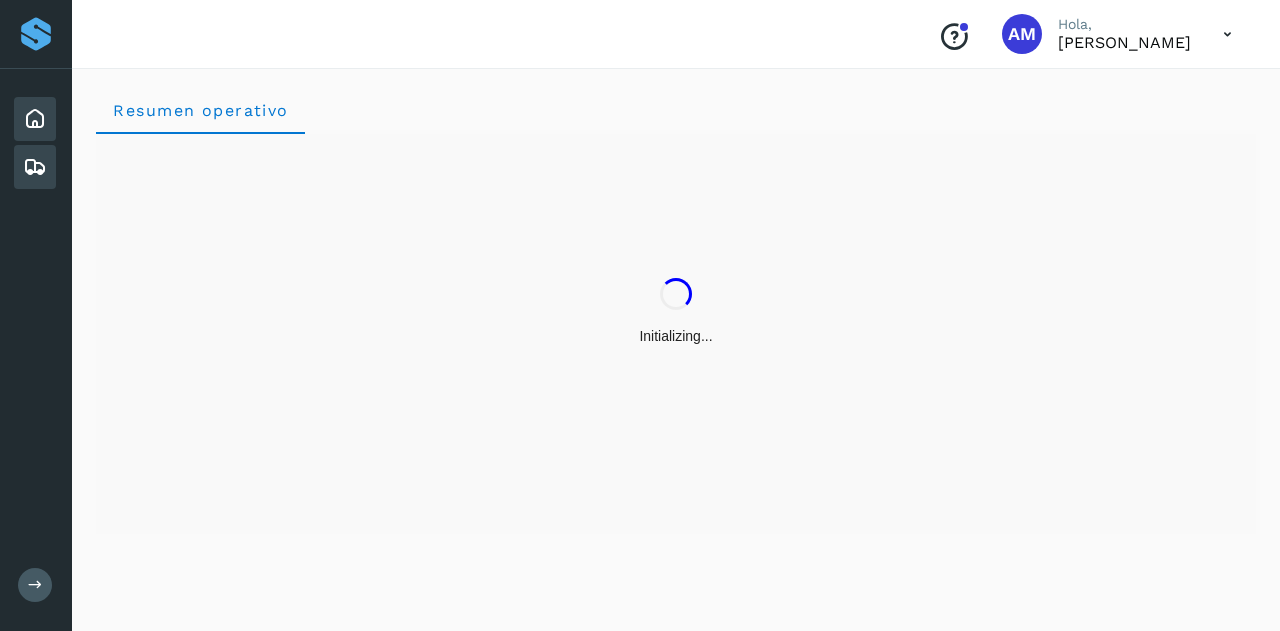click at bounding box center [35, 167] 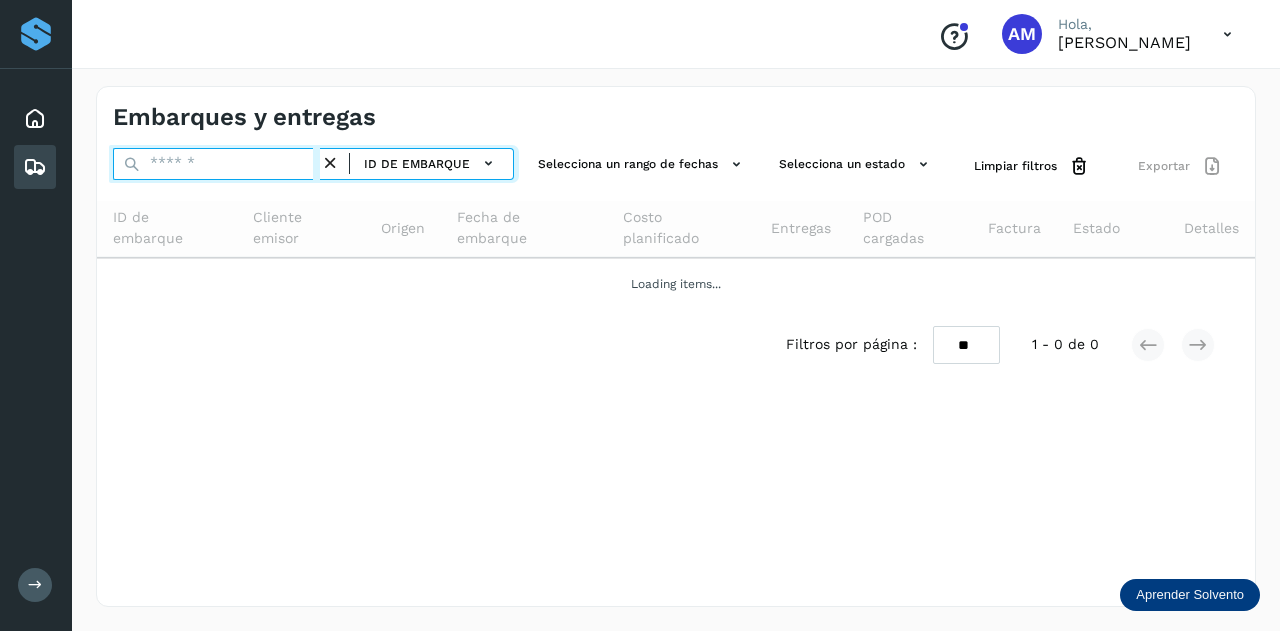 click at bounding box center [216, 164] 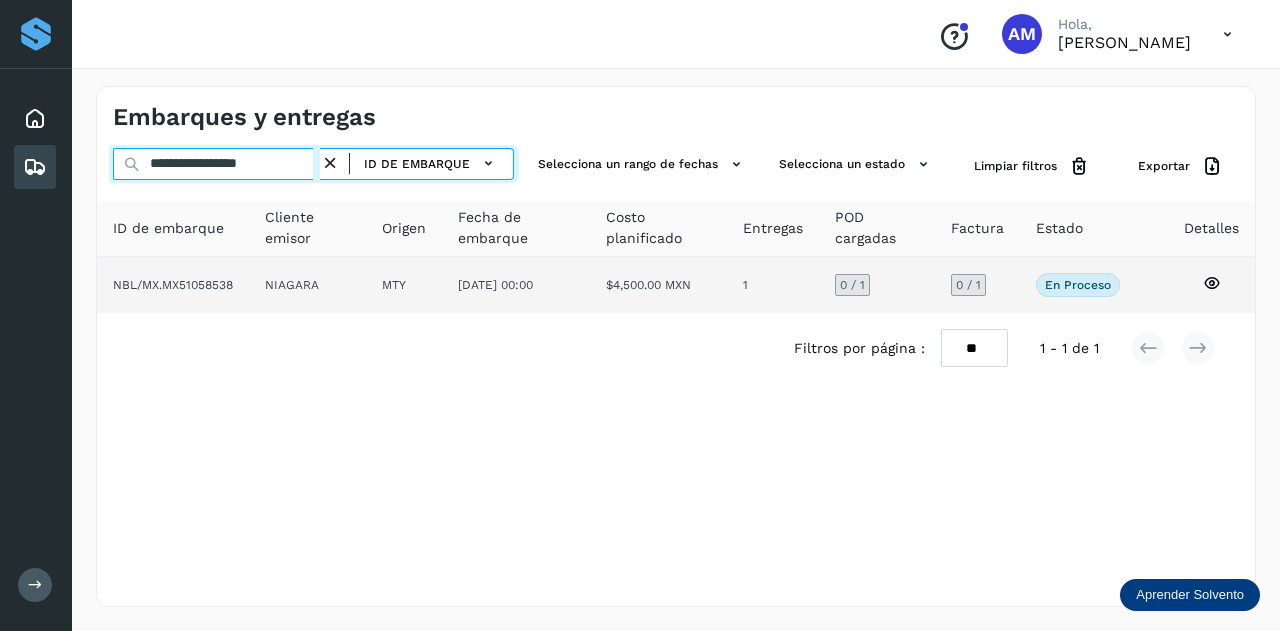 type on "**********" 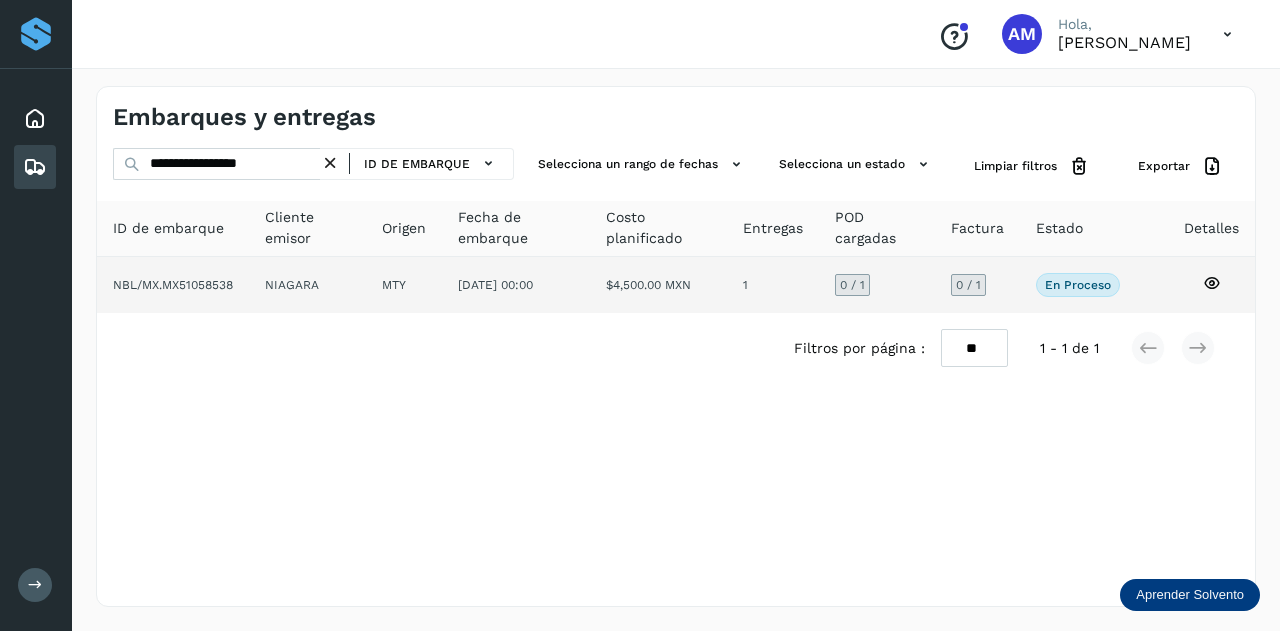 click on "NIAGARA" 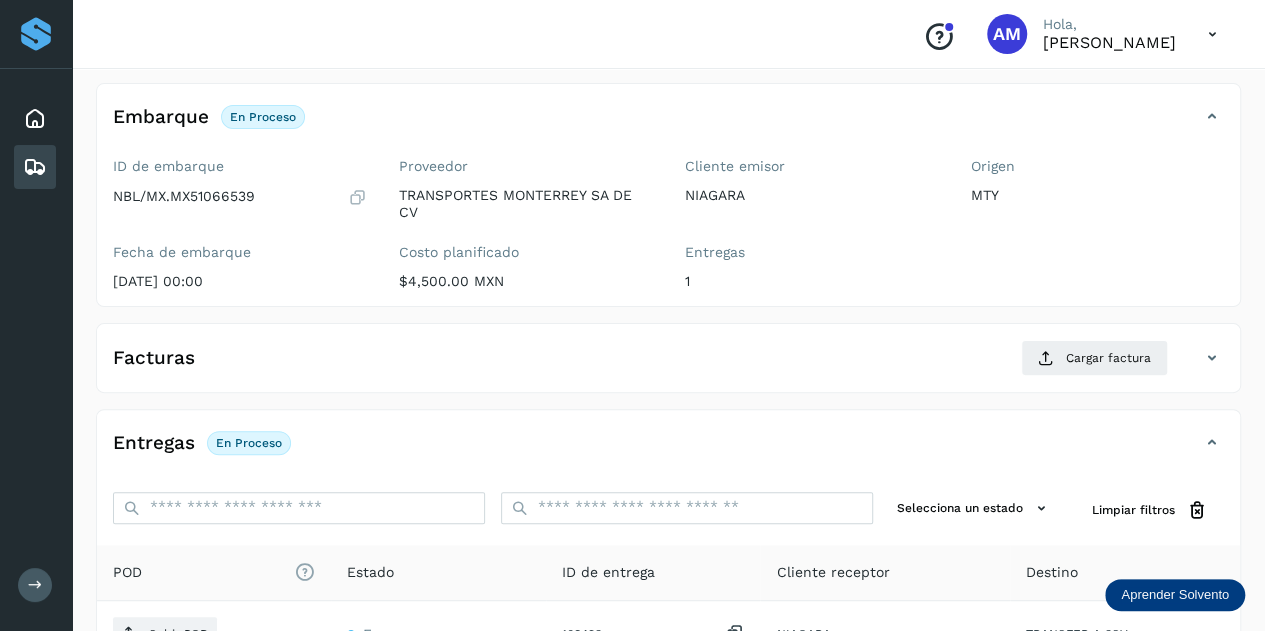 scroll, scrollTop: 0, scrollLeft: 0, axis: both 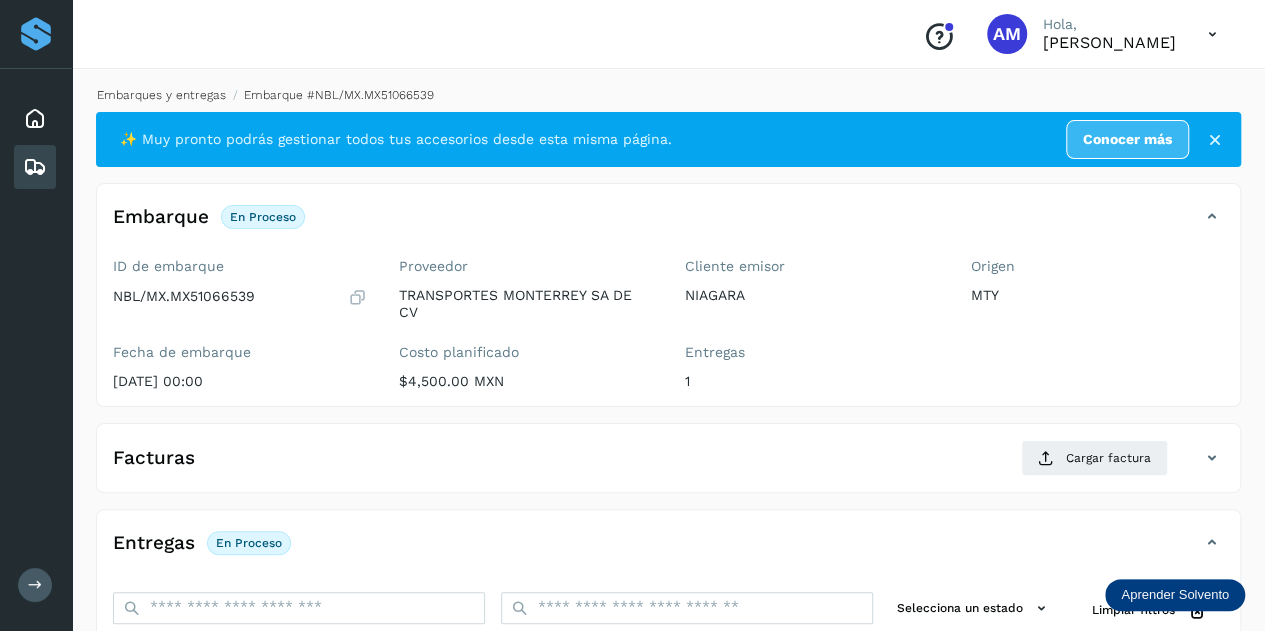 click on "Embarques y entregas" at bounding box center [161, 95] 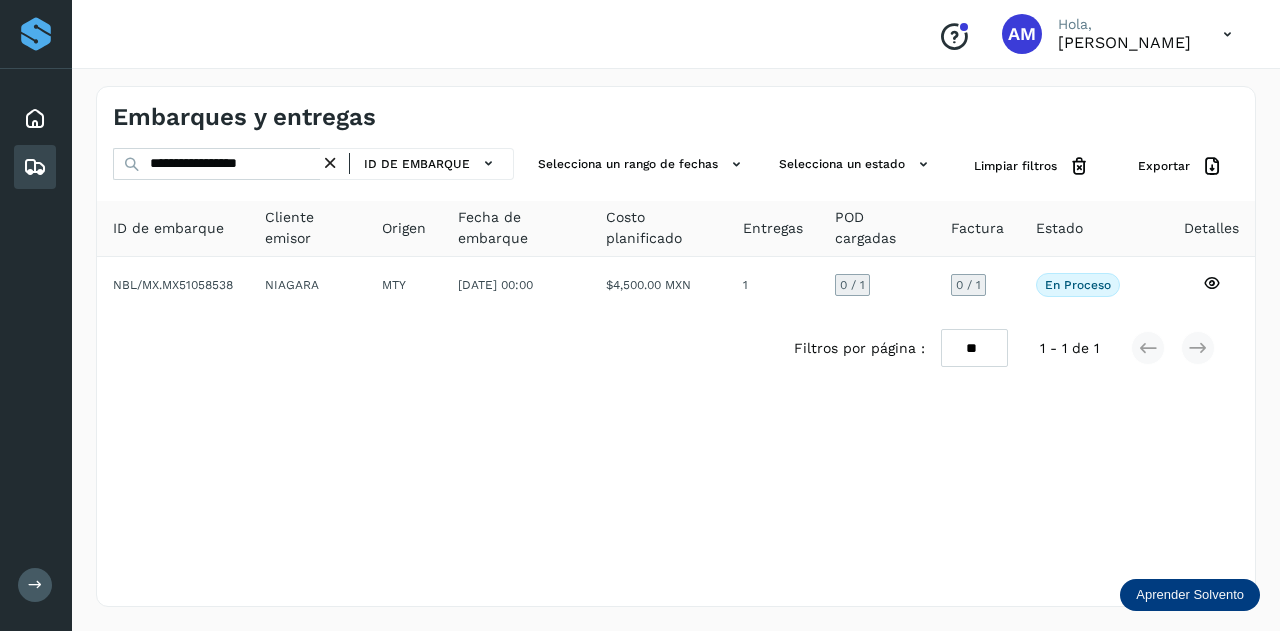 click at bounding box center (330, 163) 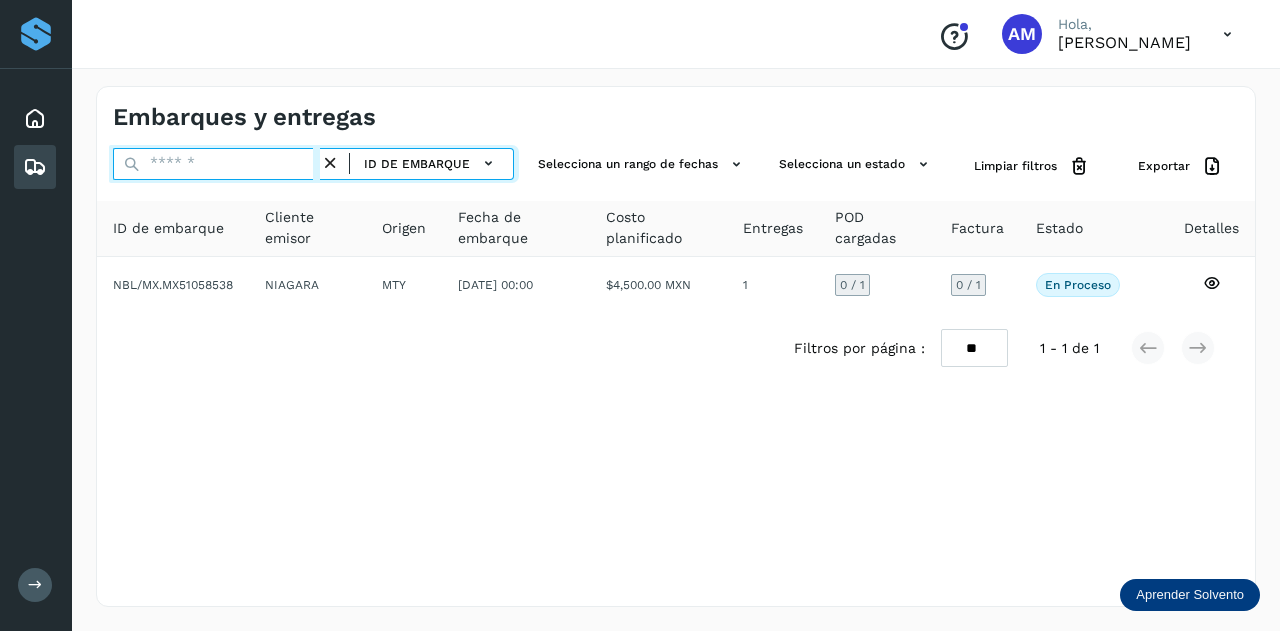 click at bounding box center [216, 164] 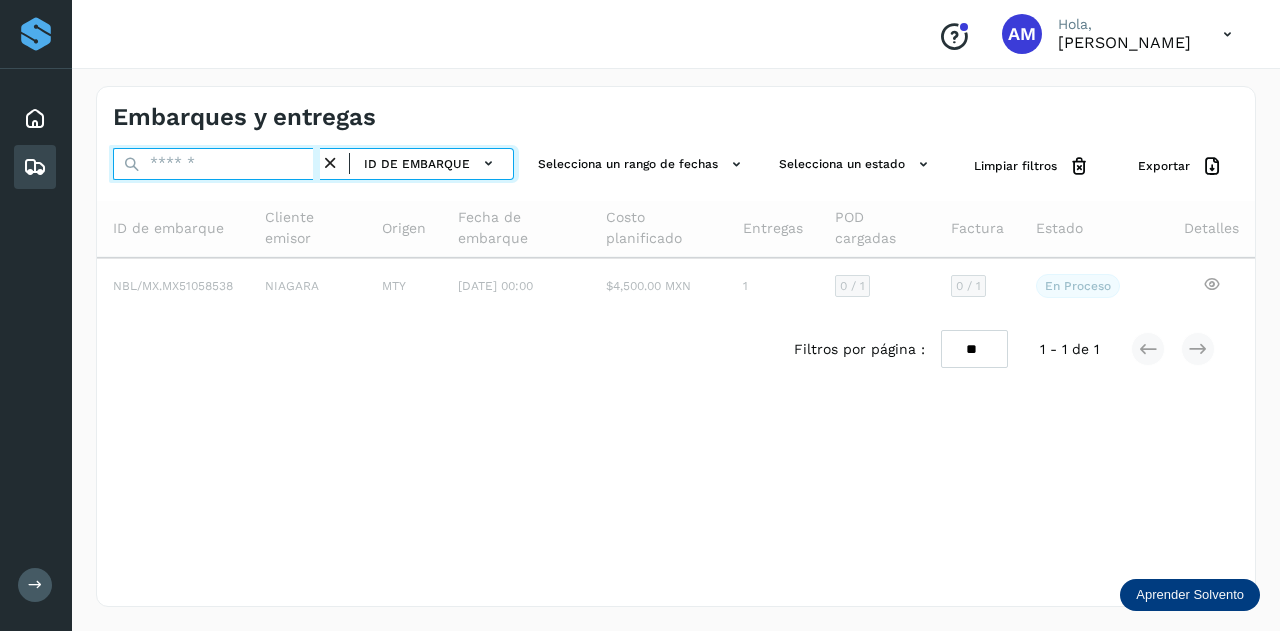 paste on "**********" 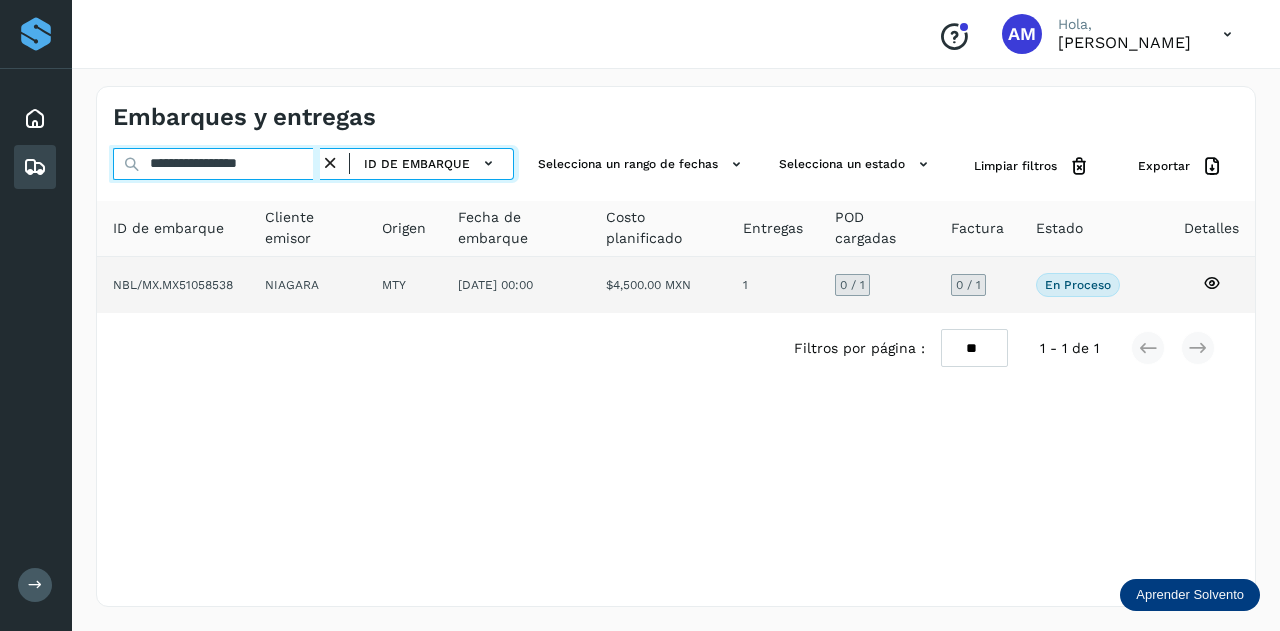type on "**********" 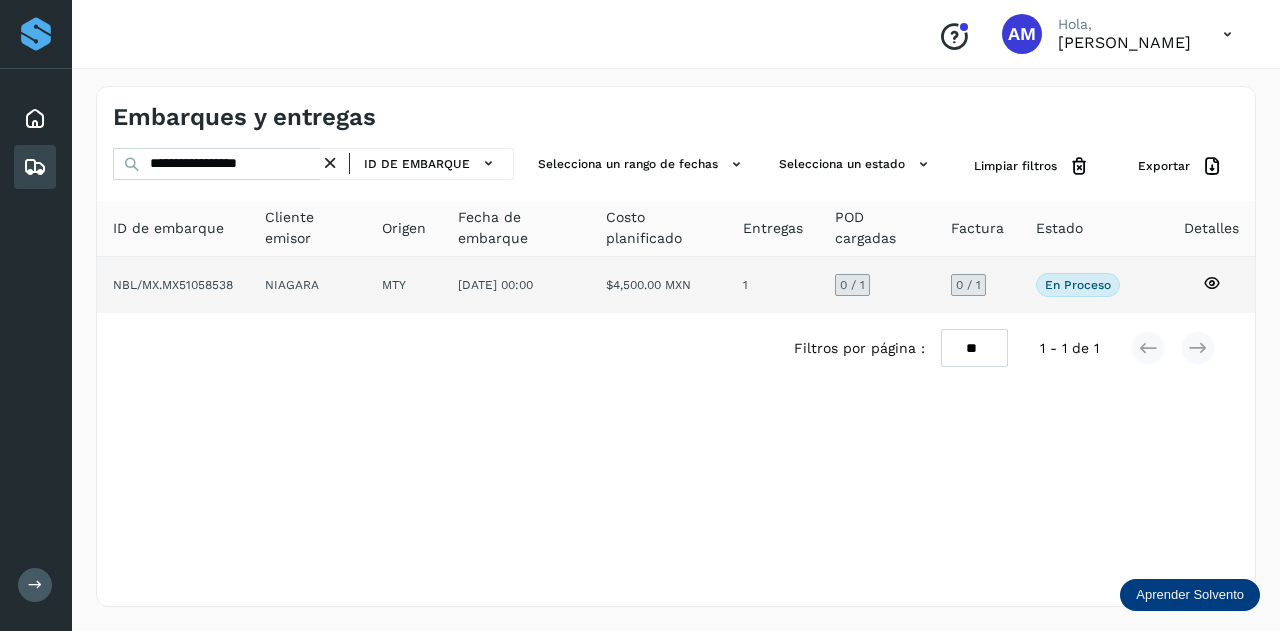 click on "NIAGARA" 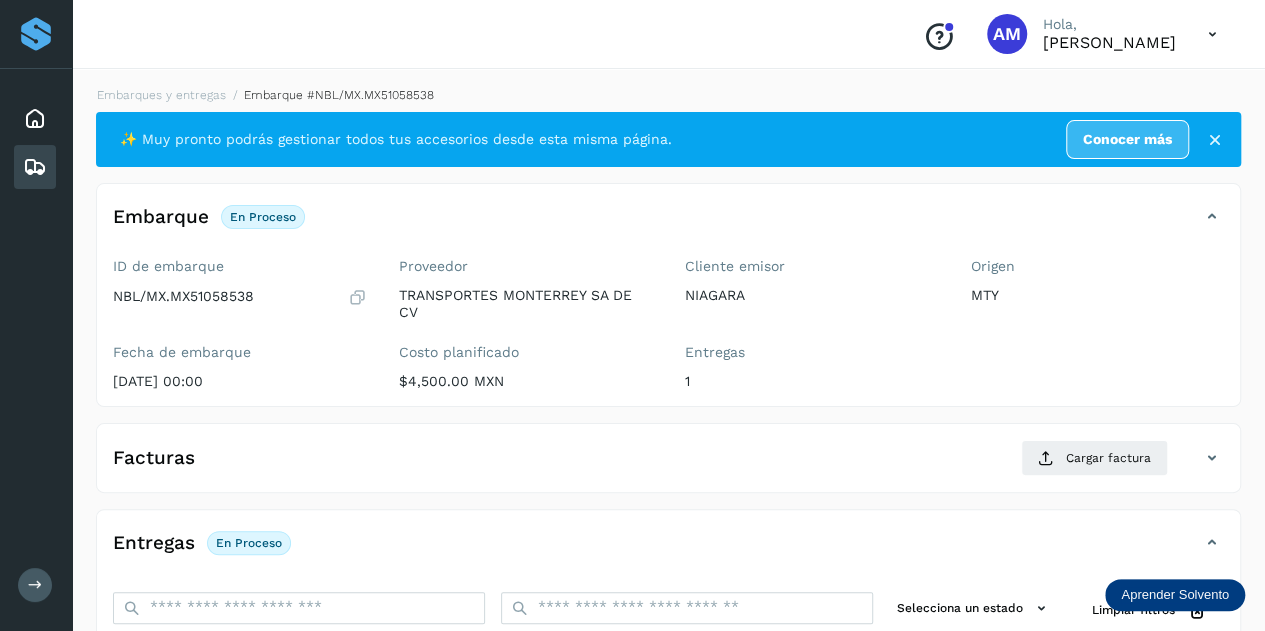 scroll, scrollTop: 200, scrollLeft: 0, axis: vertical 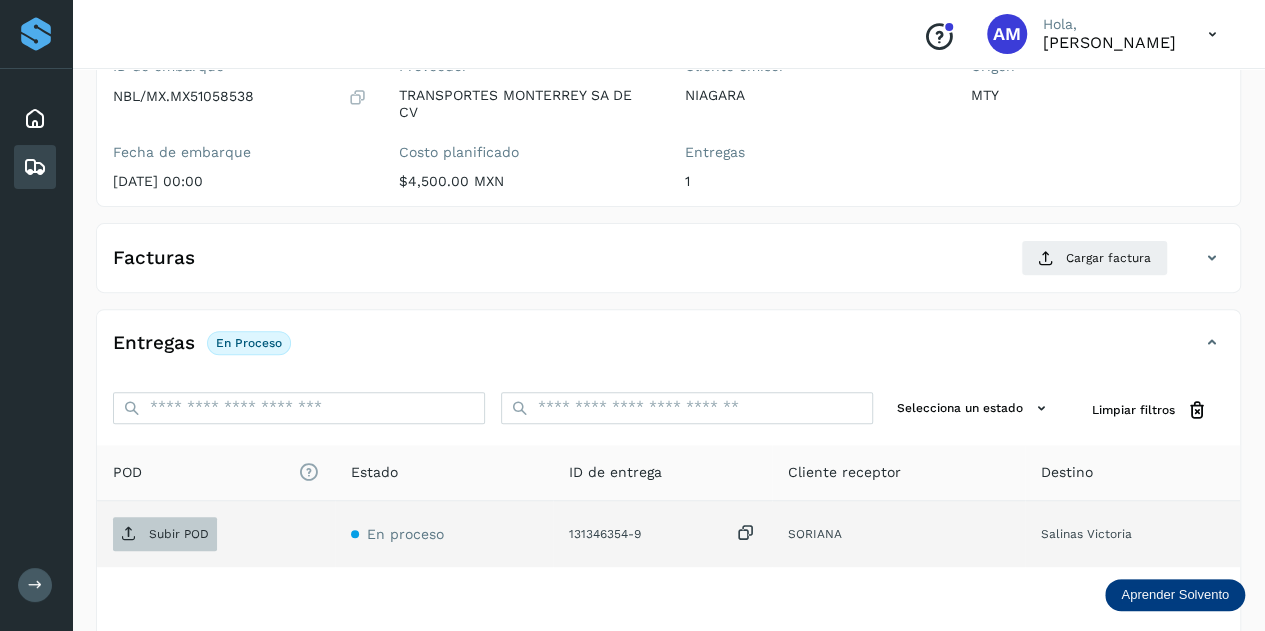 click on "Subir POD" at bounding box center [165, 534] 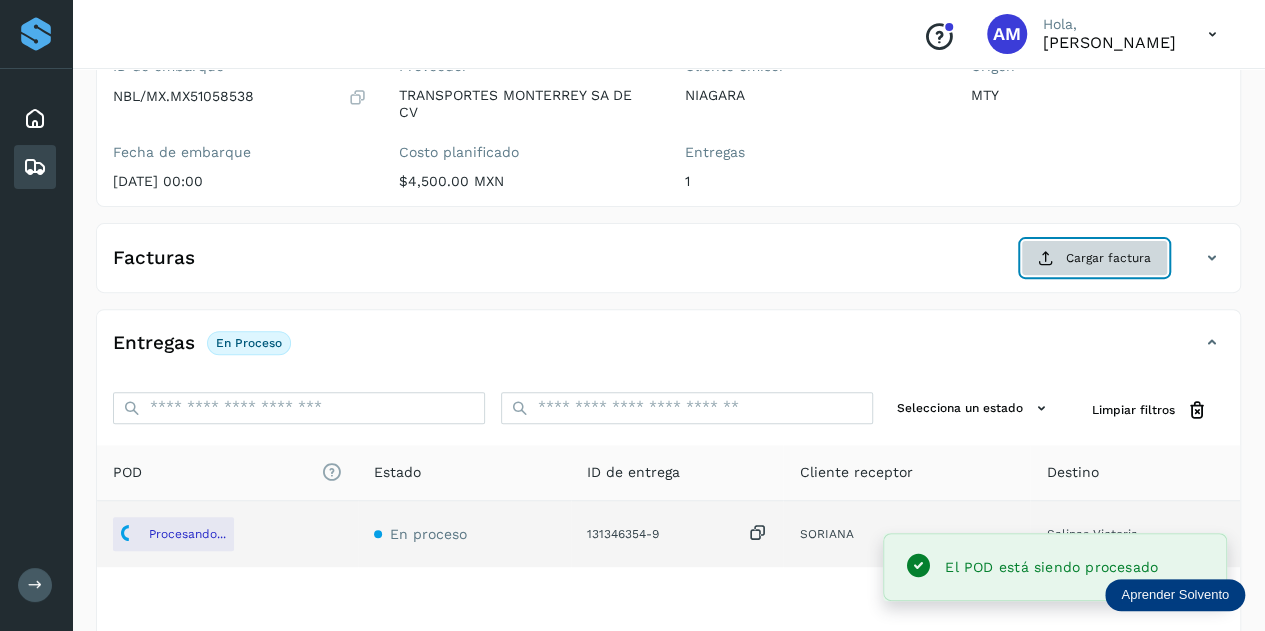 click on "Cargar factura" at bounding box center [1094, 258] 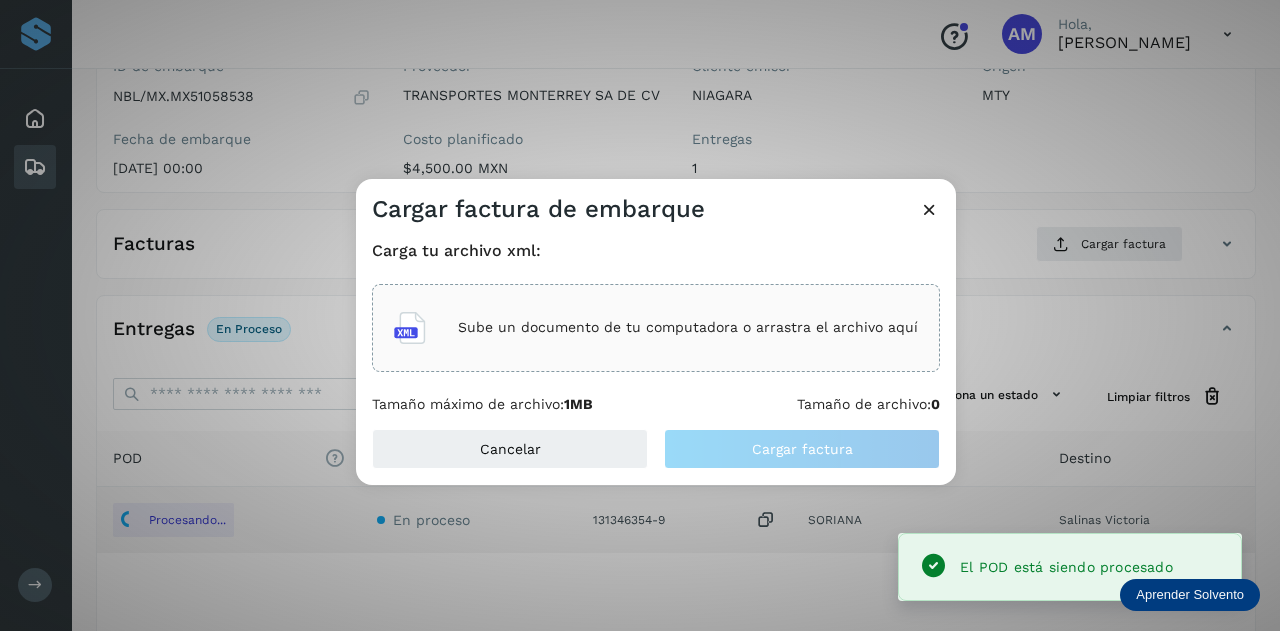 click on "Sube un documento de tu computadora o arrastra el archivo aquí" 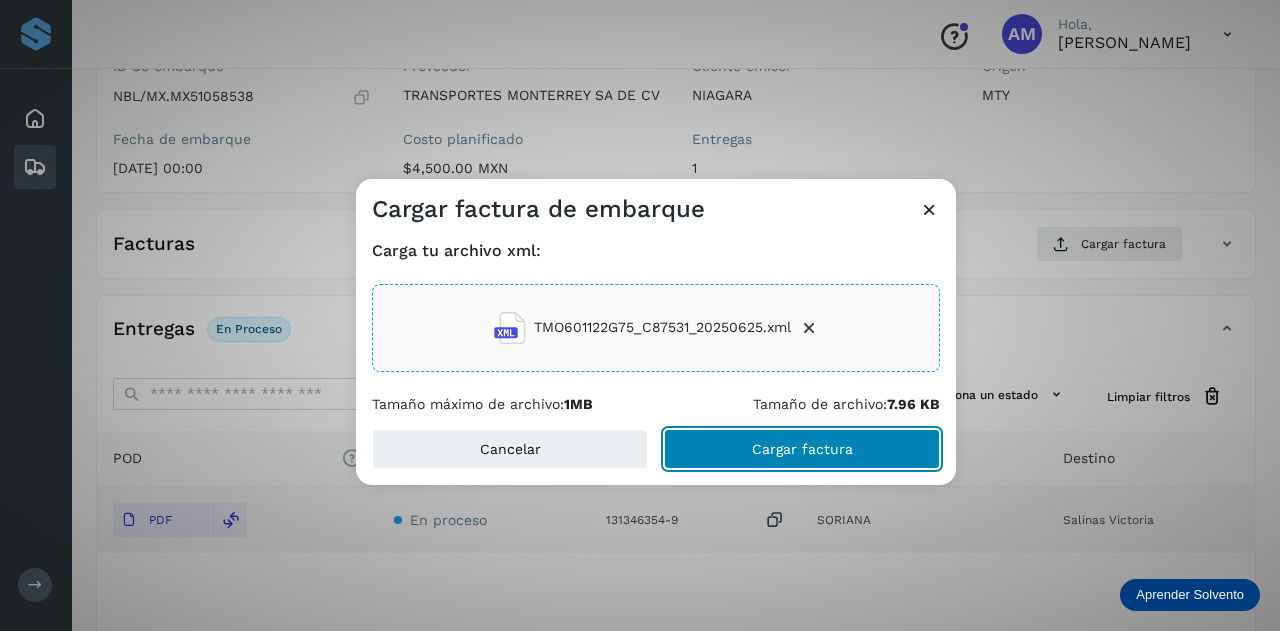 click on "Cargar factura" 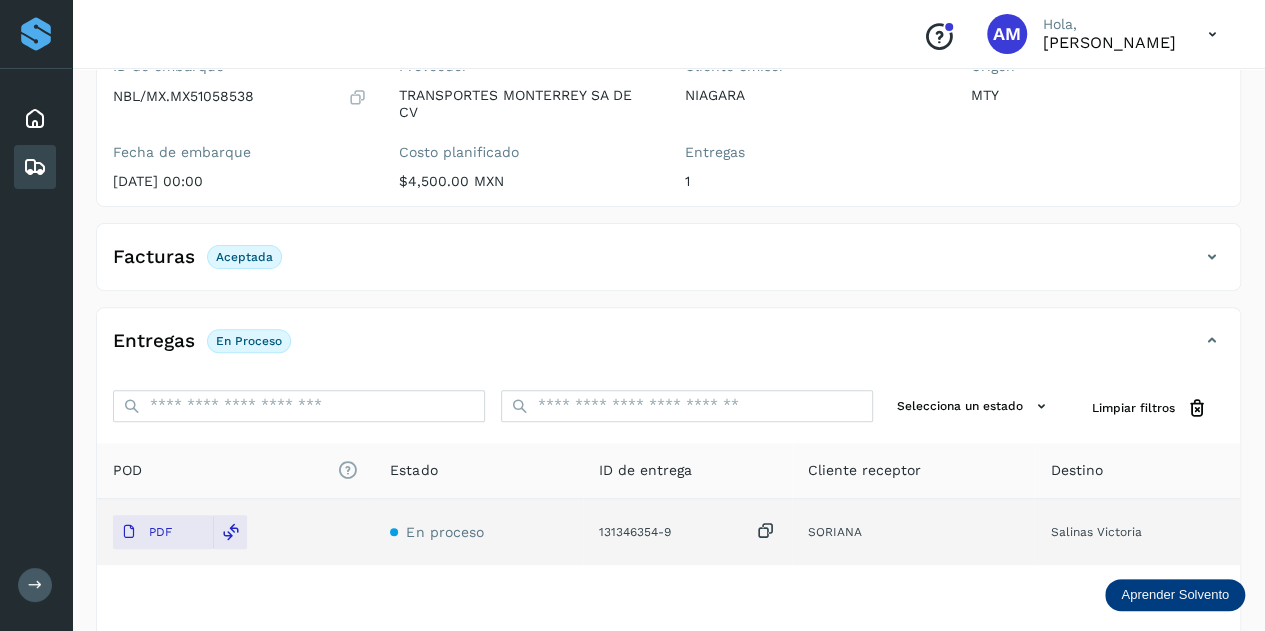 scroll, scrollTop: 0, scrollLeft: 0, axis: both 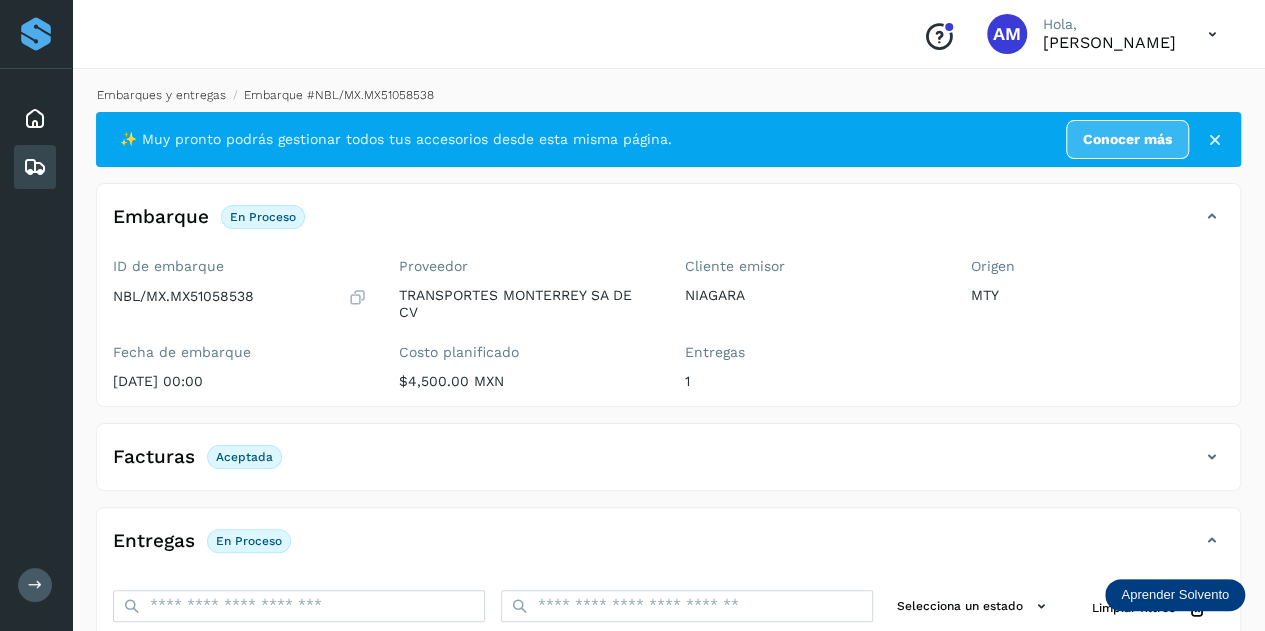 click on "Embarques y entregas" at bounding box center (161, 95) 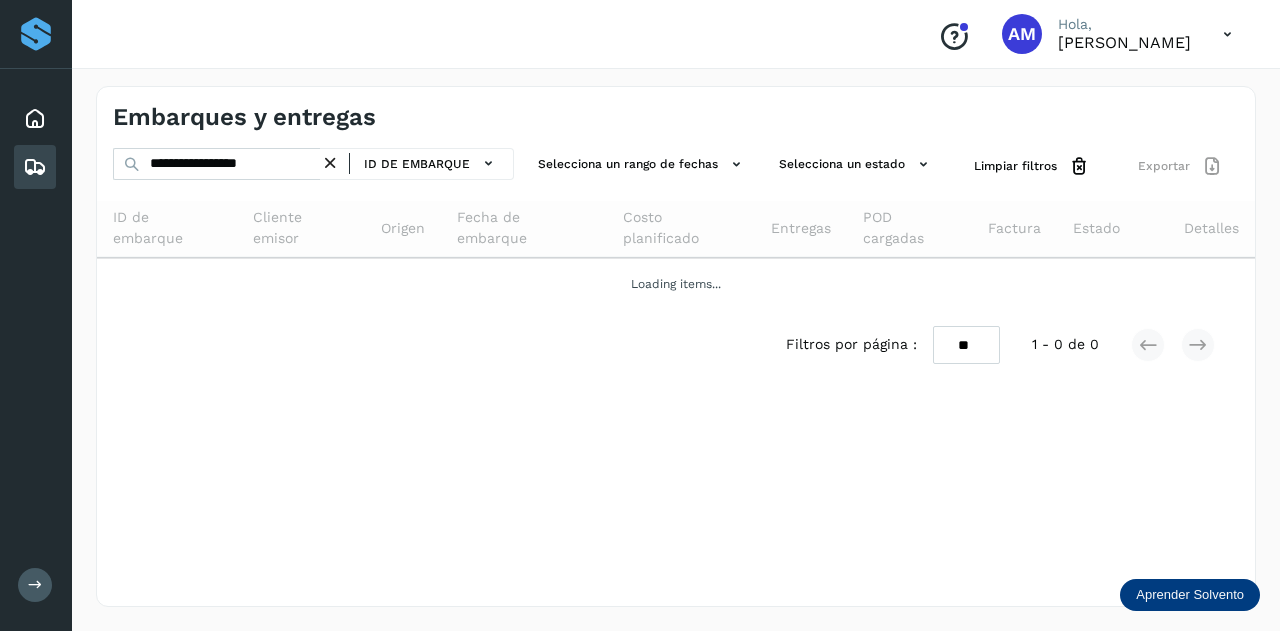 drag, startPoint x: 334, startPoint y: 158, endPoint x: 316, endPoint y: 163, distance: 18.681541 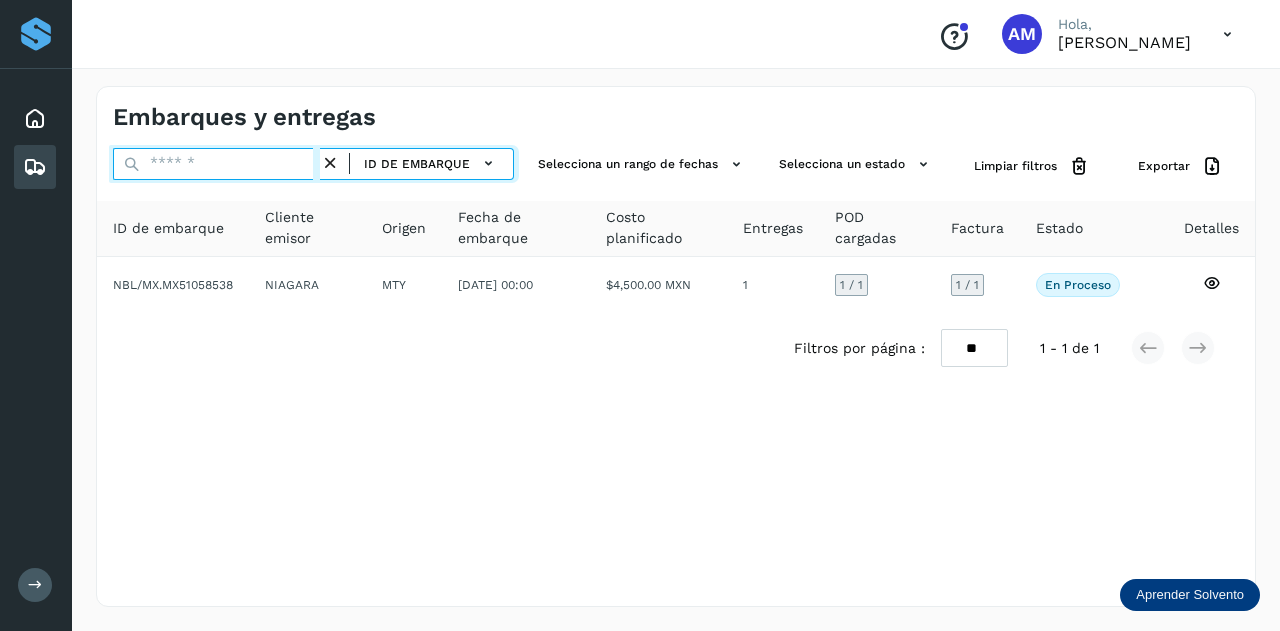 click at bounding box center [216, 164] 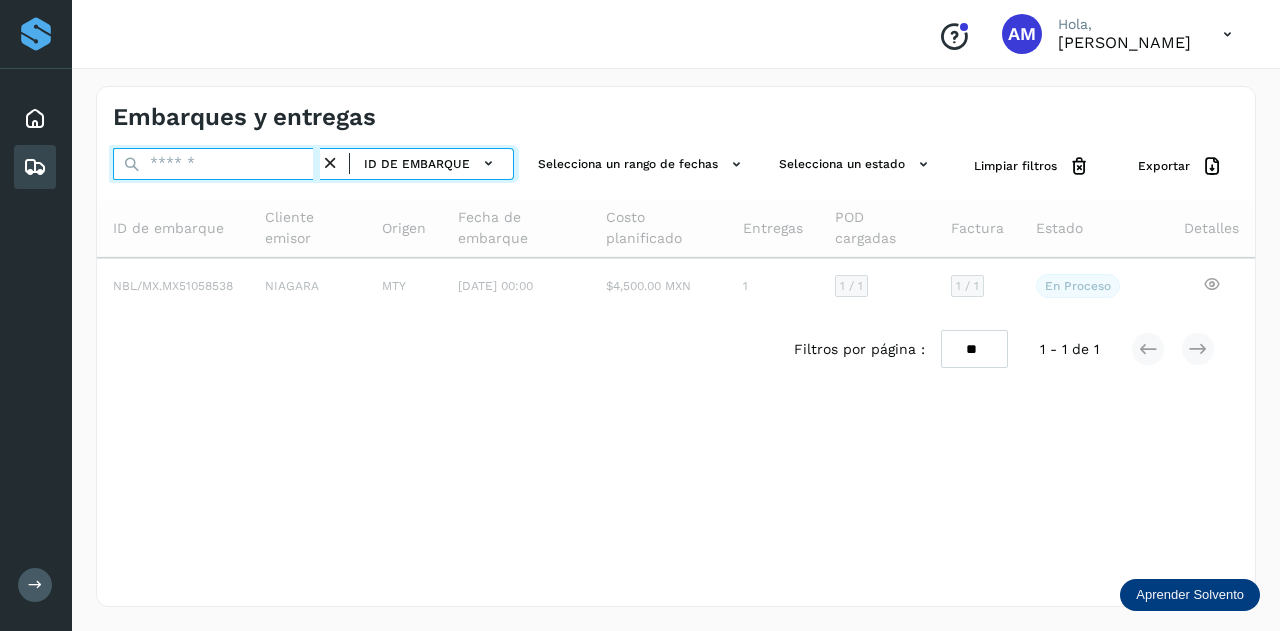 paste on "**********" 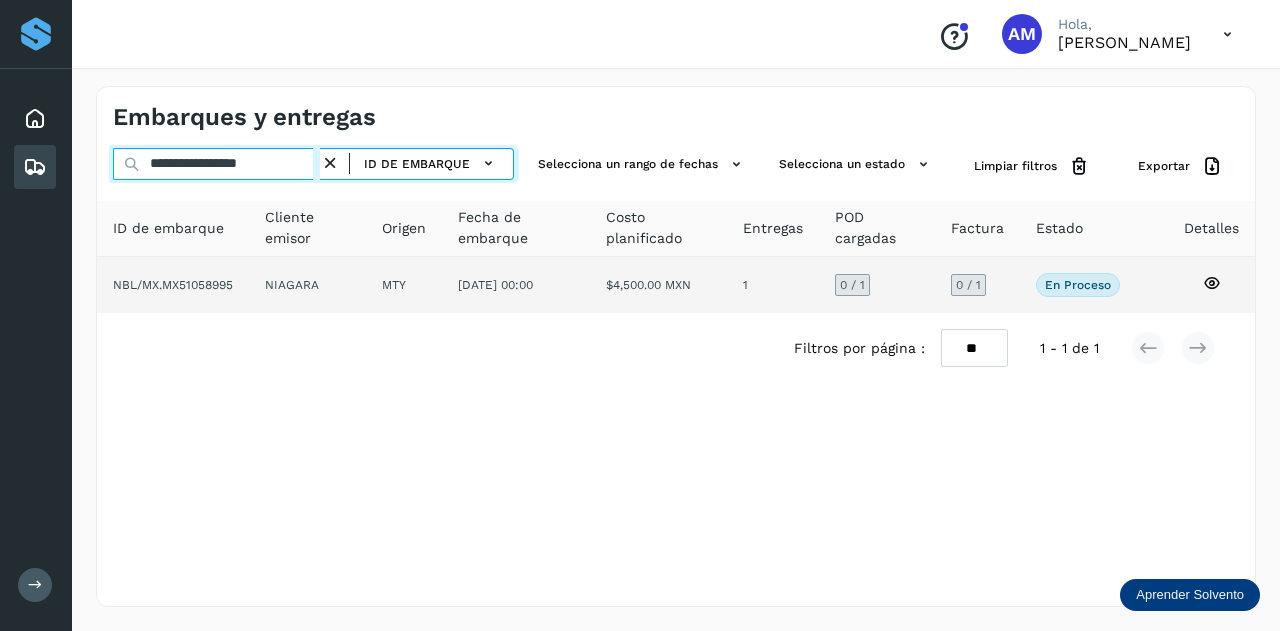 type on "**********" 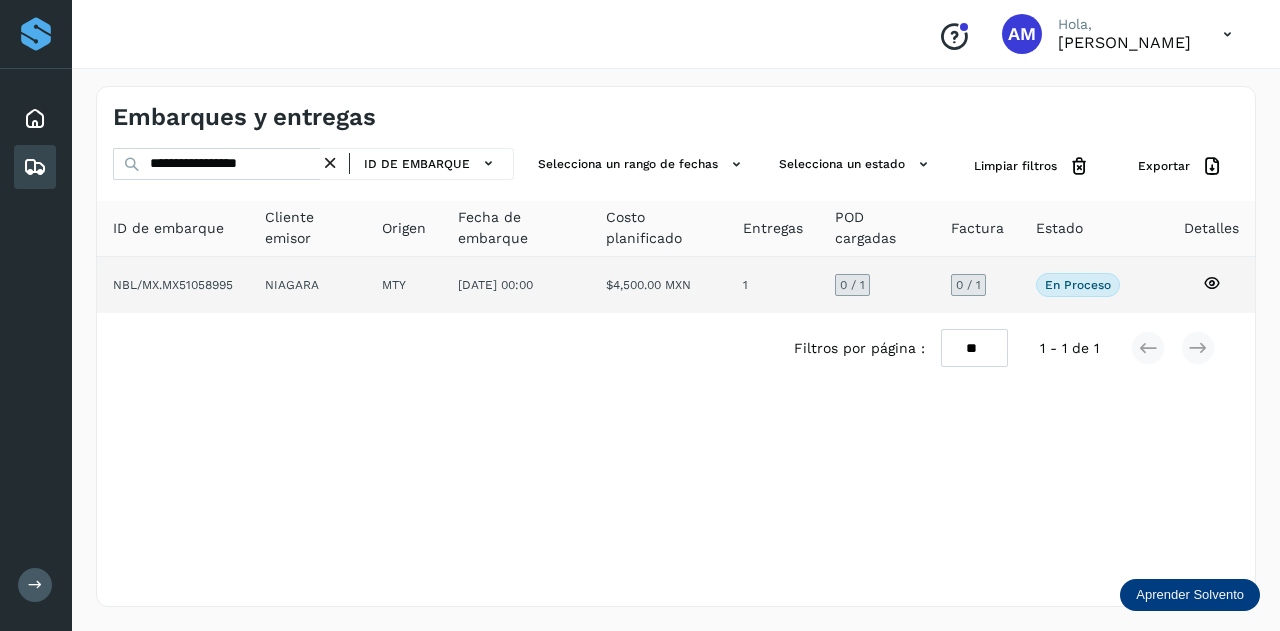 click on "NIAGARA" 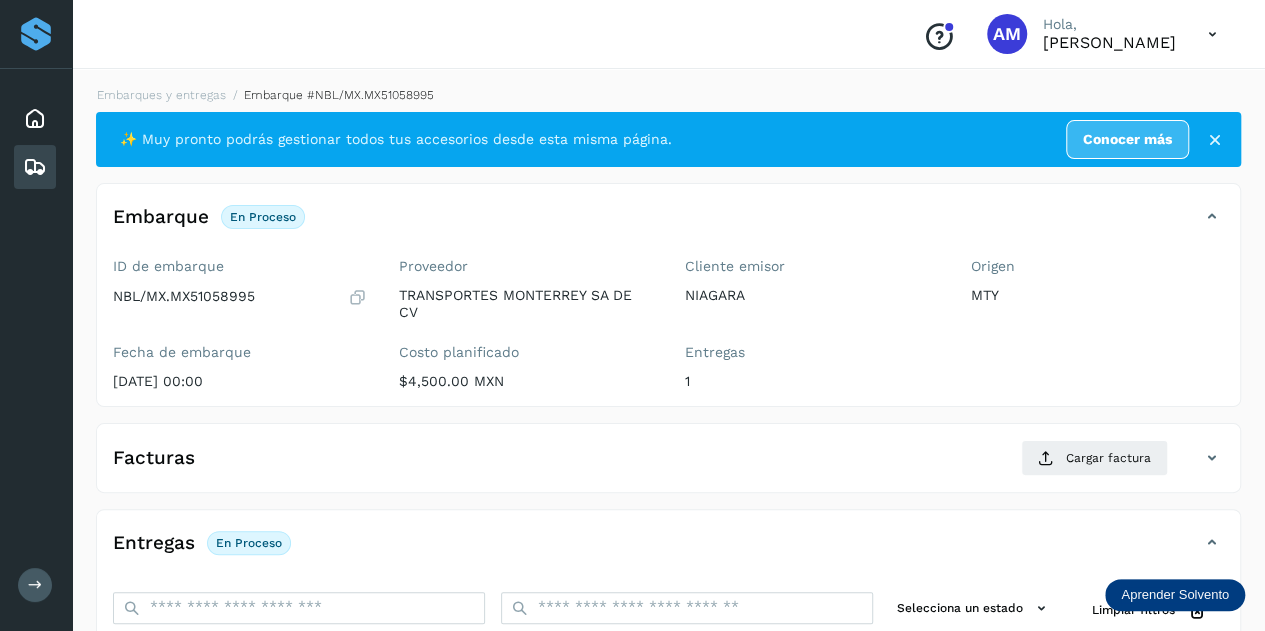 scroll, scrollTop: 200, scrollLeft: 0, axis: vertical 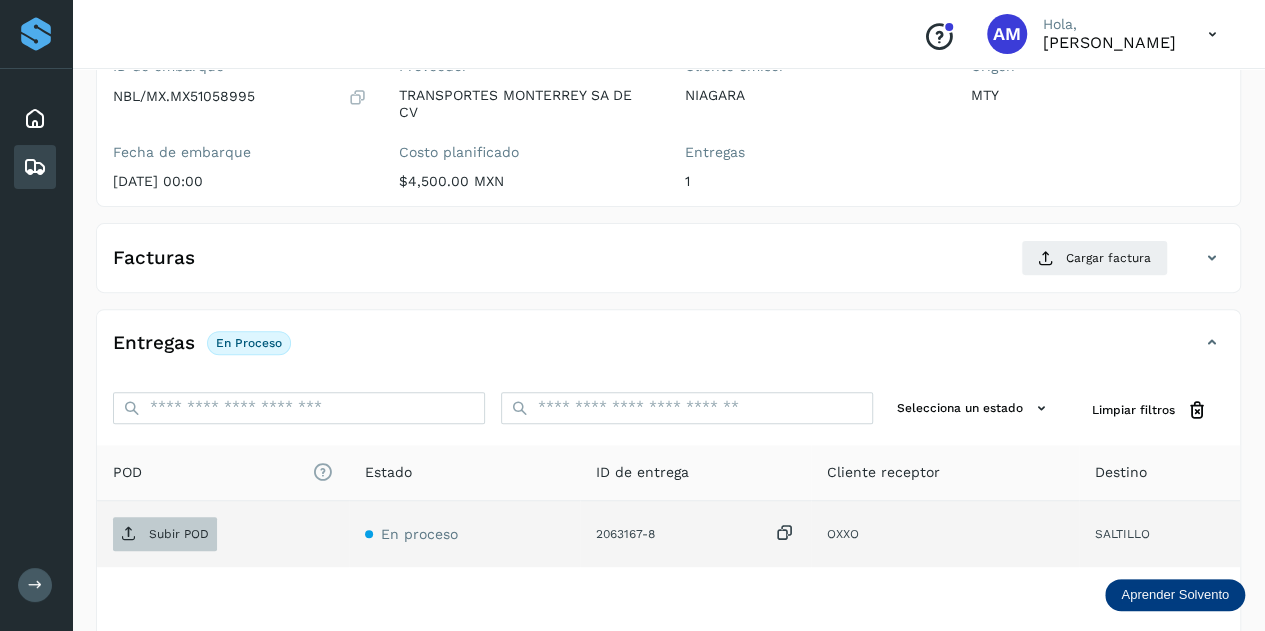 click on "Subir POD" at bounding box center (179, 534) 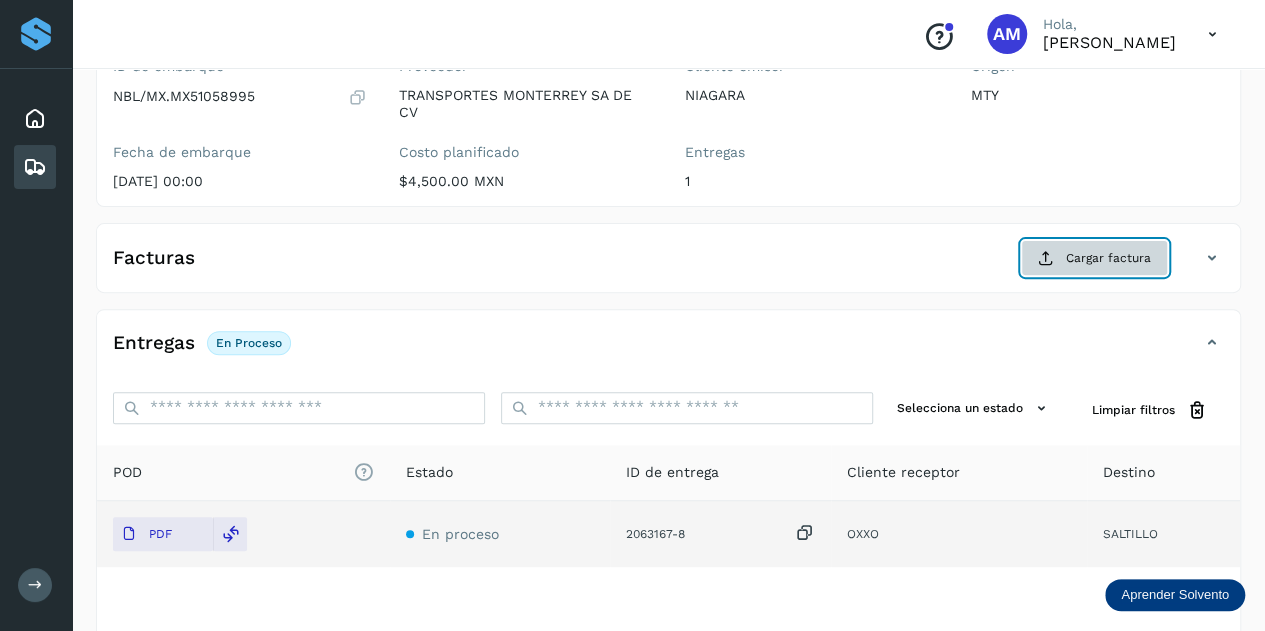 click on "Cargar factura" 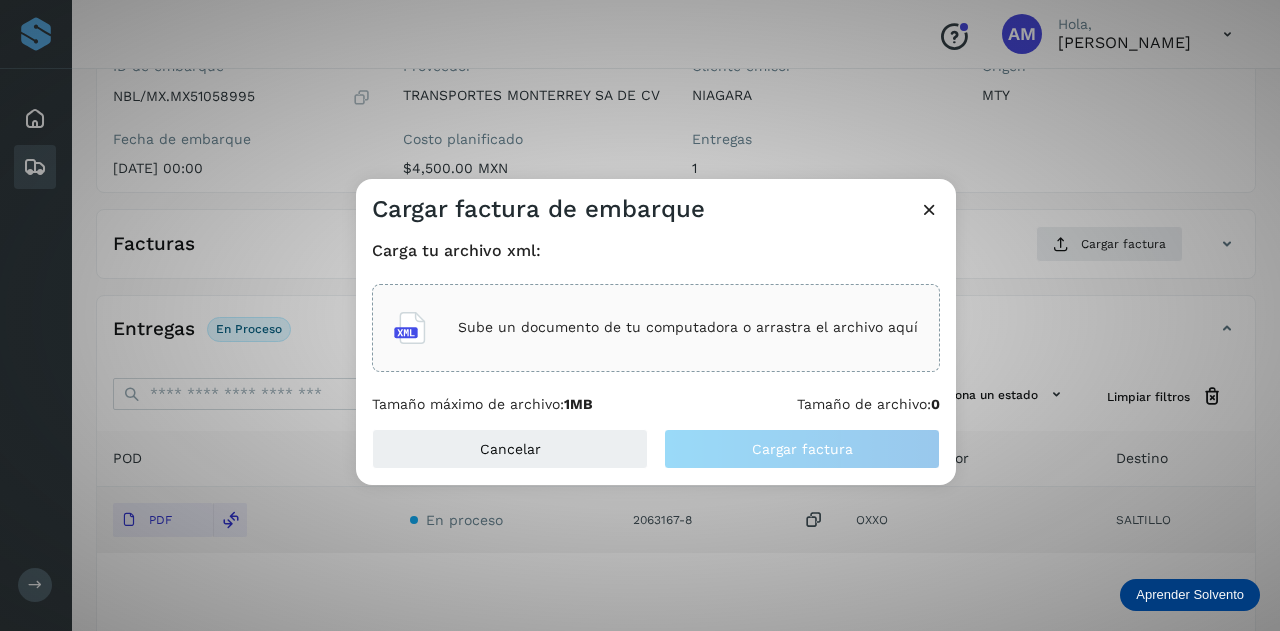 click on "Sube un documento de tu computadora o arrastra el archivo aquí" 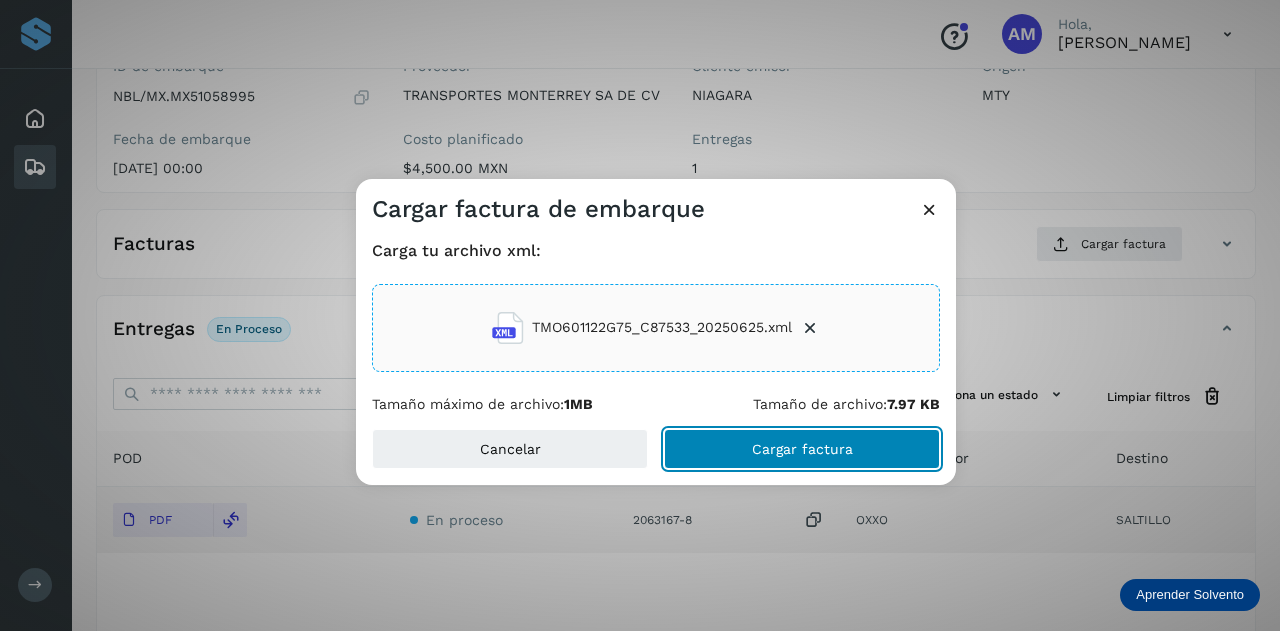 click on "Cargar factura" 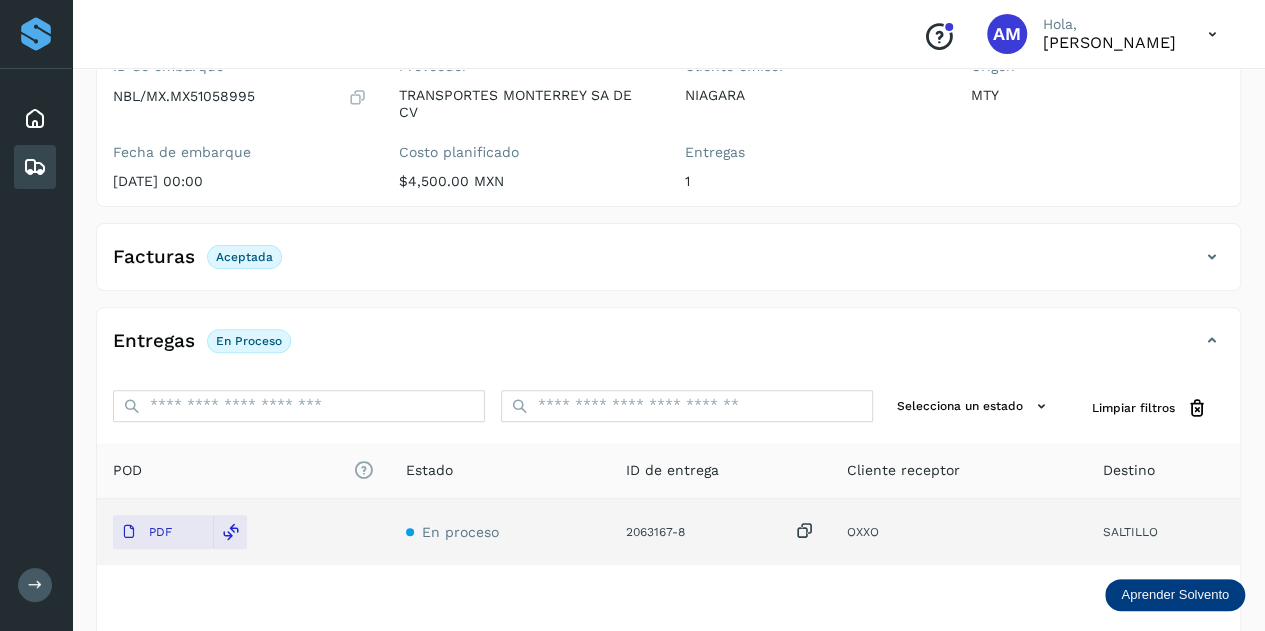 scroll, scrollTop: 0, scrollLeft: 0, axis: both 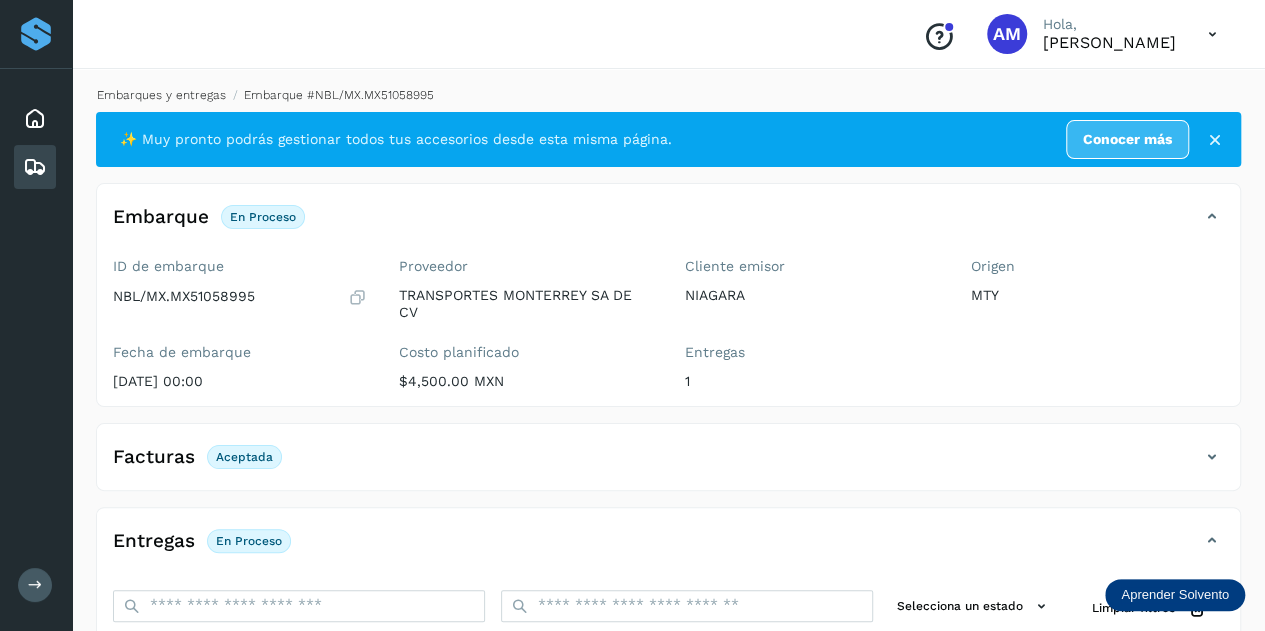 click on "Embarques y entregas" at bounding box center [161, 95] 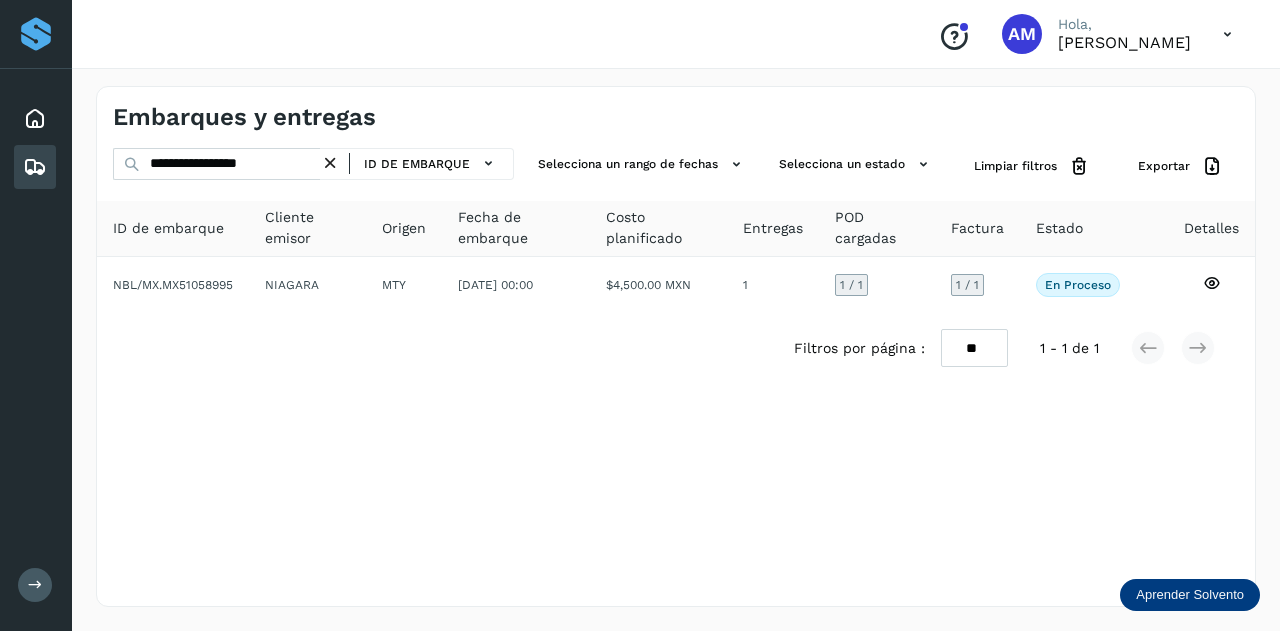 drag, startPoint x: 339, startPoint y: 163, endPoint x: 273, endPoint y: 166, distance: 66.068146 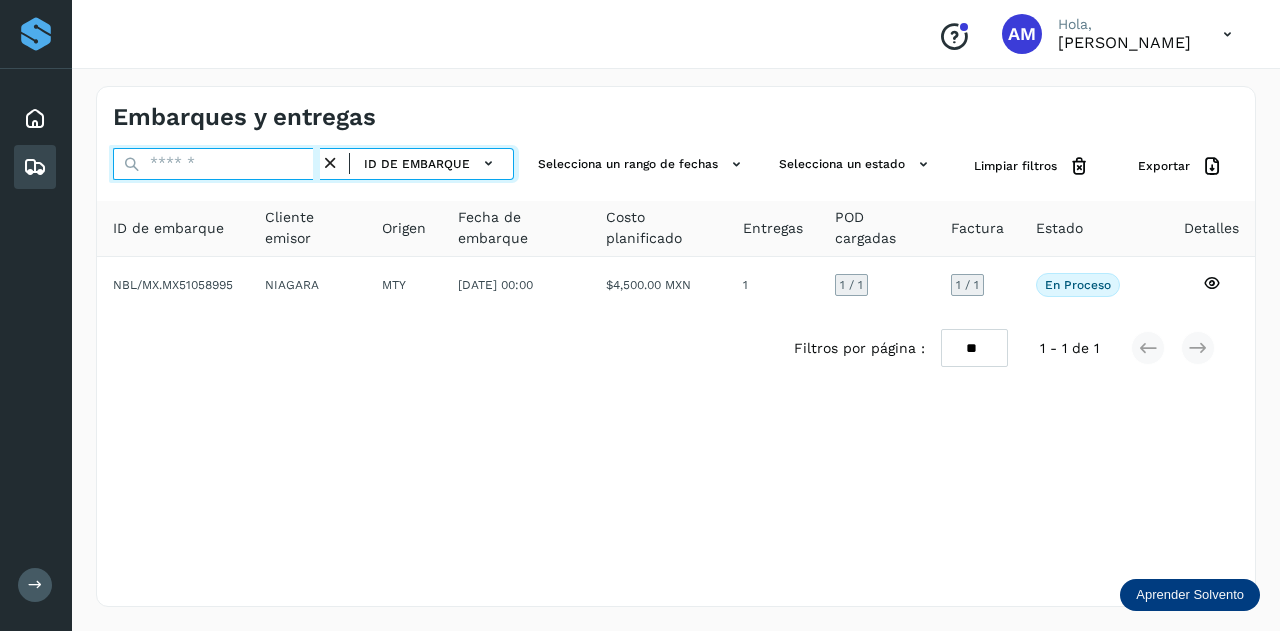 click at bounding box center [216, 164] 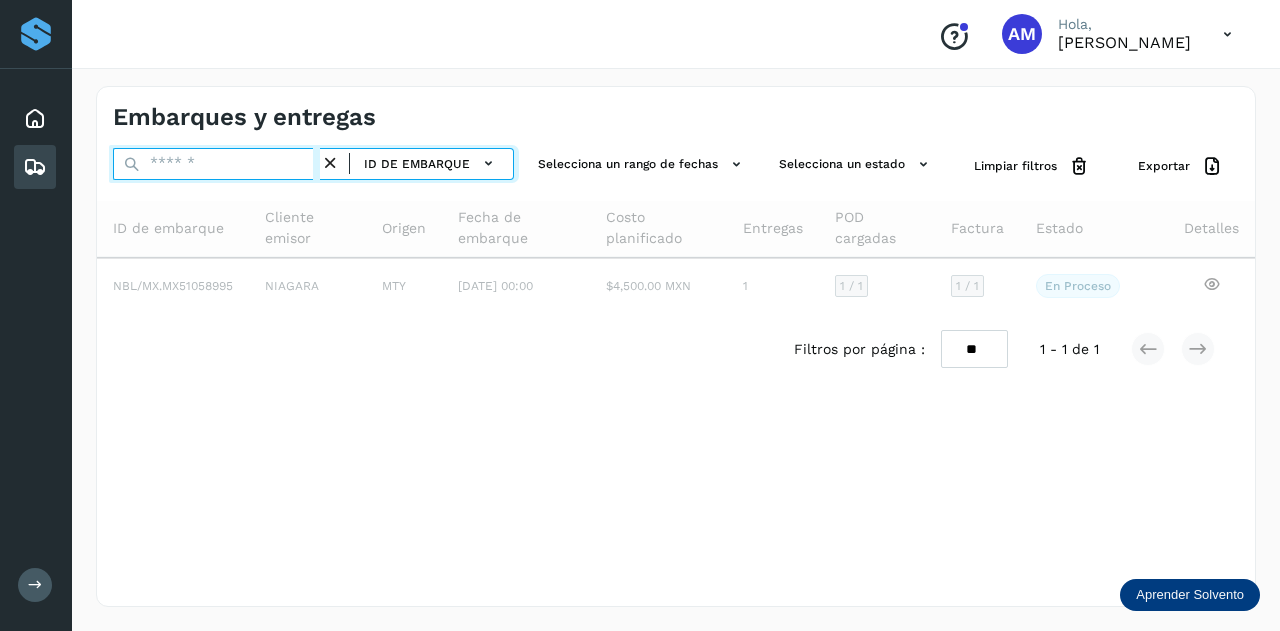 paste on "**********" 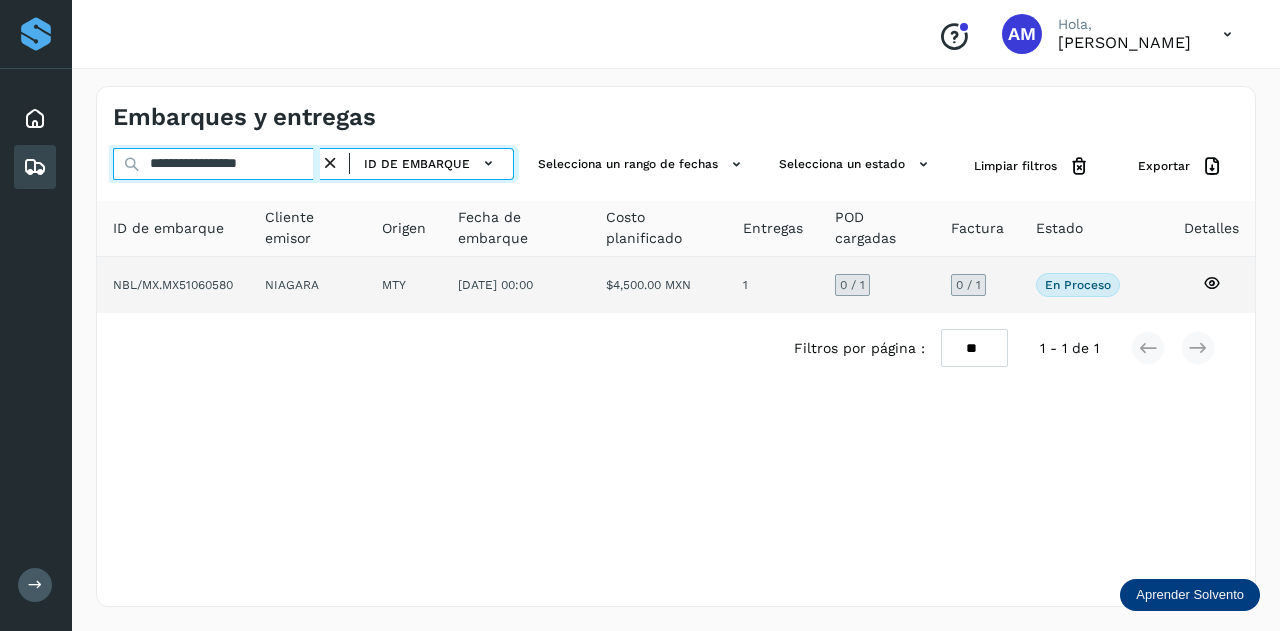 type on "**********" 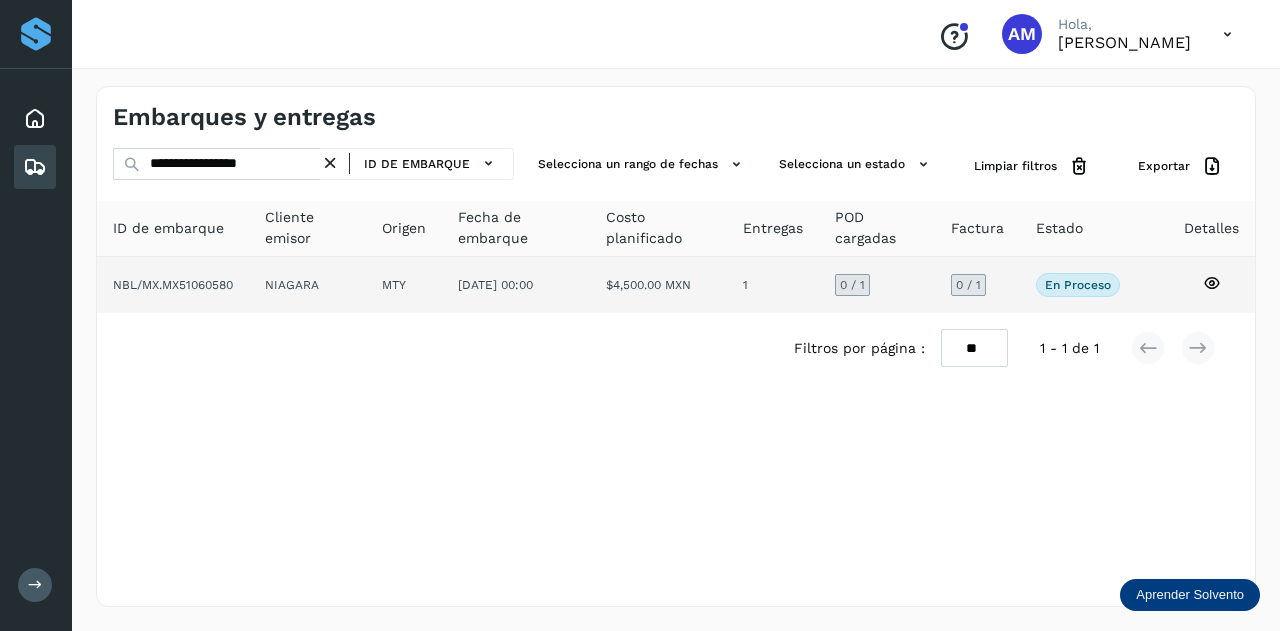 click on "NIAGARA" 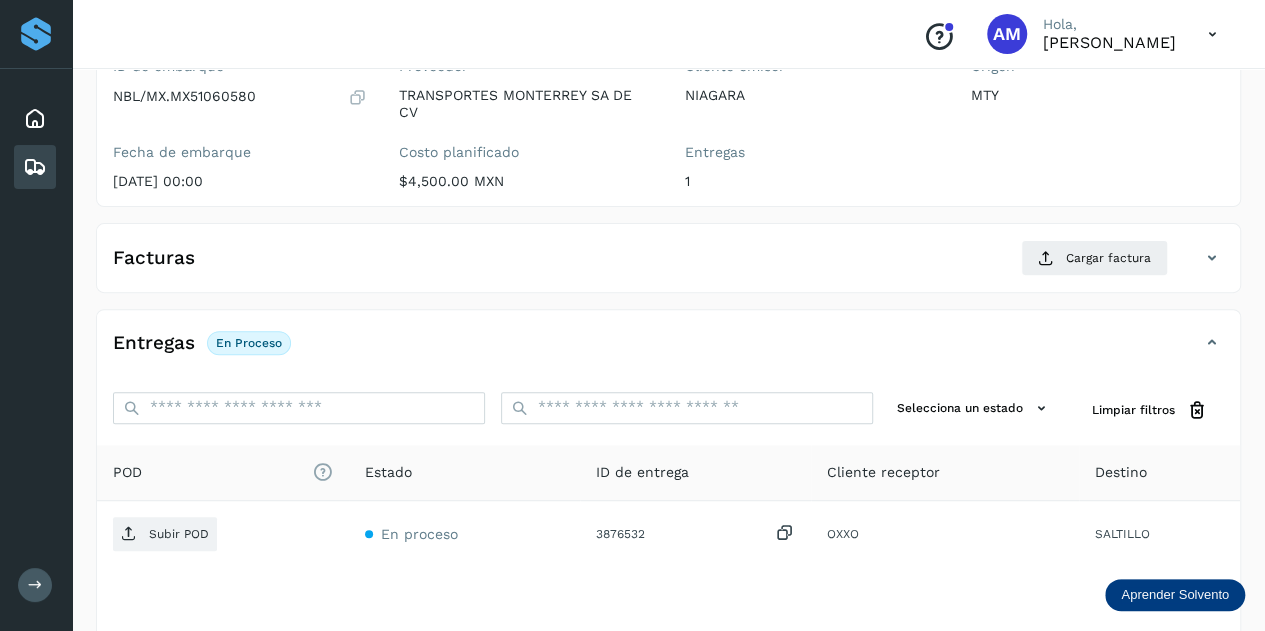 scroll, scrollTop: 300, scrollLeft: 0, axis: vertical 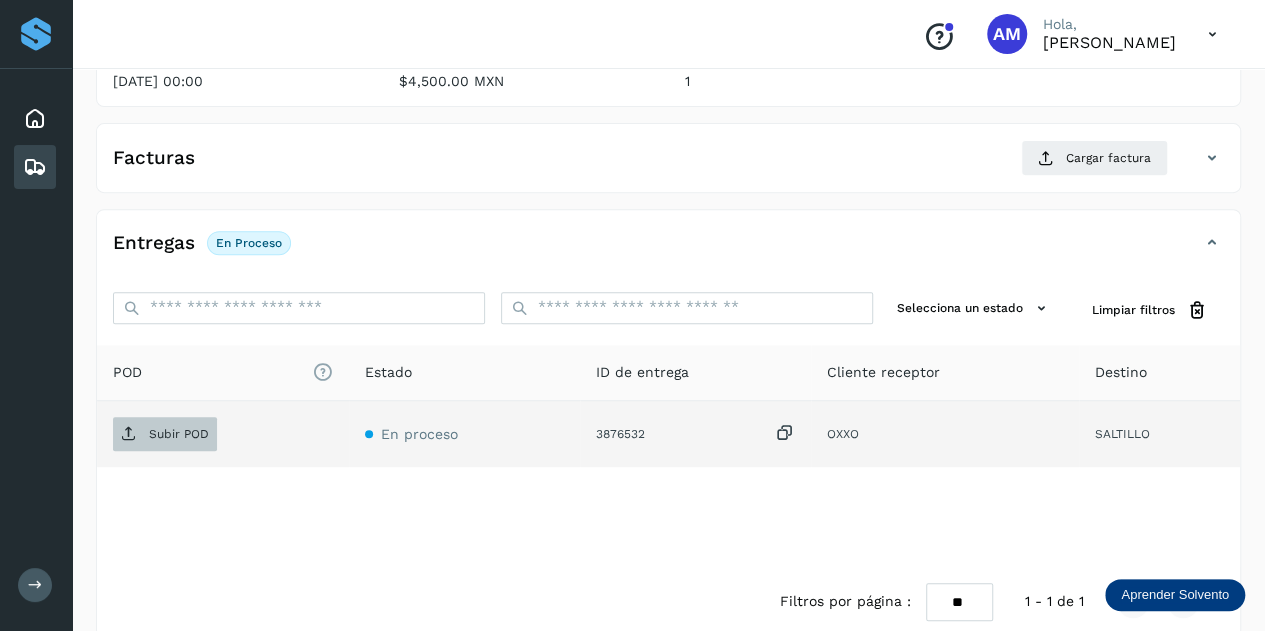 click on "Subir POD" at bounding box center [179, 434] 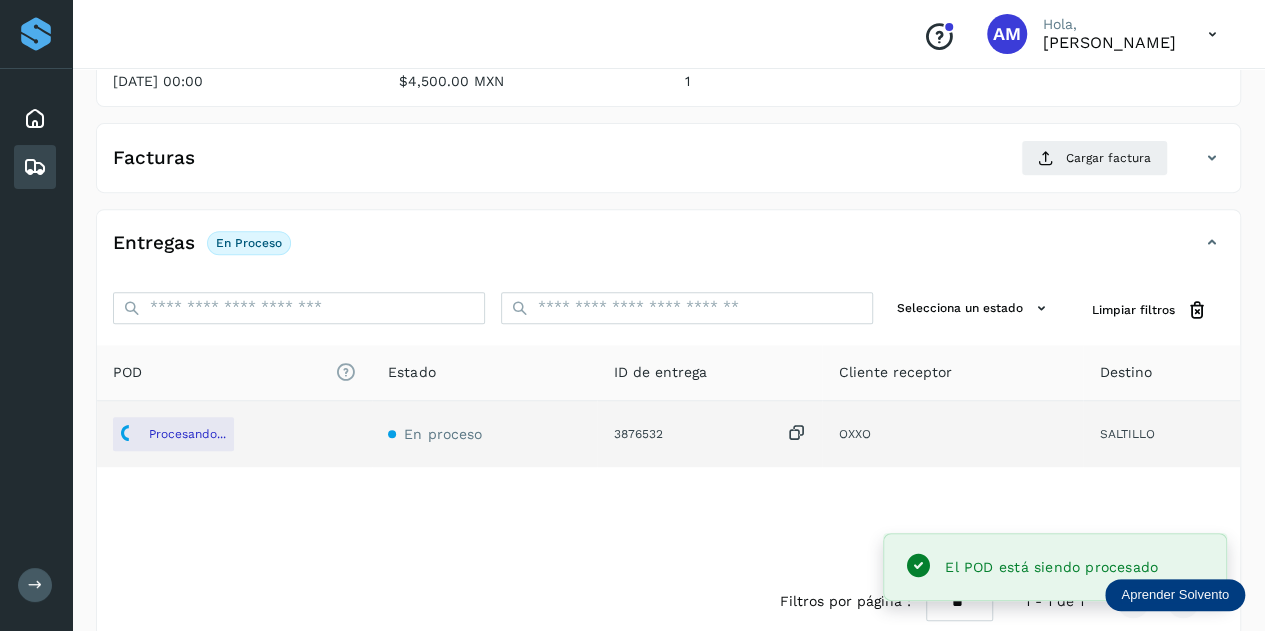 scroll, scrollTop: 100, scrollLeft: 0, axis: vertical 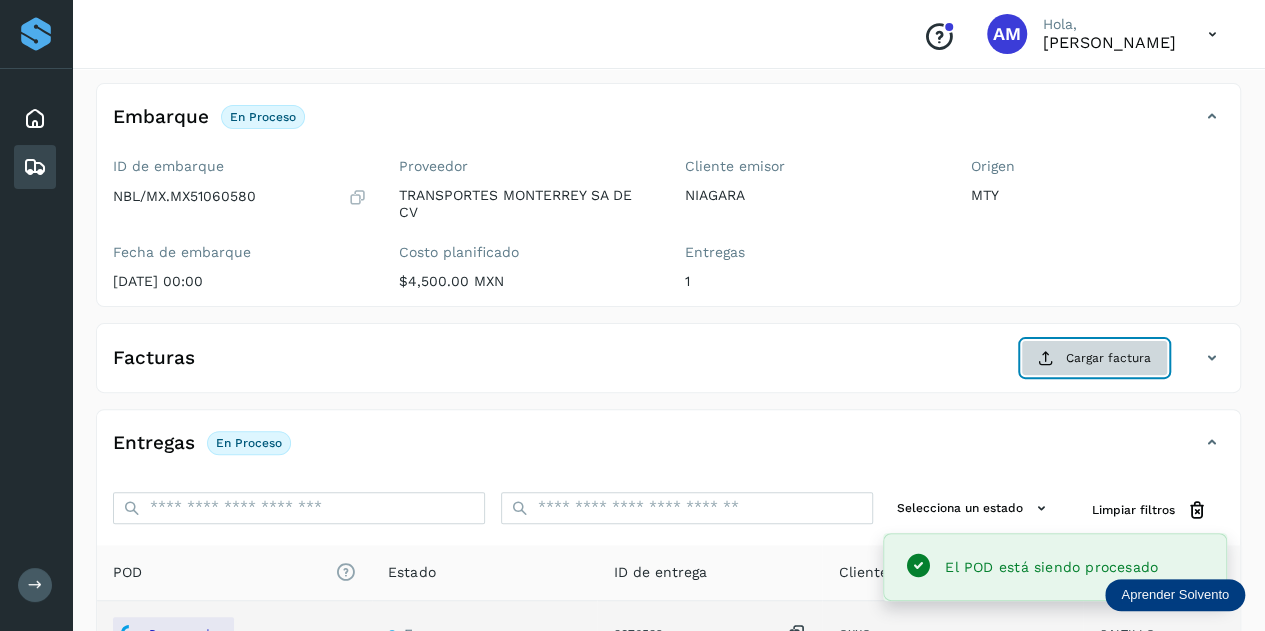 click on "Cargar factura" at bounding box center (1094, 358) 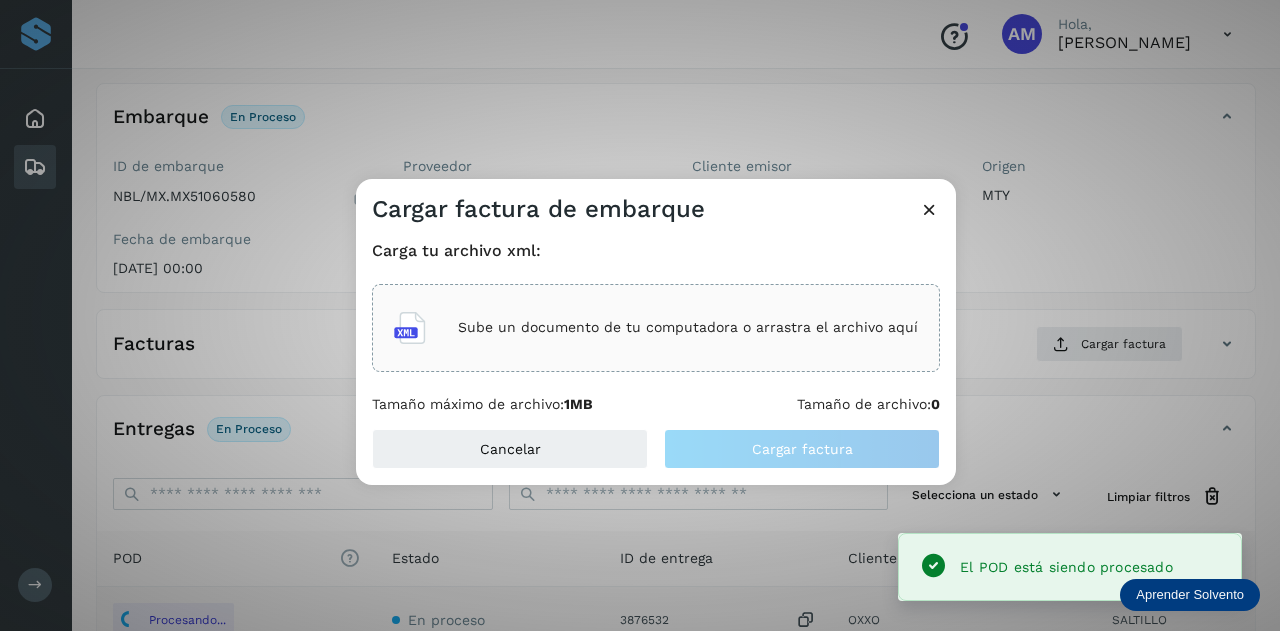 click on "Sube un documento de tu computadora o arrastra el archivo aquí" at bounding box center [688, 327] 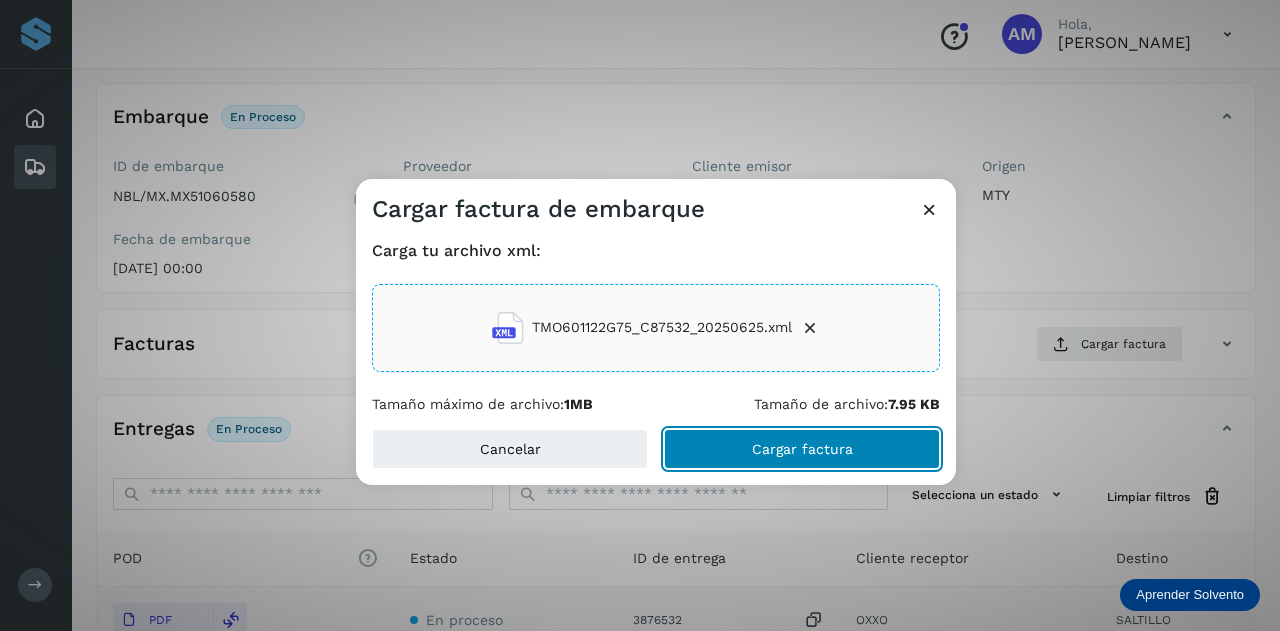 click on "Cargar factura" 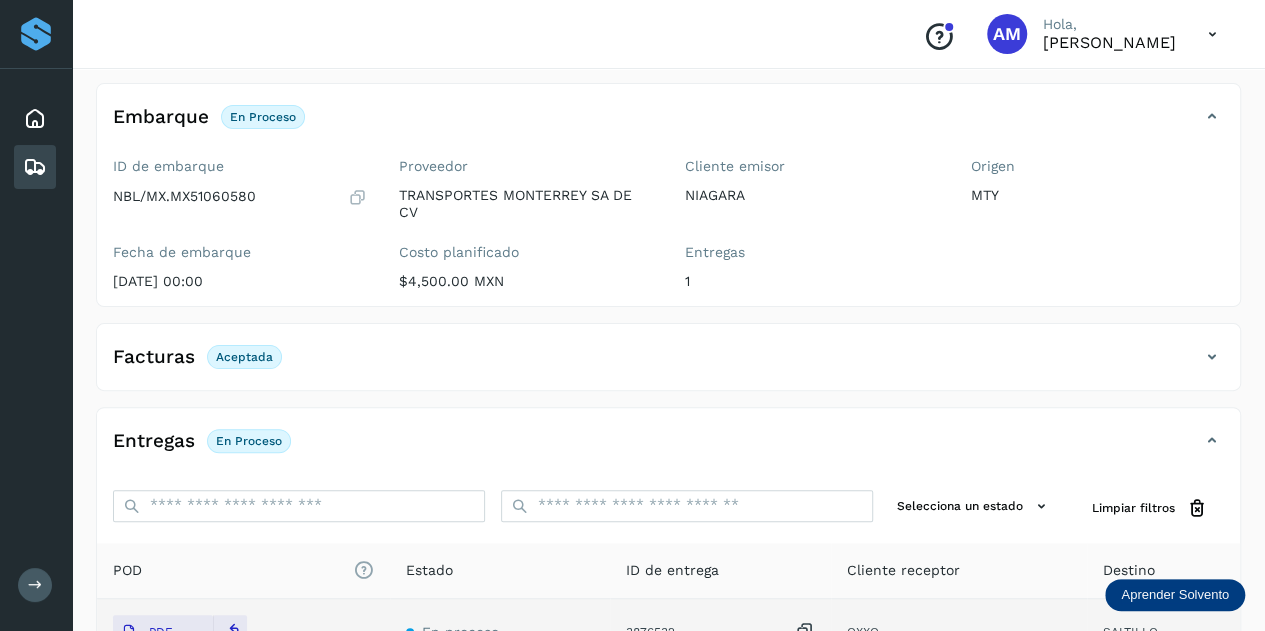 scroll, scrollTop: 0, scrollLeft: 0, axis: both 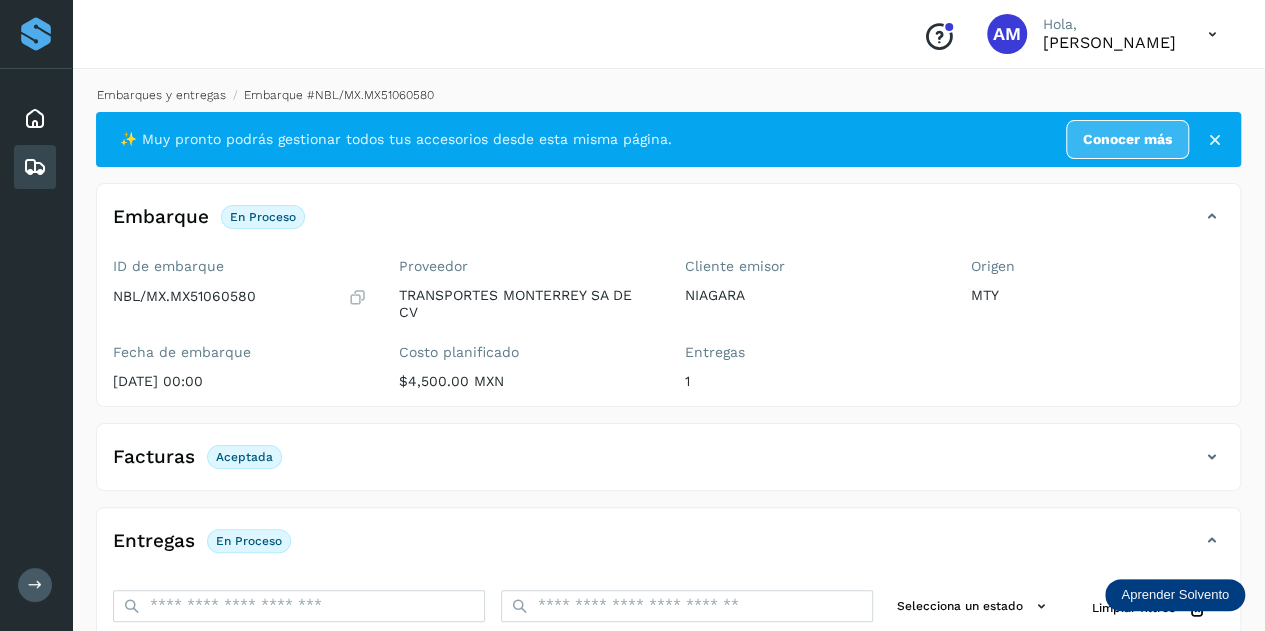 click on "Embarques y entregas" at bounding box center [161, 95] 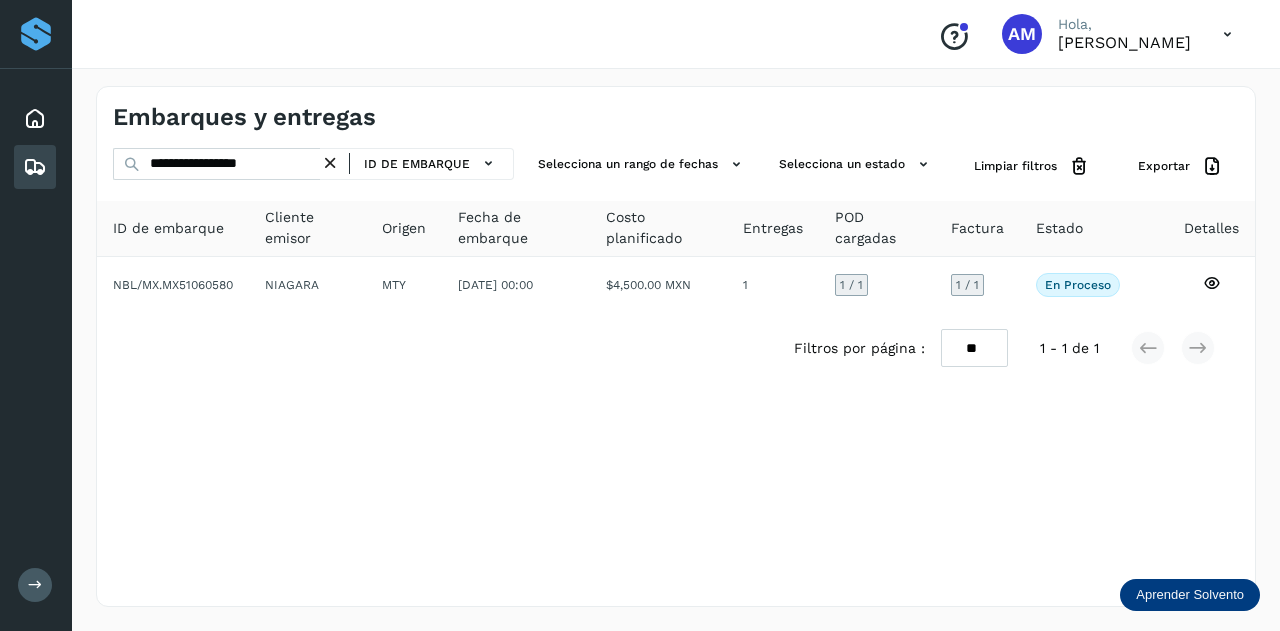 drag, startPoint x: 337, startPoint y: 164, endPoint x: 290, endPoint y: 167, distance: 47.095646 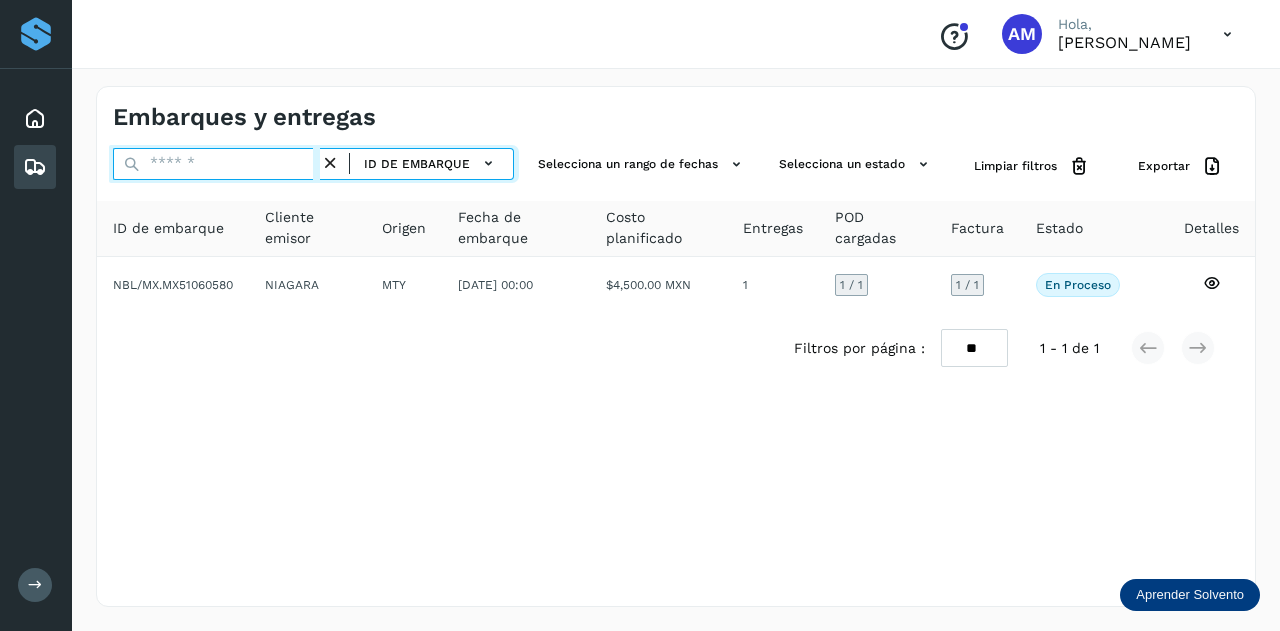 click at bounding box center [216, 164] 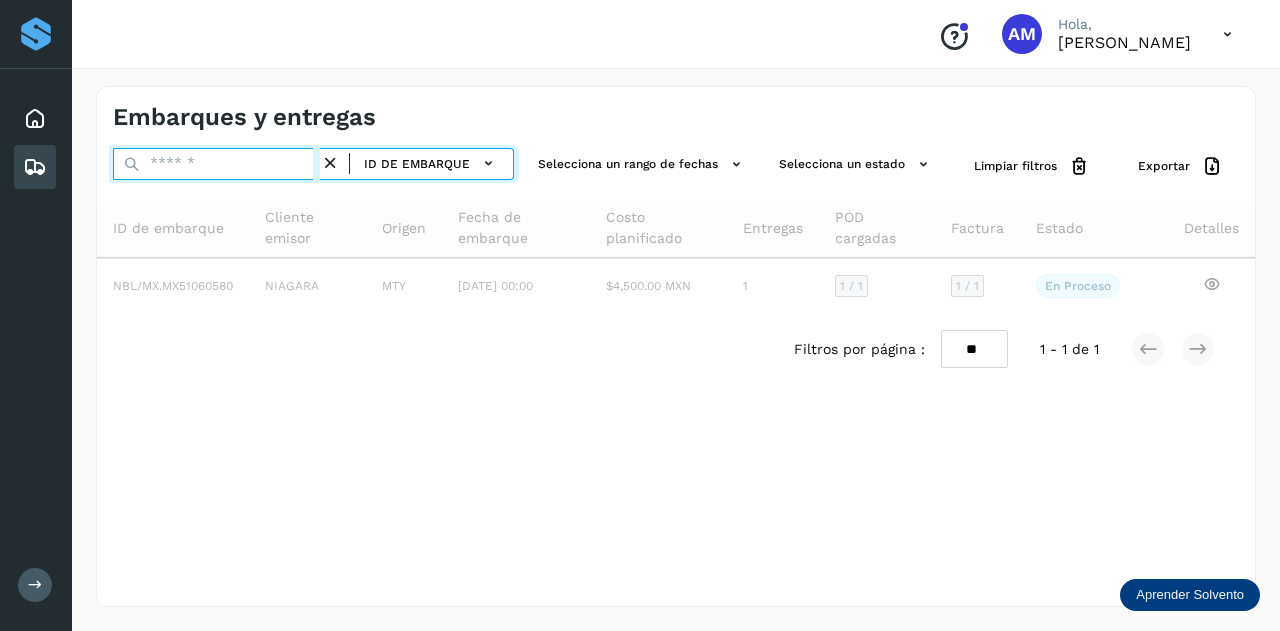 paste on "**********" 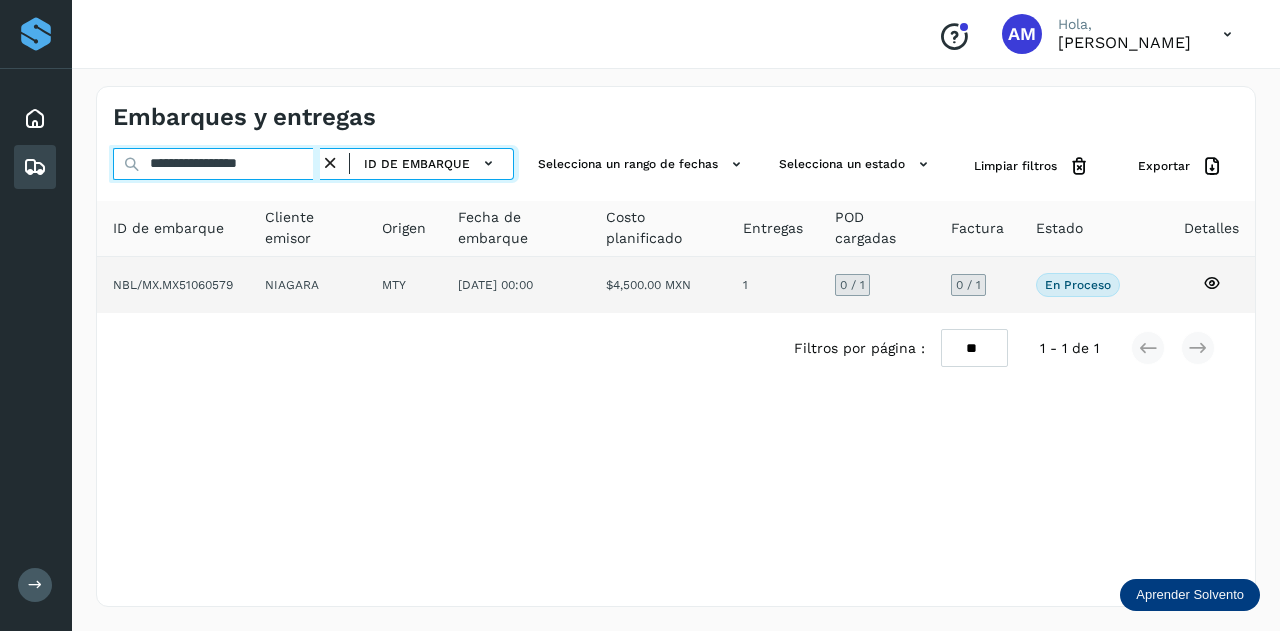 type on "**********" 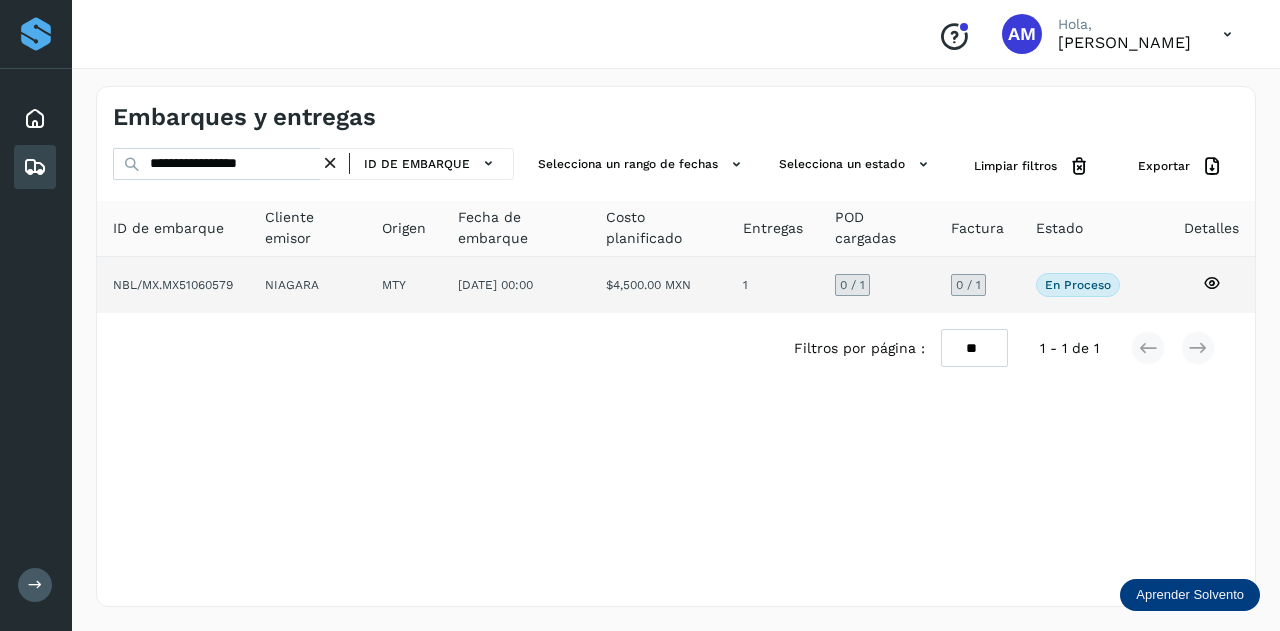 click on "MTY" 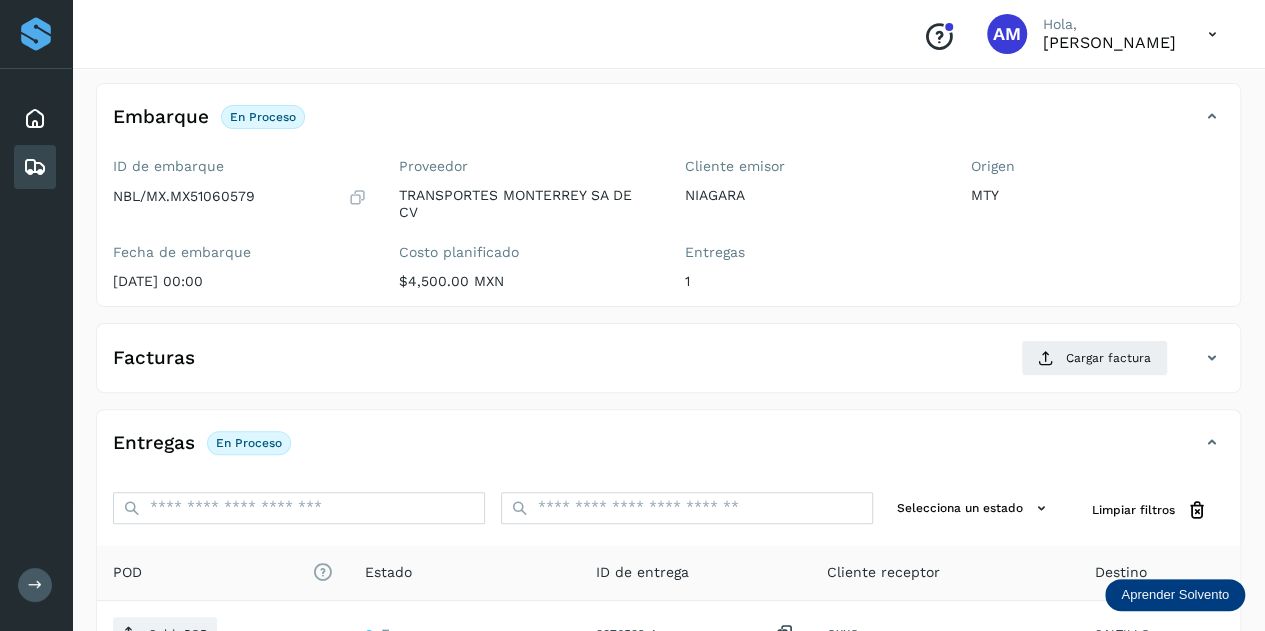 scroll, scrollTop: 200, scrollLeft: 0, axis: vertical 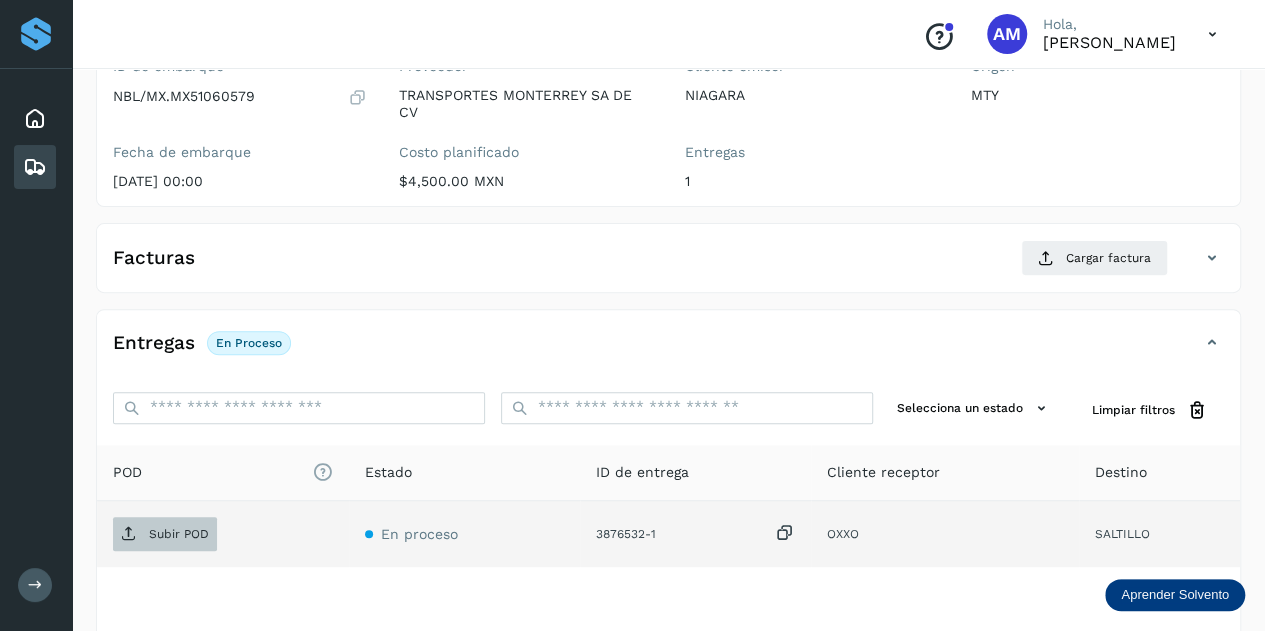 click on "Subir POD" at bounding box center (165, 534) 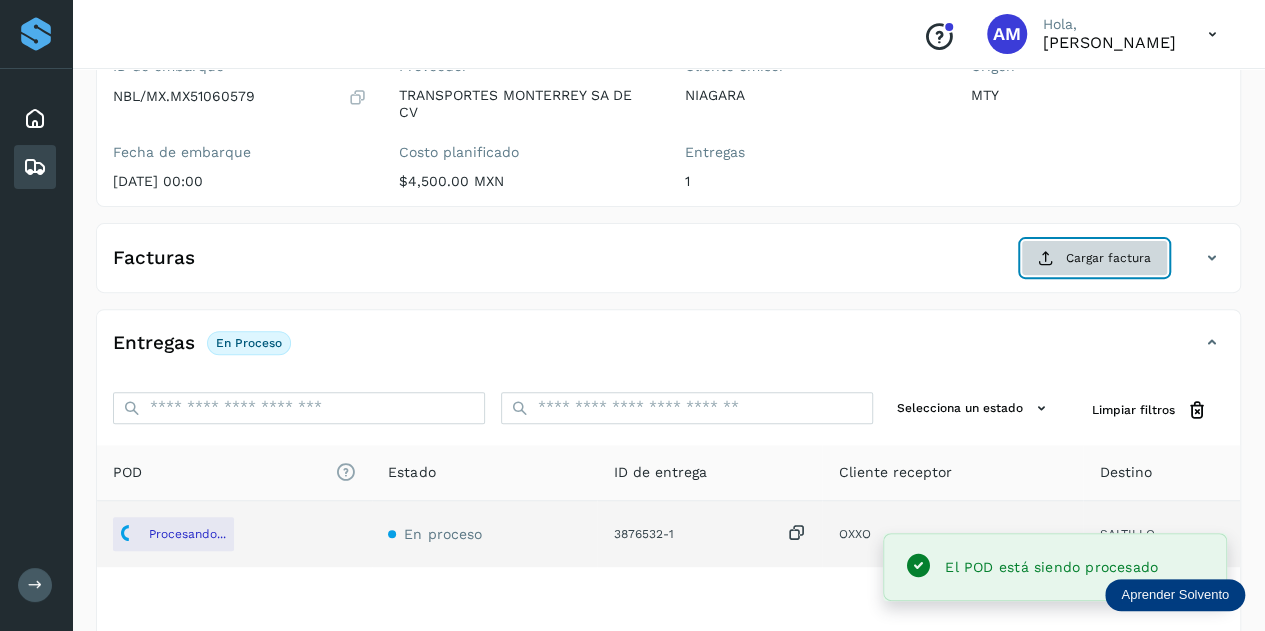 click on "Cargar factura" 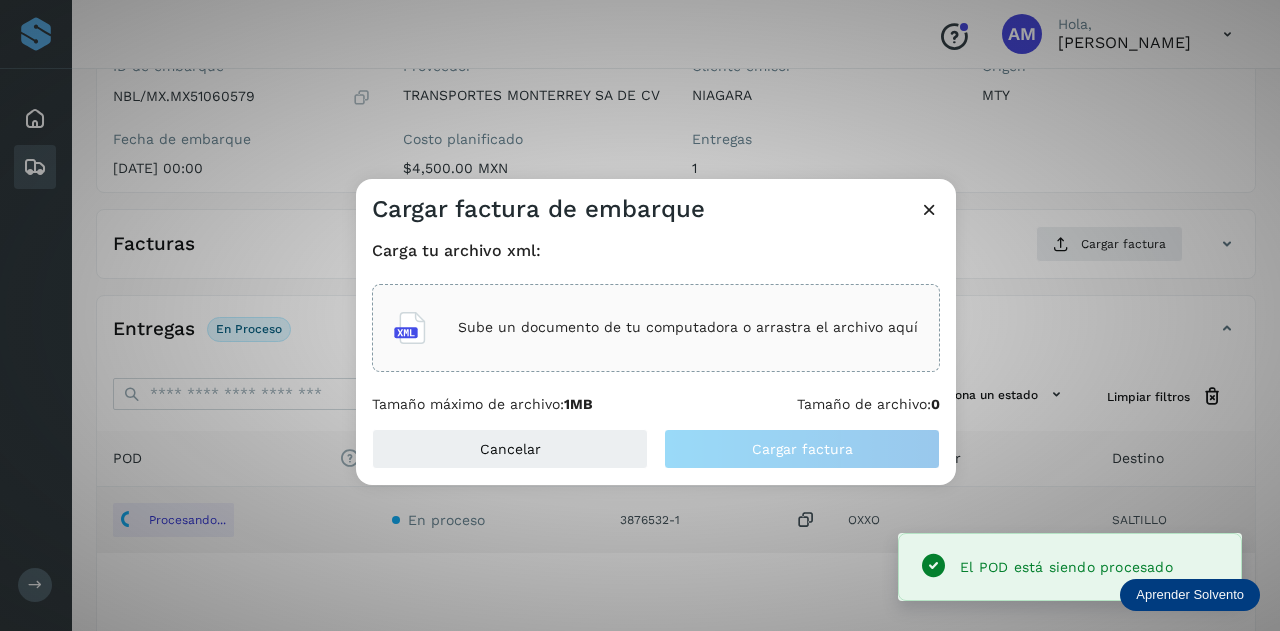 click on "Sube un documento de tu computadora o arrastra el archivo aquí" at bounding box center [656, 328] 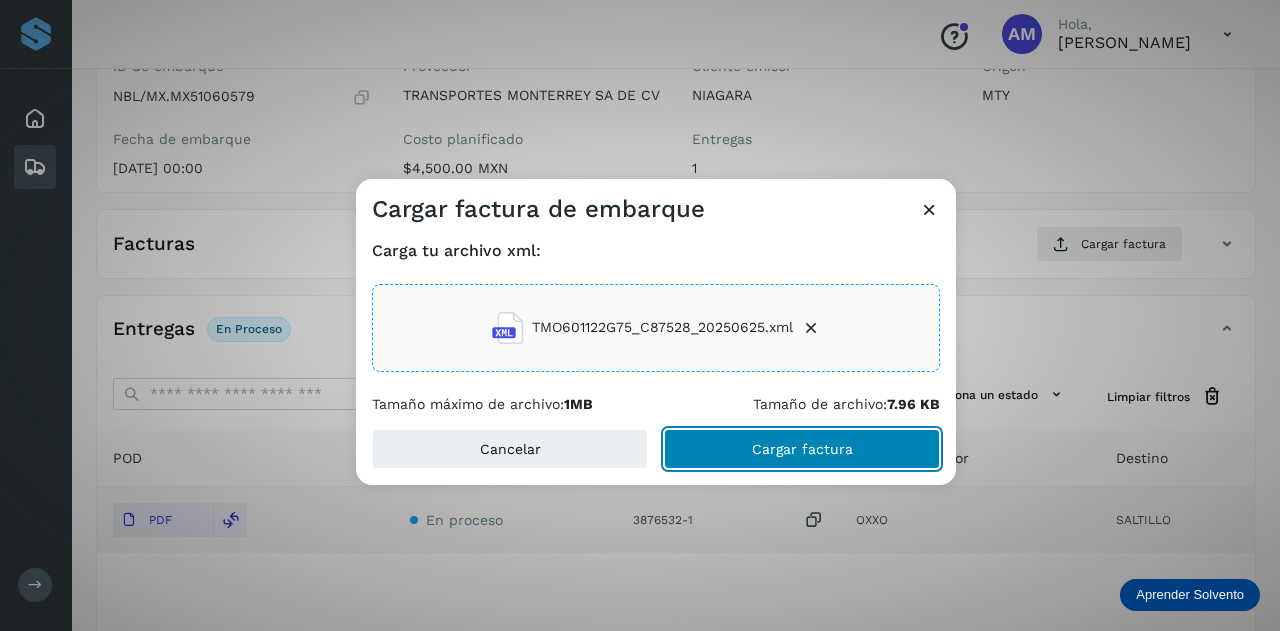 click on "Cargar factura" 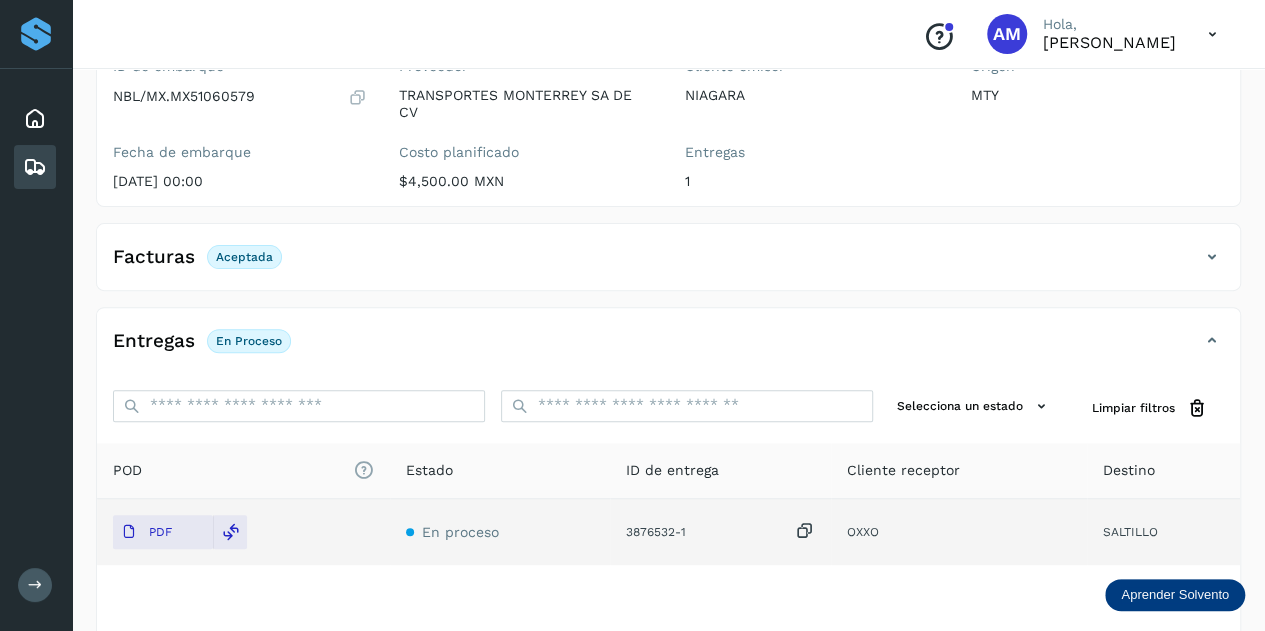 scroll, scrollTop: 0, scrollLeft: 0, axis: both 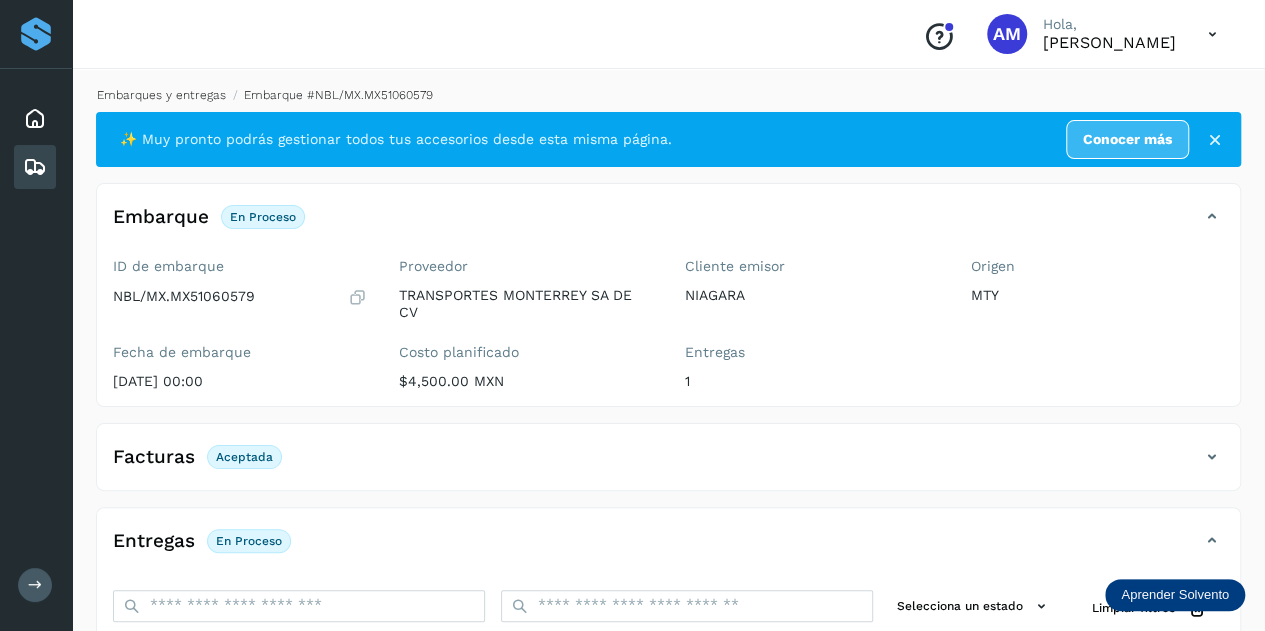 click on "Embarques y entregas" at bounding box center [161, 95] 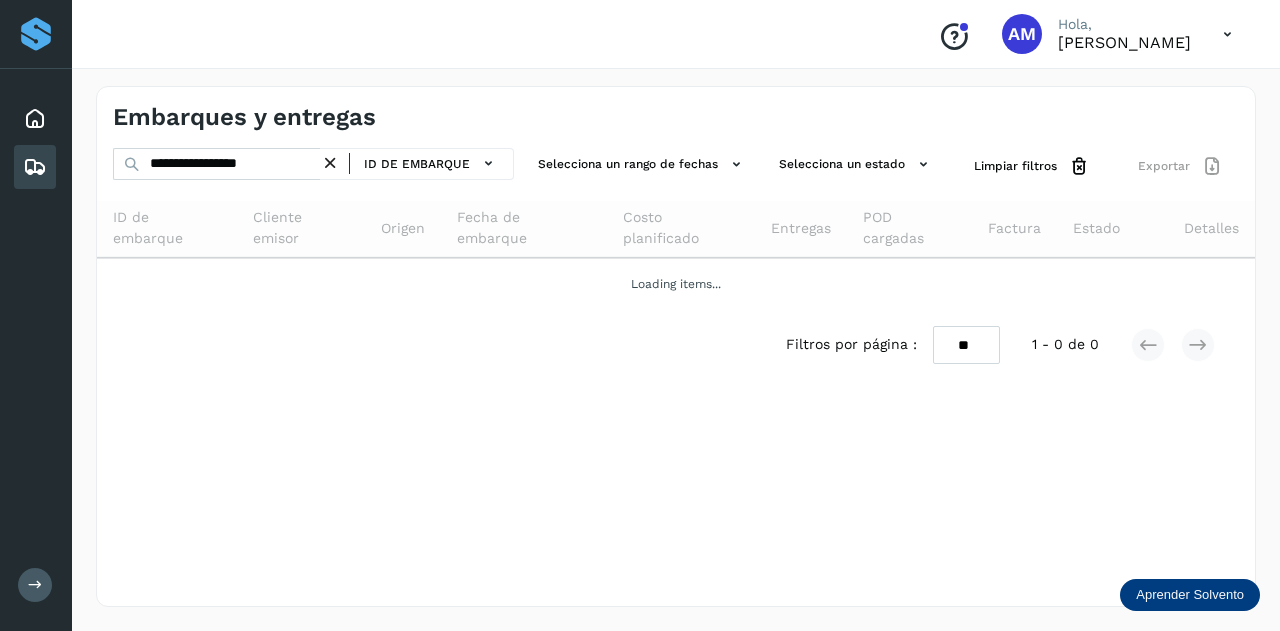click at bounding box center (330, 163) 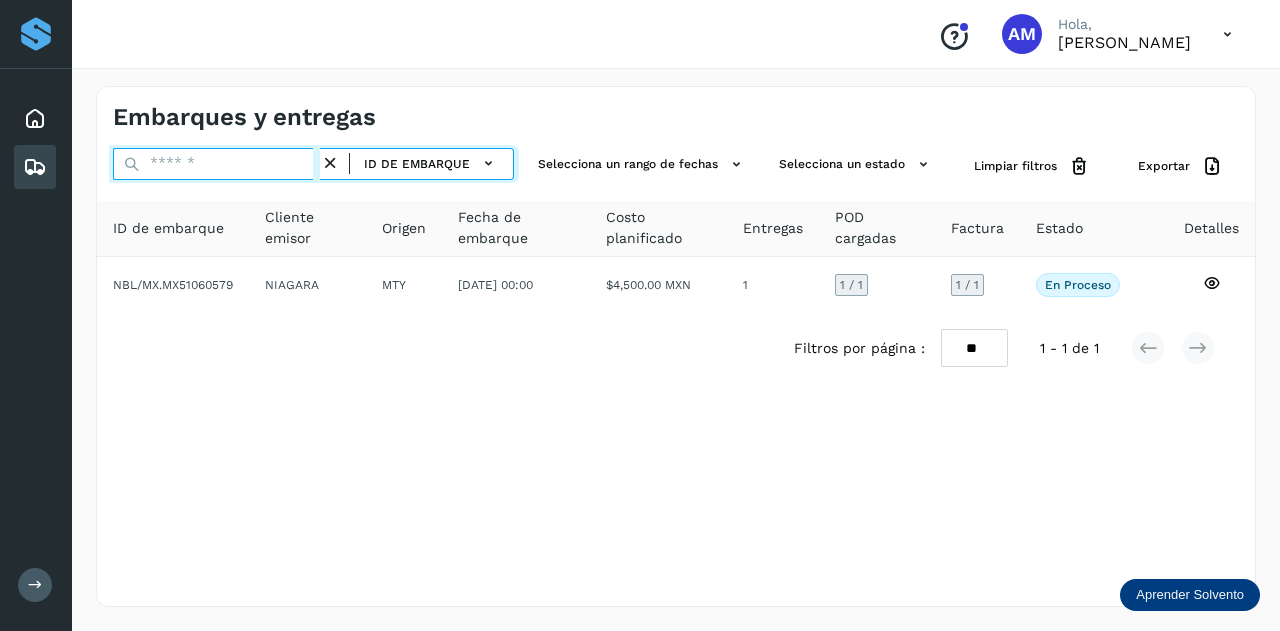 click at bounding box center (216, 164) 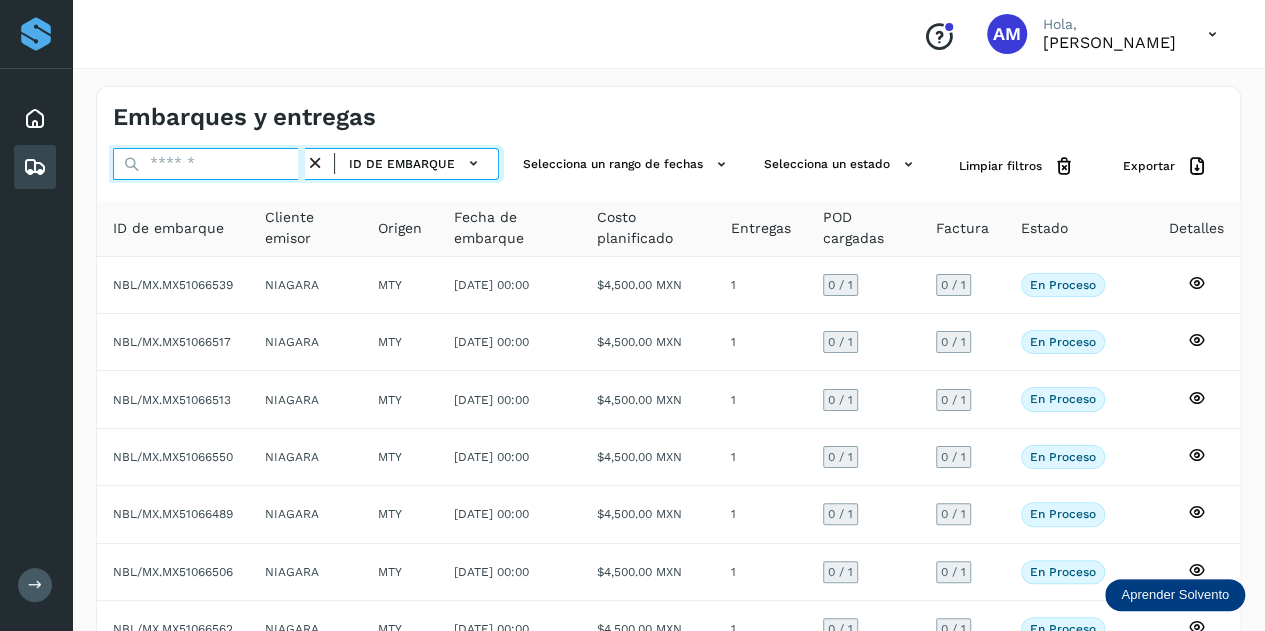 paste on "**********" 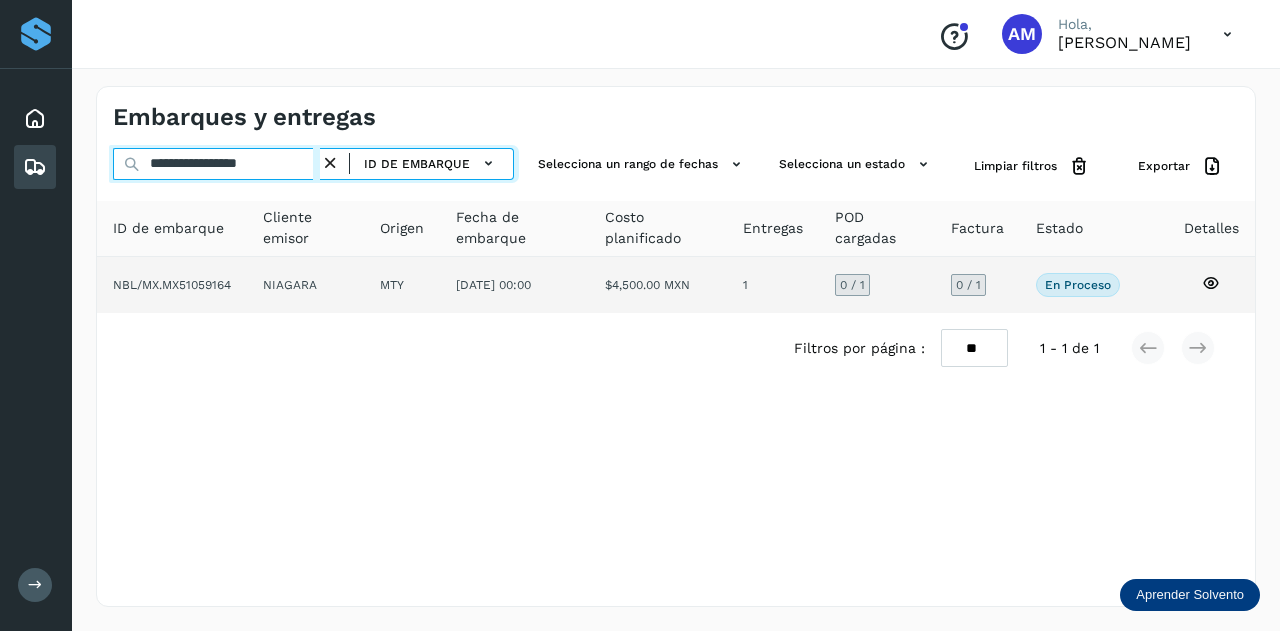type on "**********" 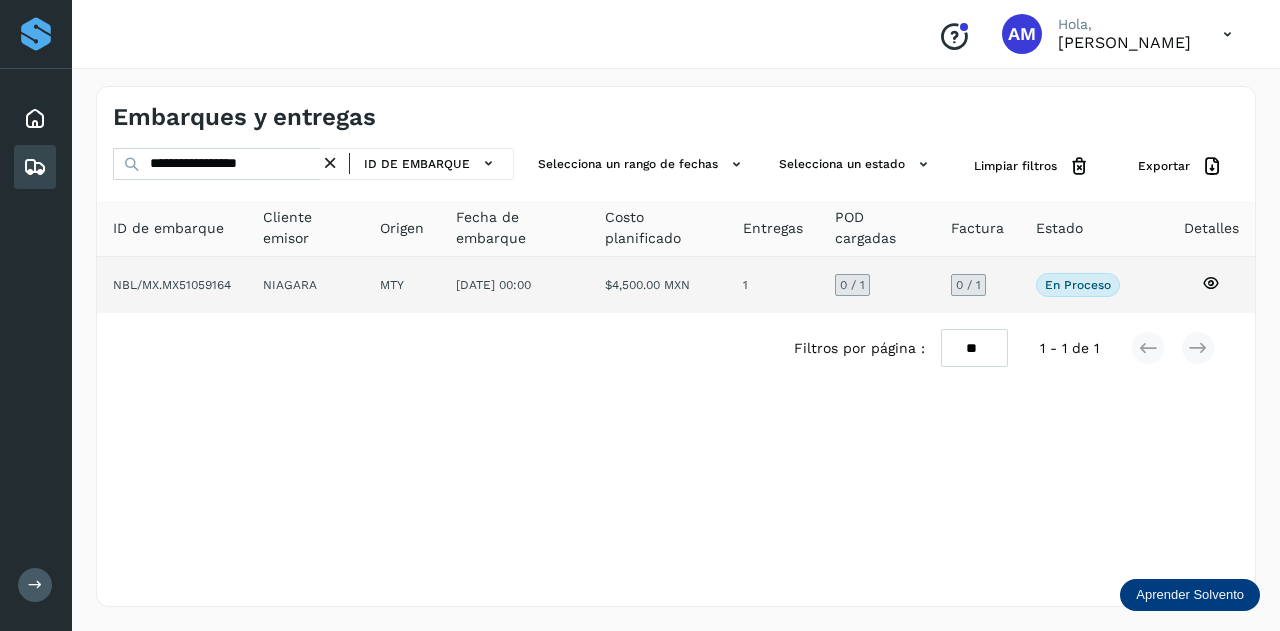 click on "NIAGARA" 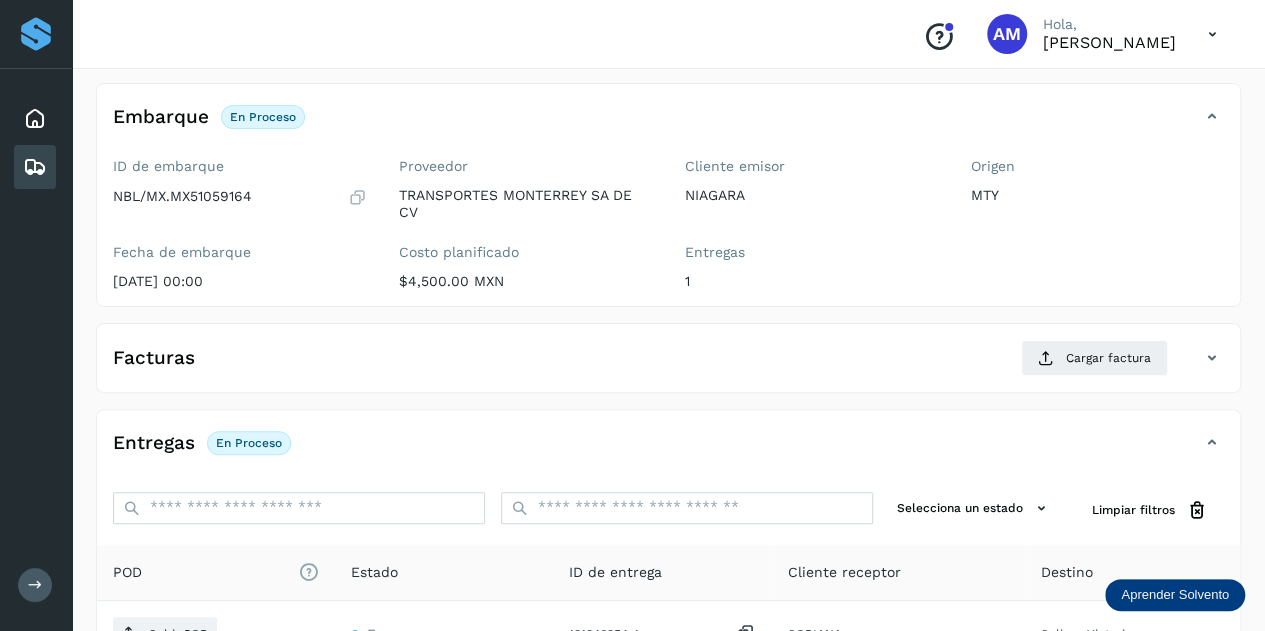 scroll, scrollTop: 200, scrollLeft: 0, axis: vertical 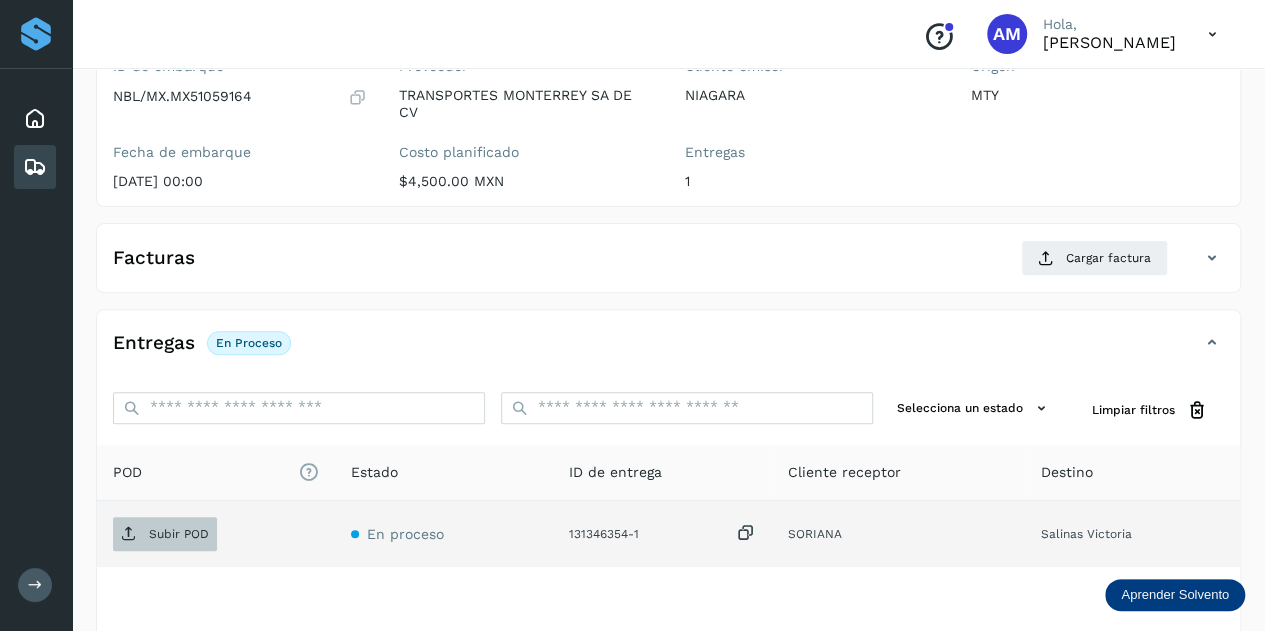 click on "Subir POD" at bounding box center [179, 534] 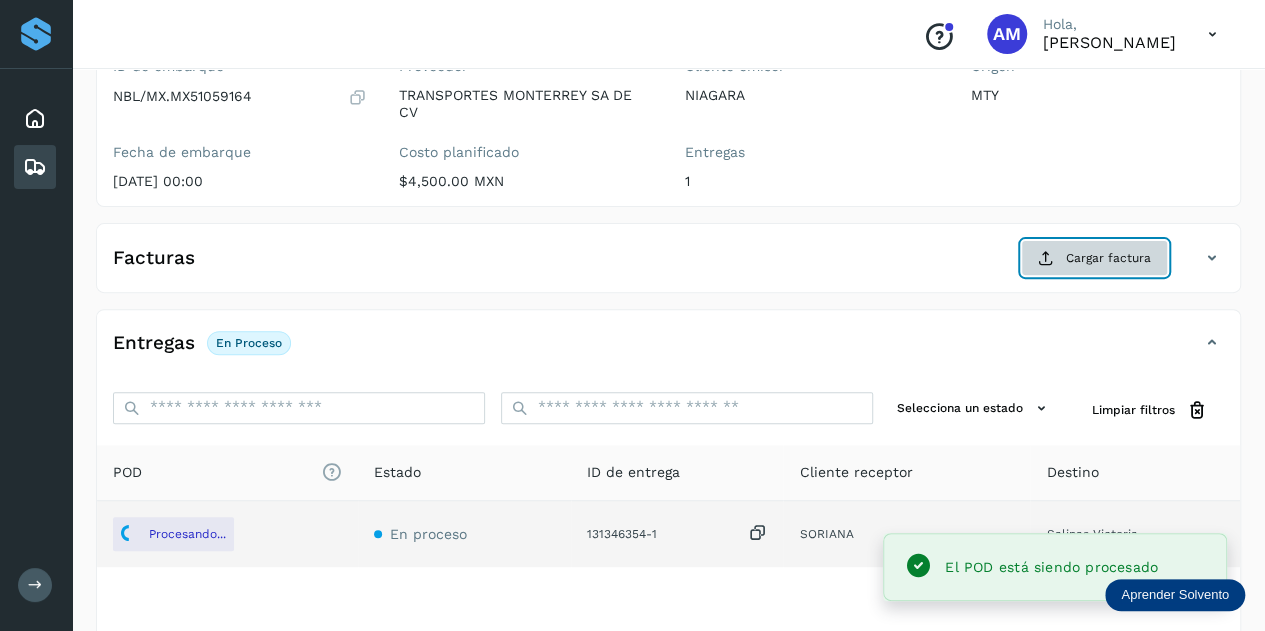 click on "Cargar factura" 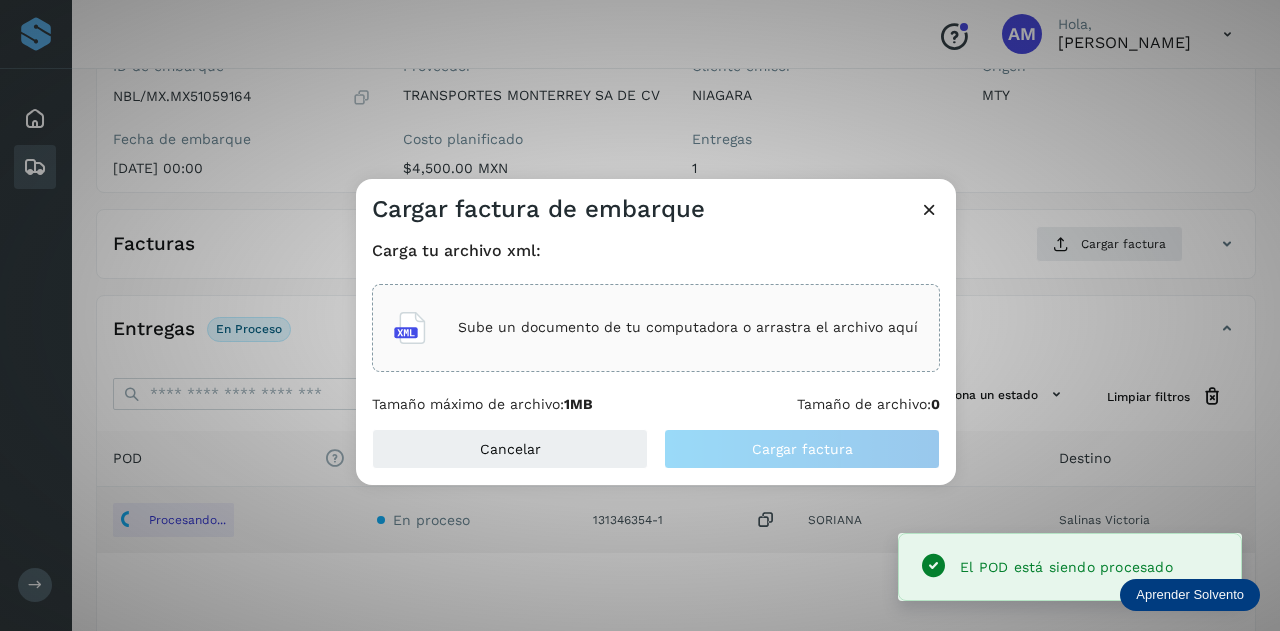 click on "Sube un documento de tu computadora o arrastra el archivo aquí" 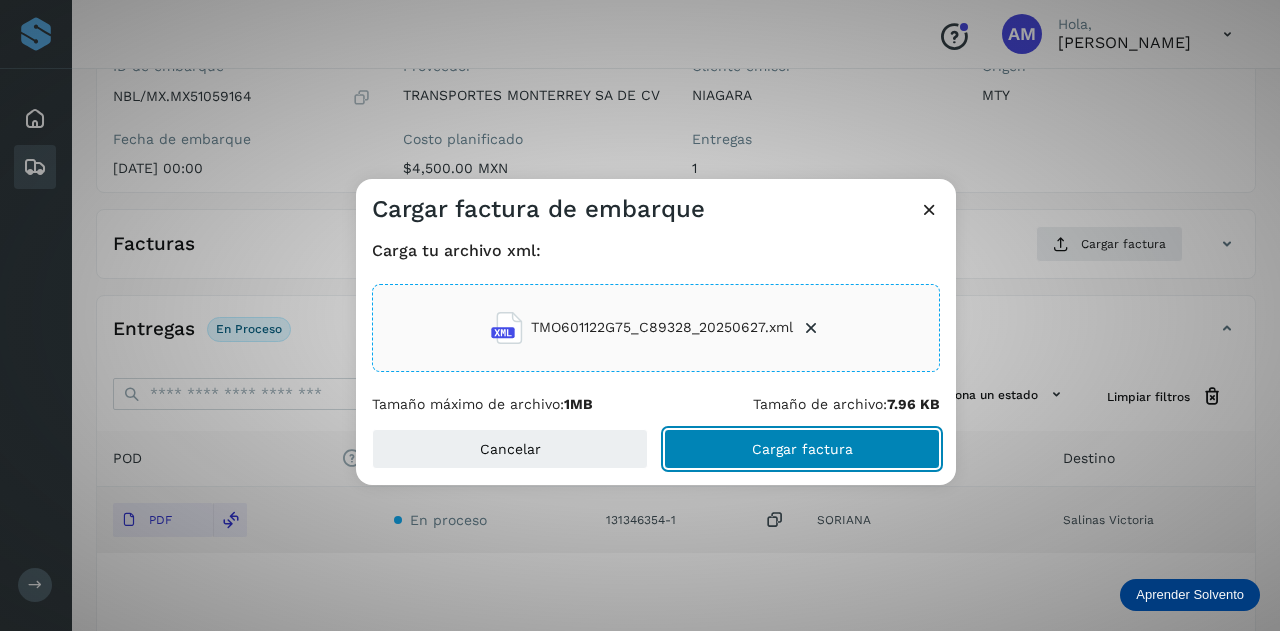 click on "Cargar factura" 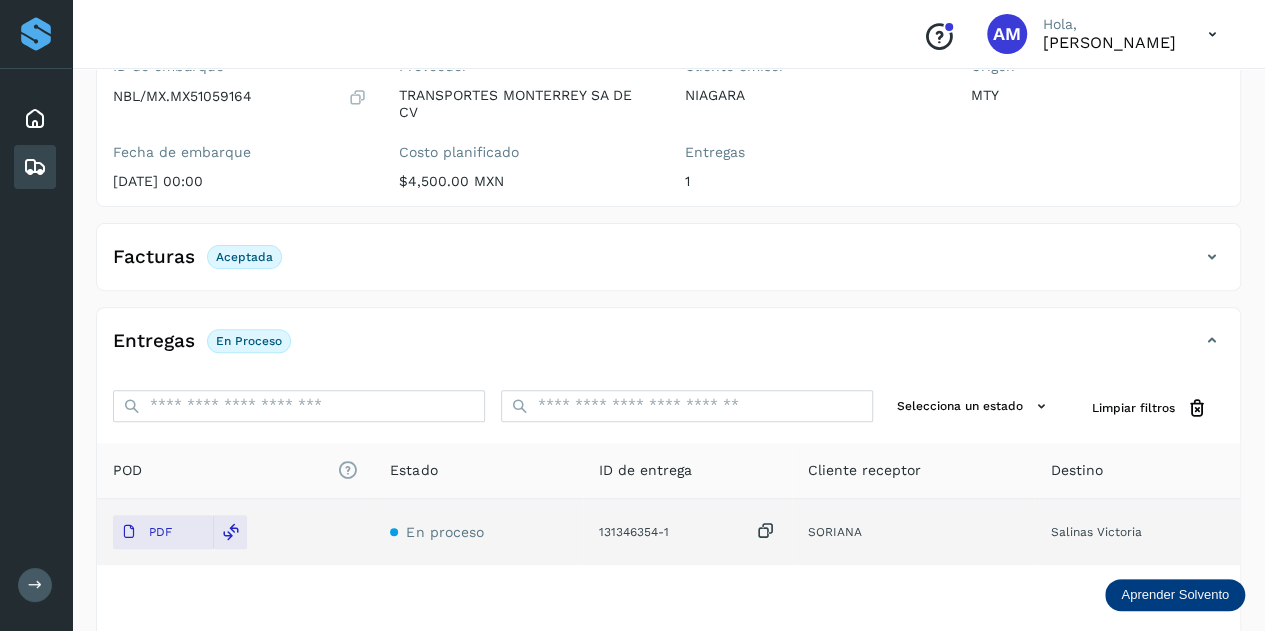 scroll, scrollTop: 0, scrollLeft: 0, axis: both 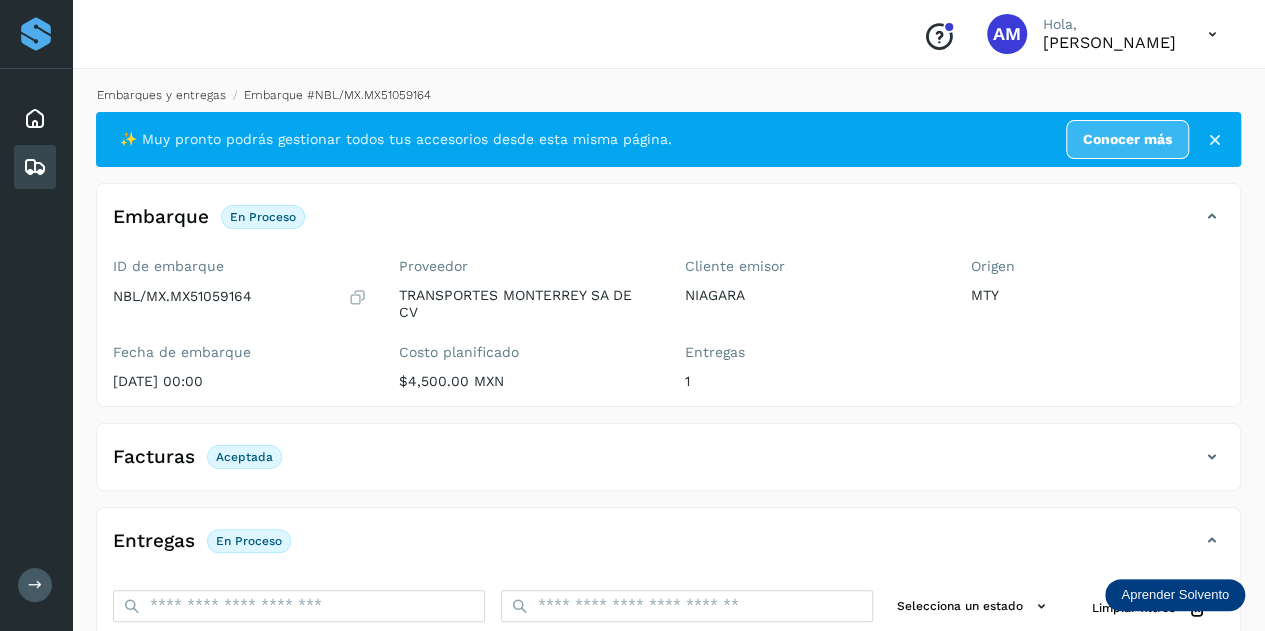 click on "Embarques y entregas" at bounding box center [161, 95] 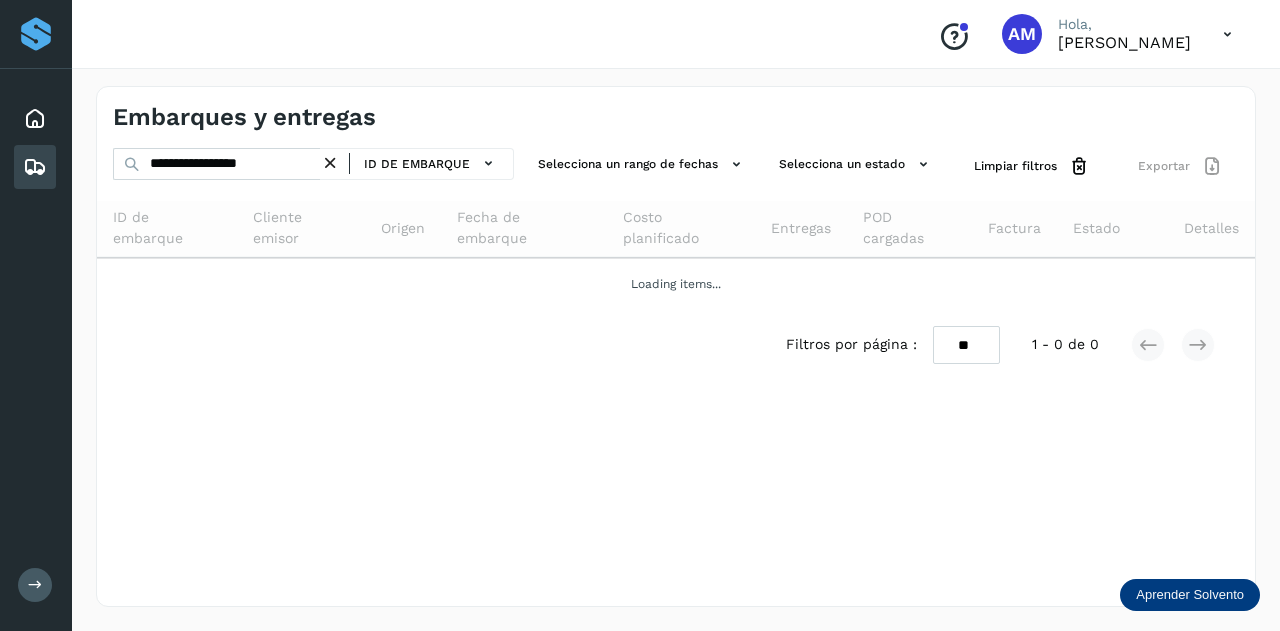 click at bounding box center [330, 163] 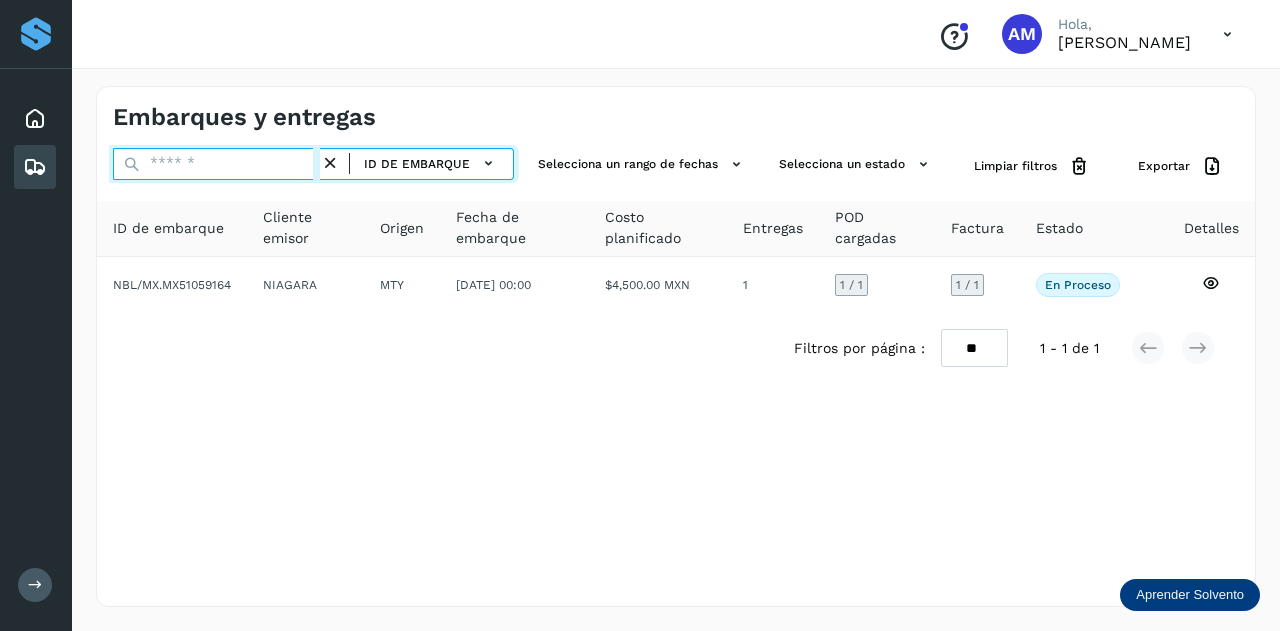 click at bounding box center [216, 164] 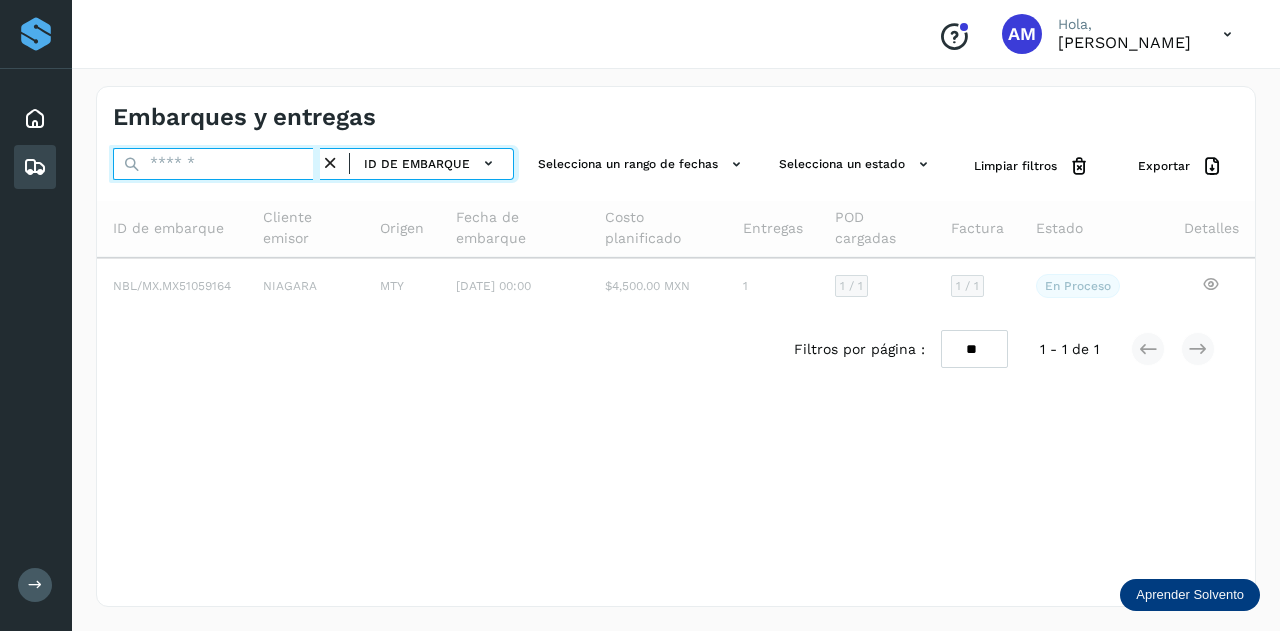 paste on "**********" 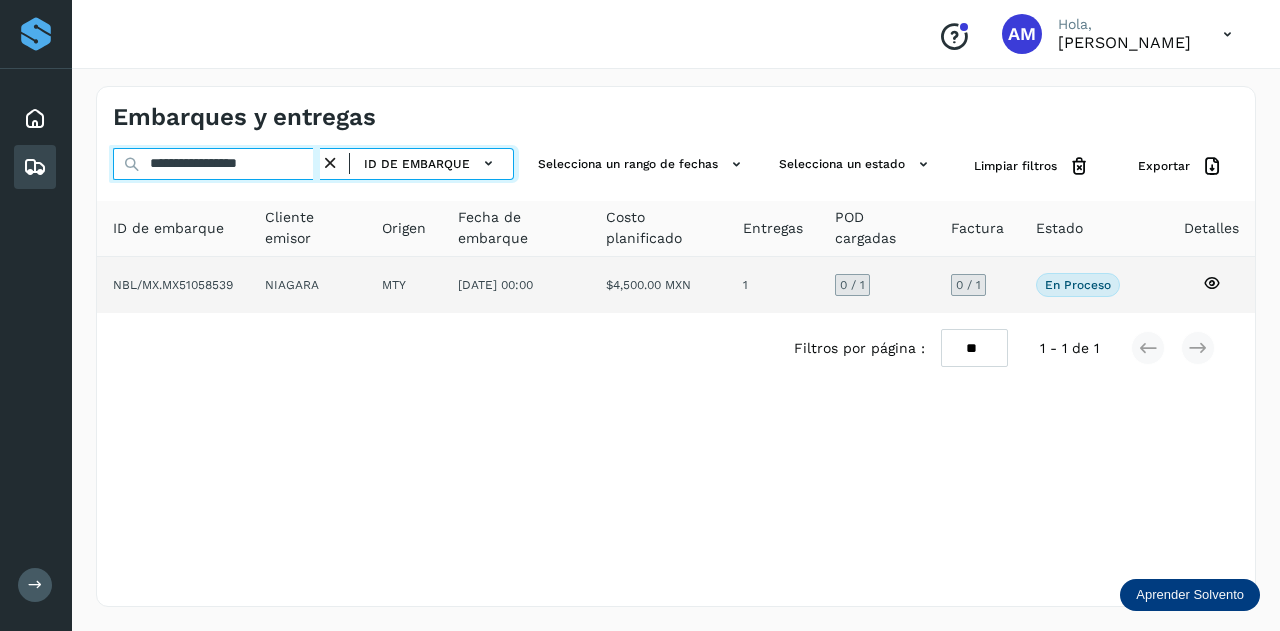 type on "**********" 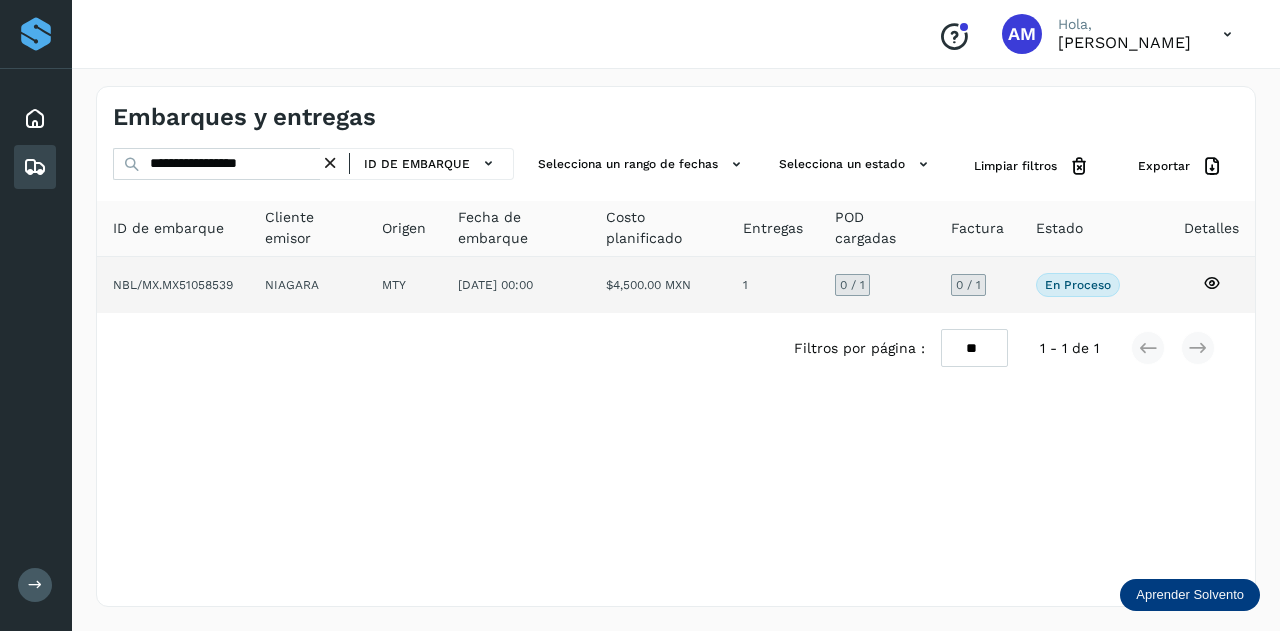 click on "NIAGARA" 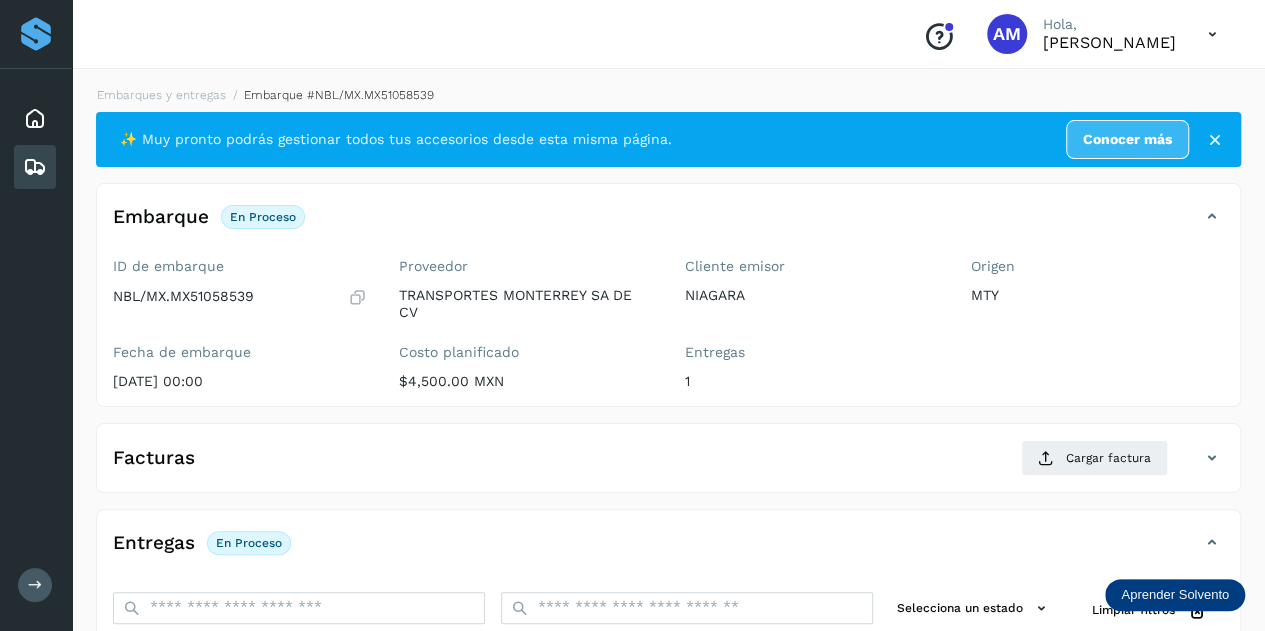 scroll, scrollTop: 300, scrollLeft: 0, axis: vertical 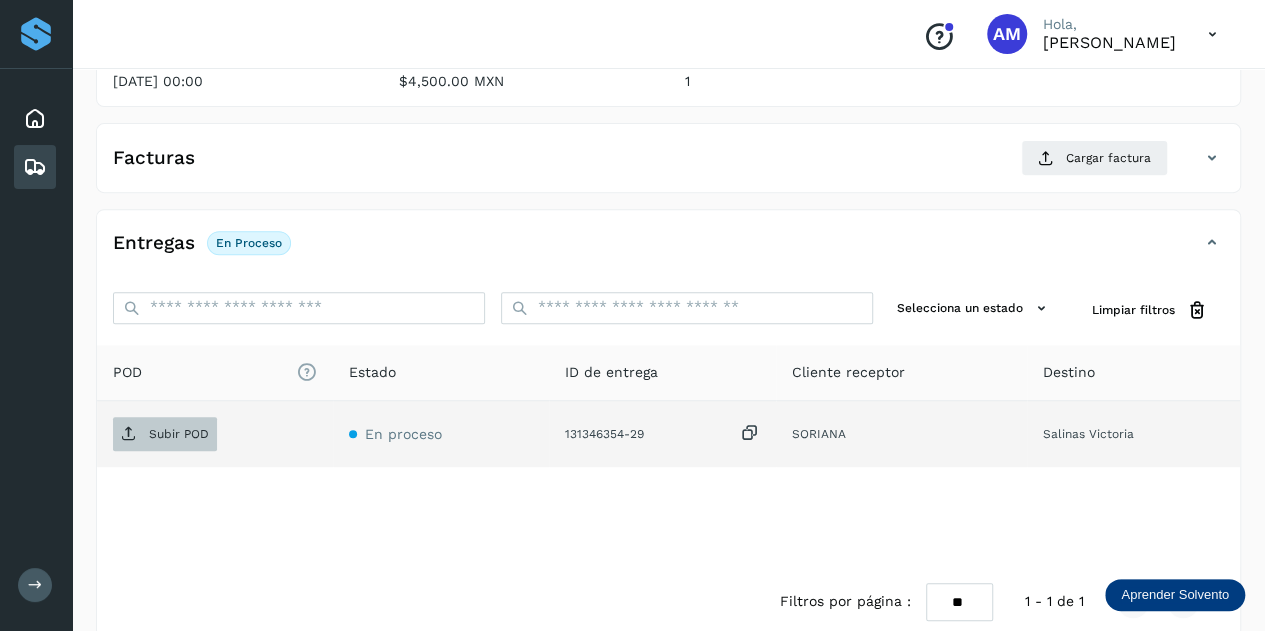 click on "Subir POD" at bounding box center (179, 434) 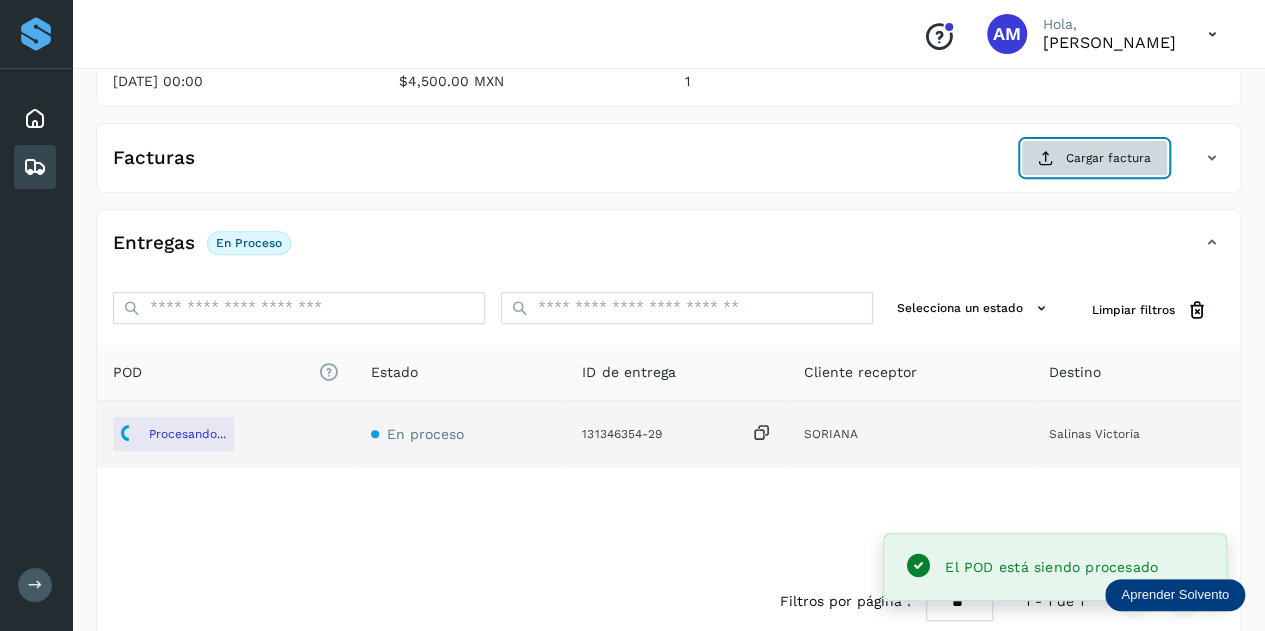 click on "Cargar factura" 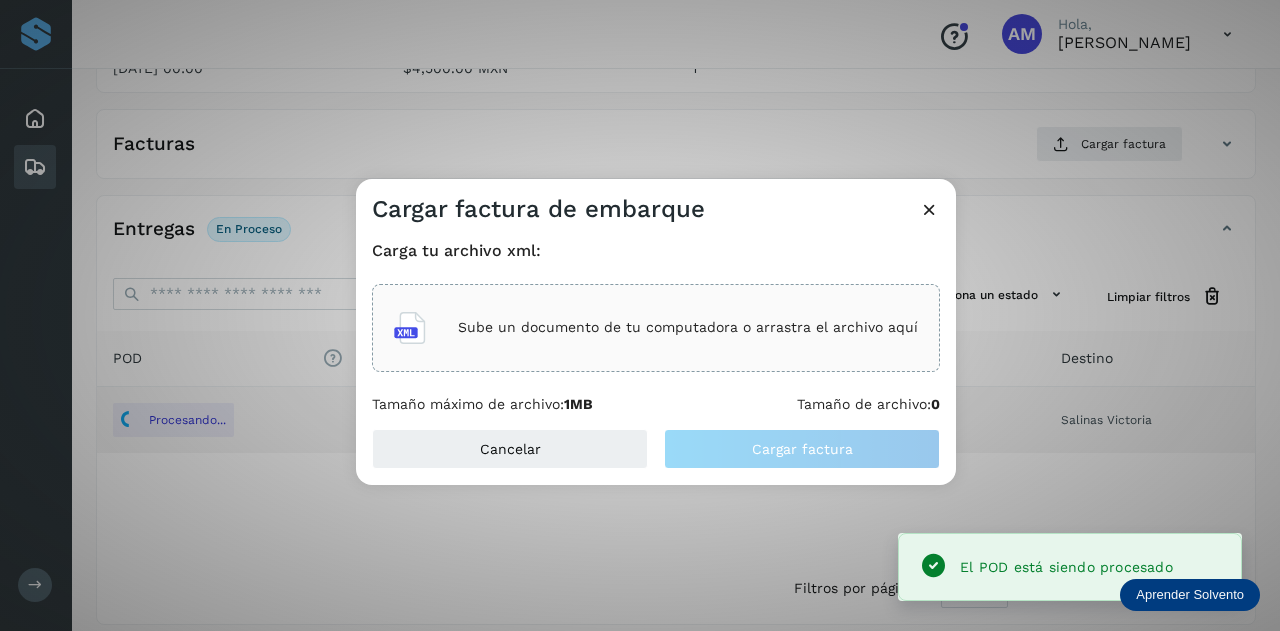 click on "Sube un documento de tu computadora o arrastra el archivo aquí" at bounding box center [688, 327] 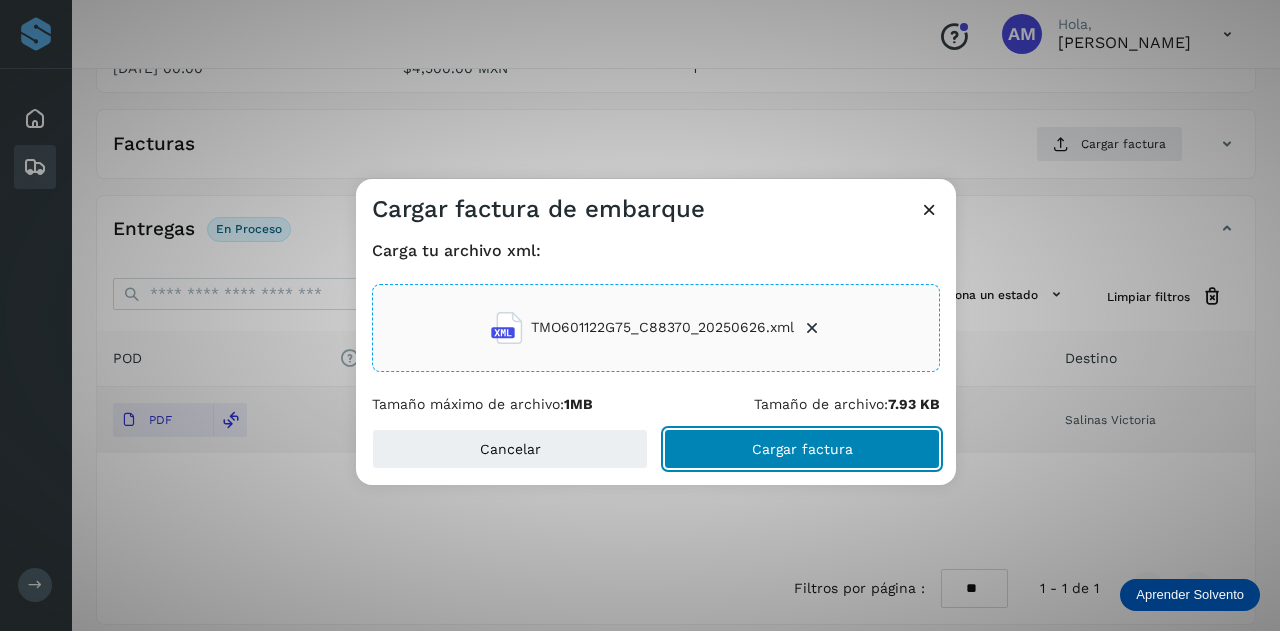 click on "Cargar factura" 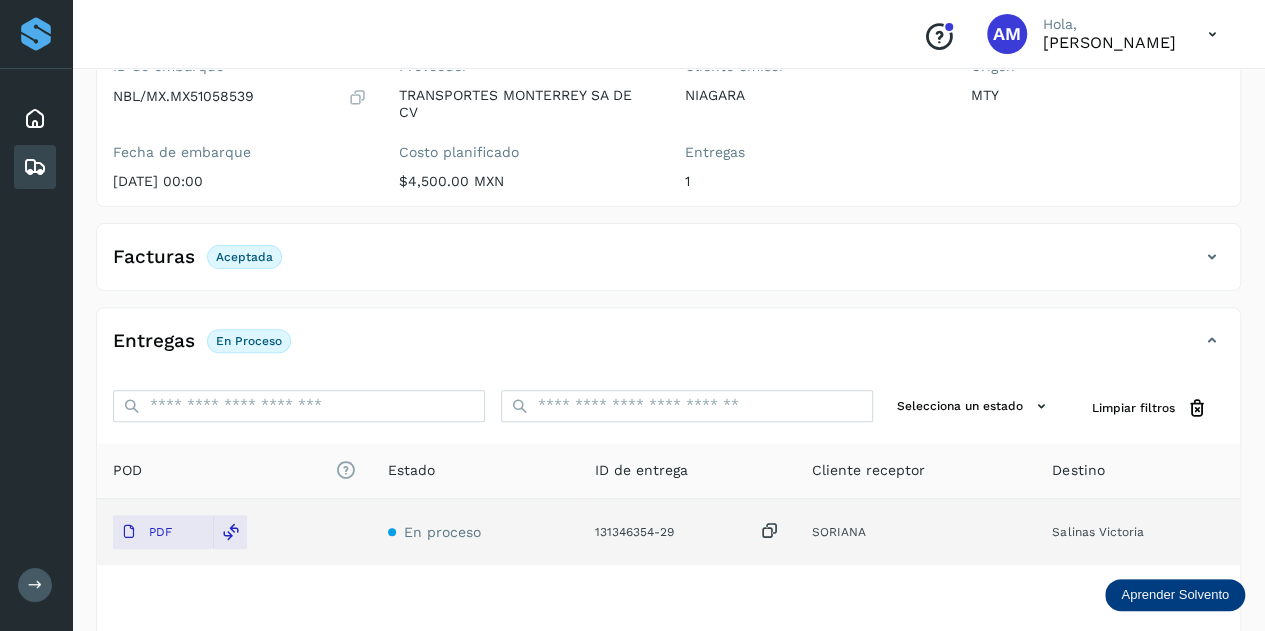 scroll, scrollTop: 0, scrollLeft: 0, axis: both 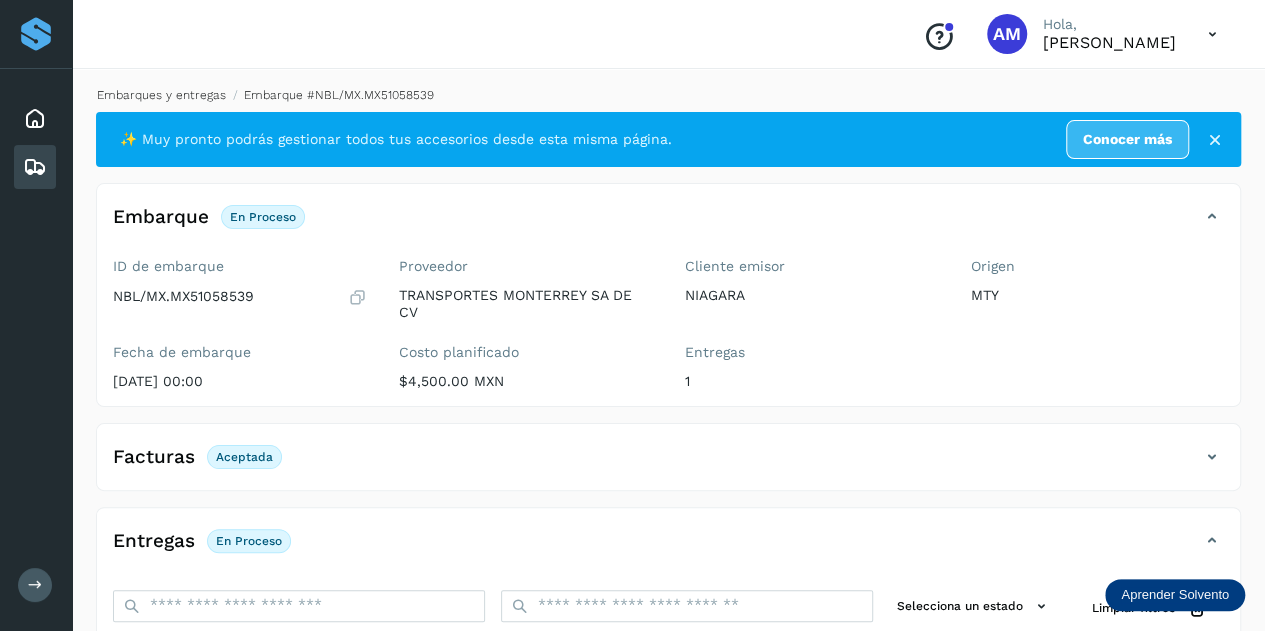 click on "Embarques y entregas" at bounding box center (161, 95) 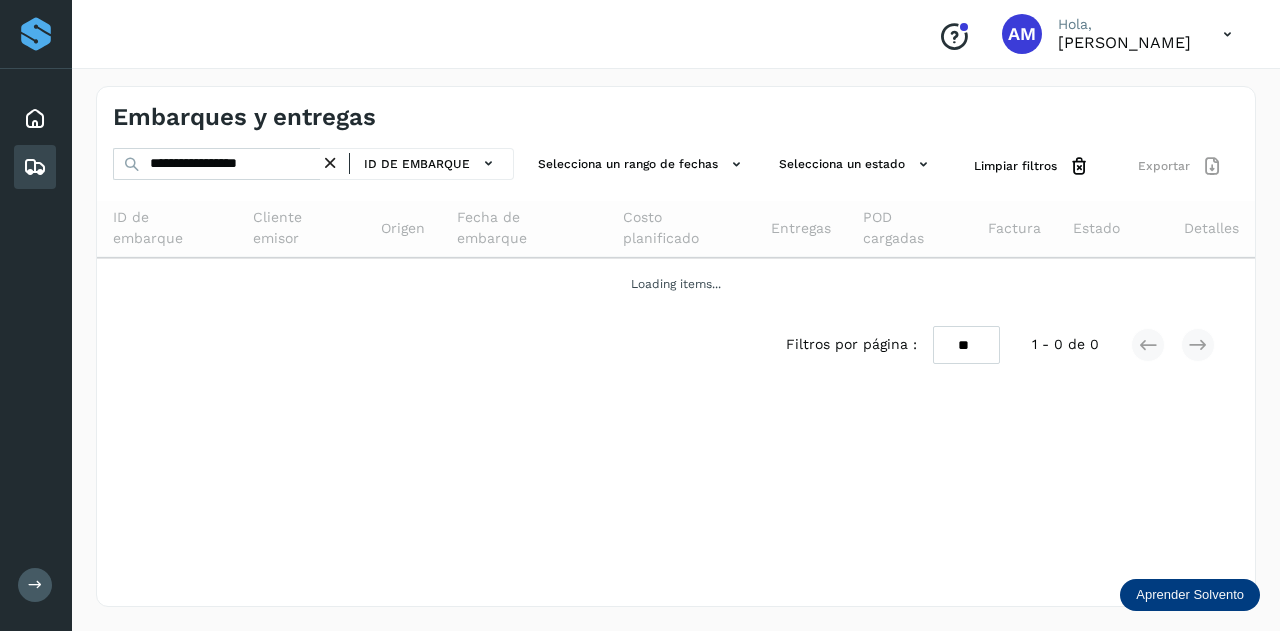 click at bounding box center (330, 163) 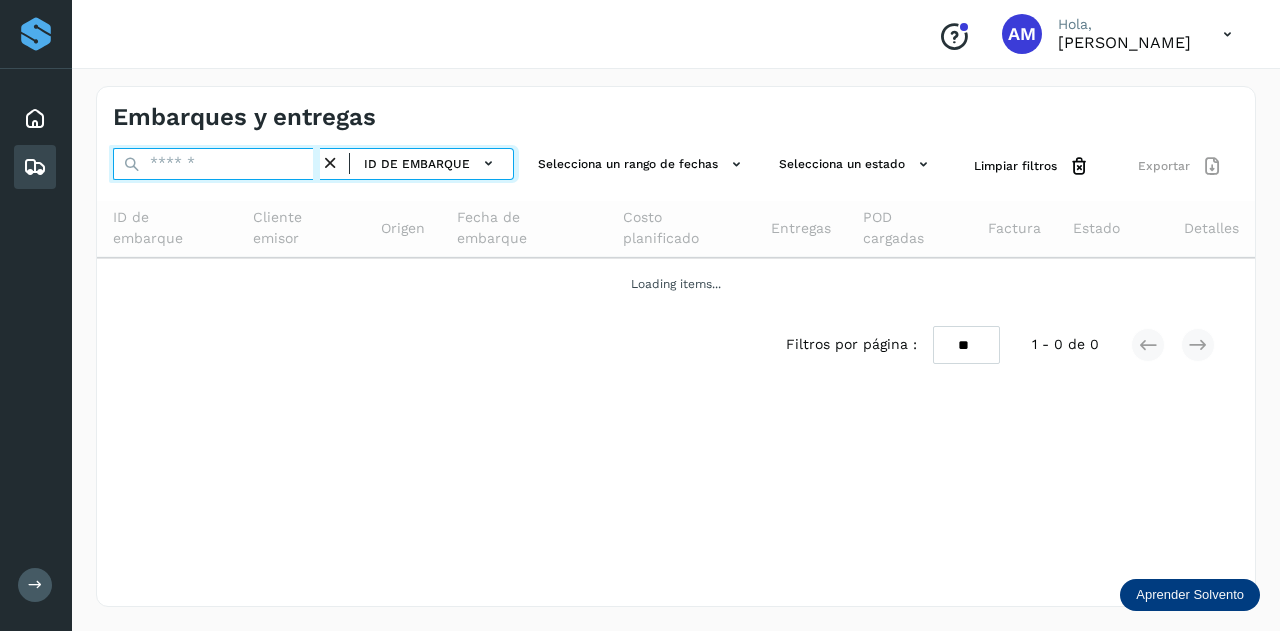 click at bounding box center (216, 164) 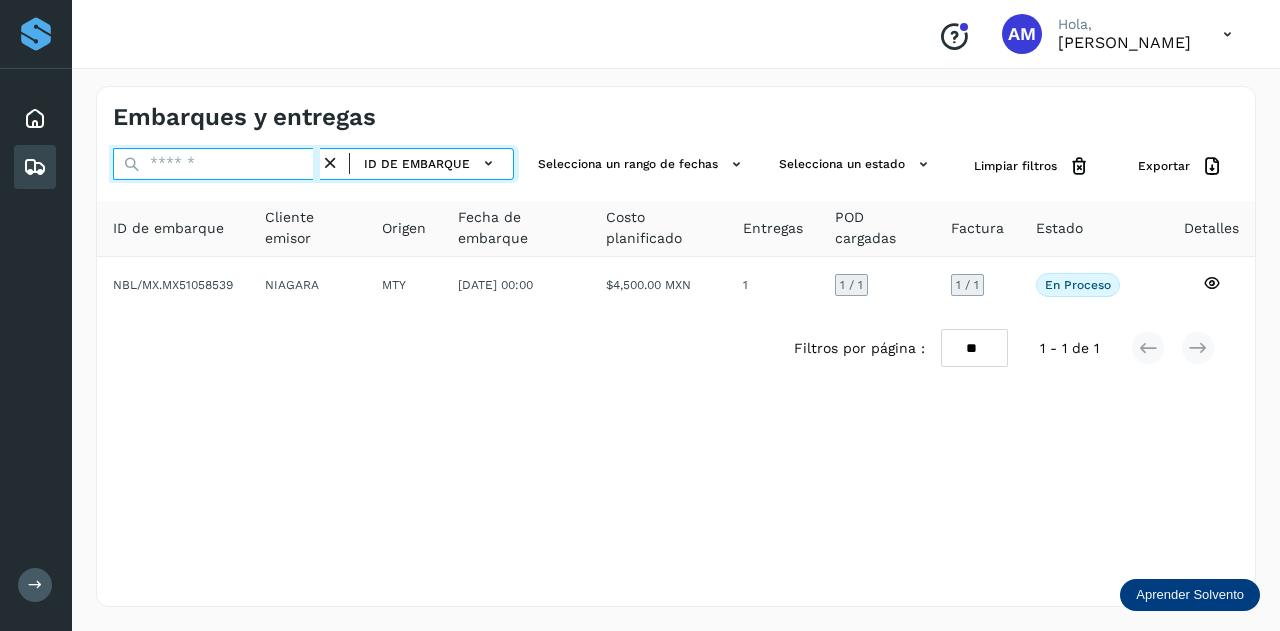 paste on "**********" 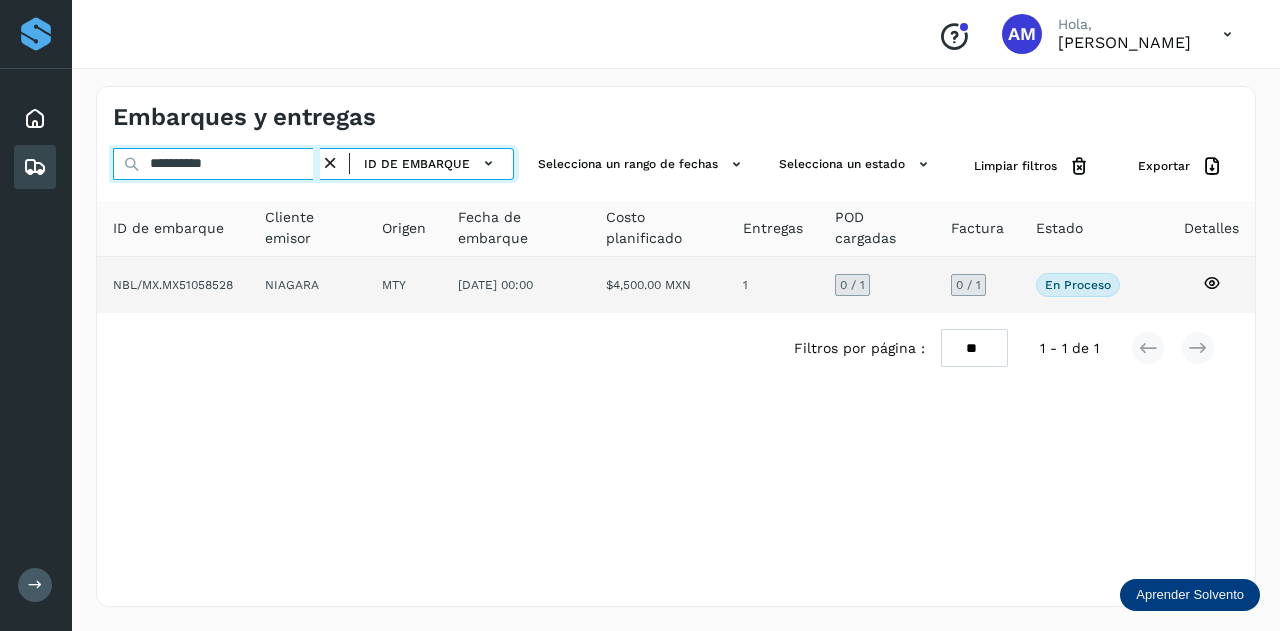 type on "**********" 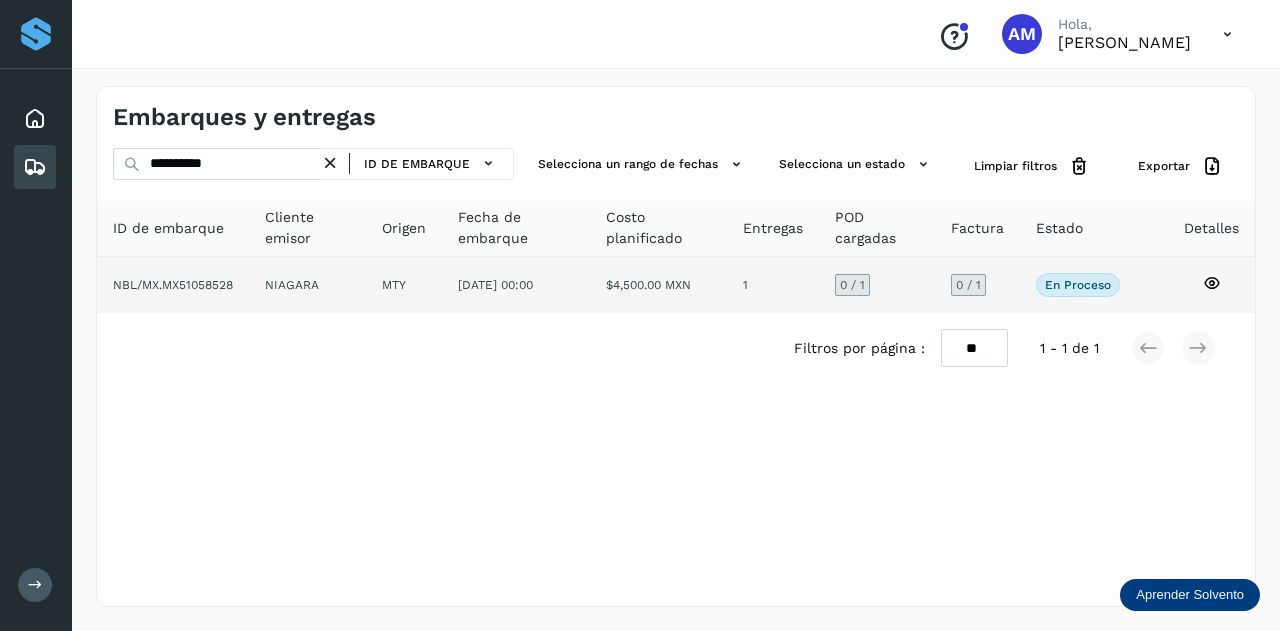 click on "MTY" 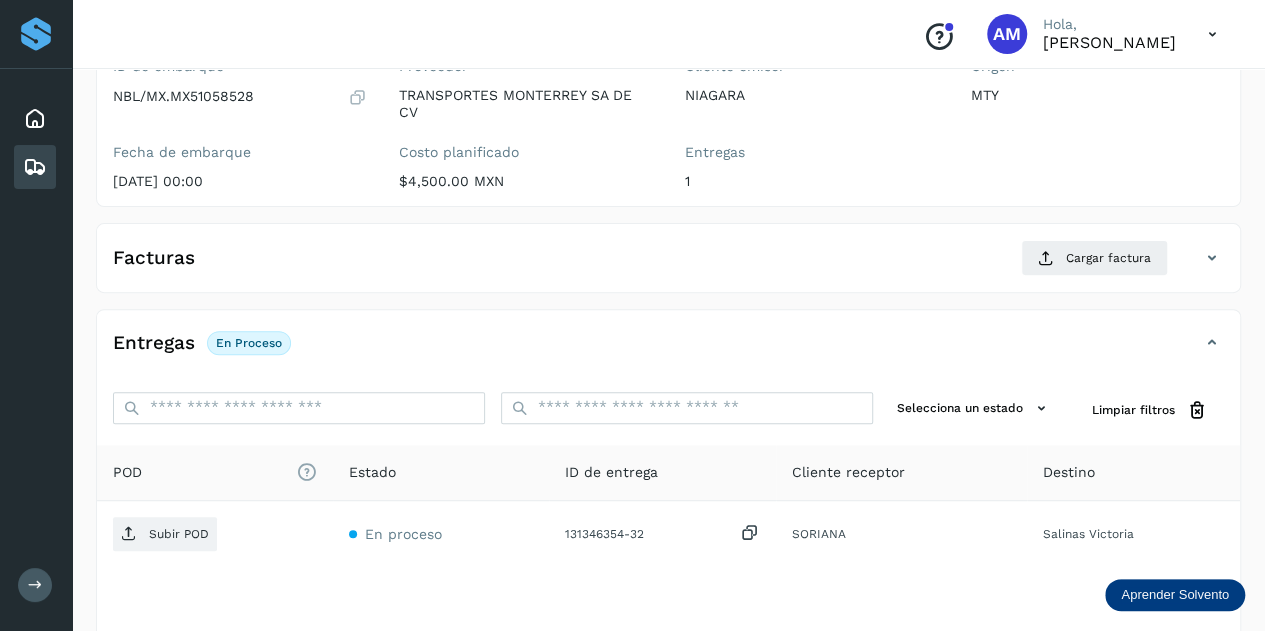 scroll, scrollTop: 300, scrollLeft: 0, axis: vertical 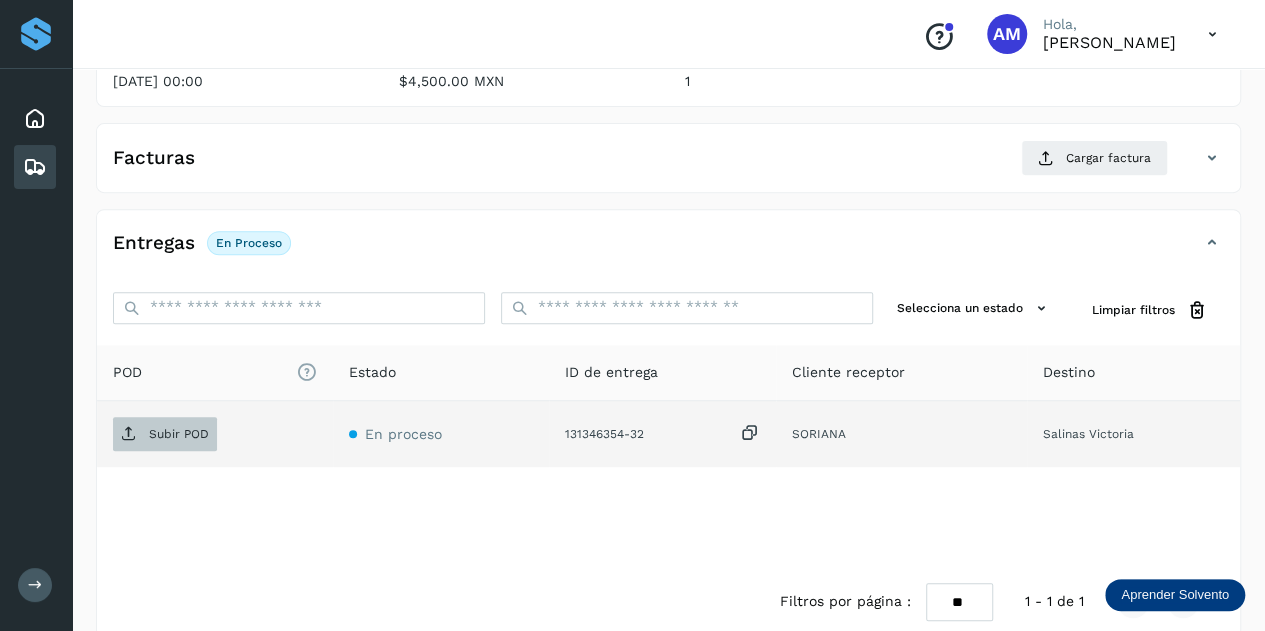 click on "Subir POD" at bounding box center (165, 434) 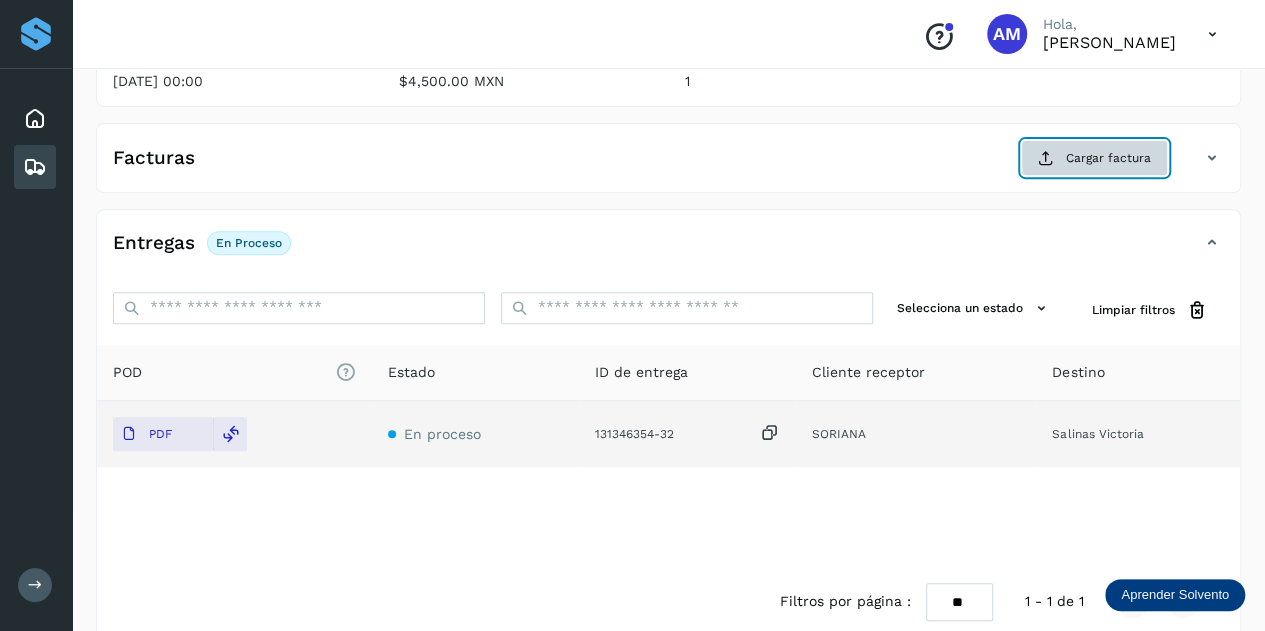 click on "Cargar factura" 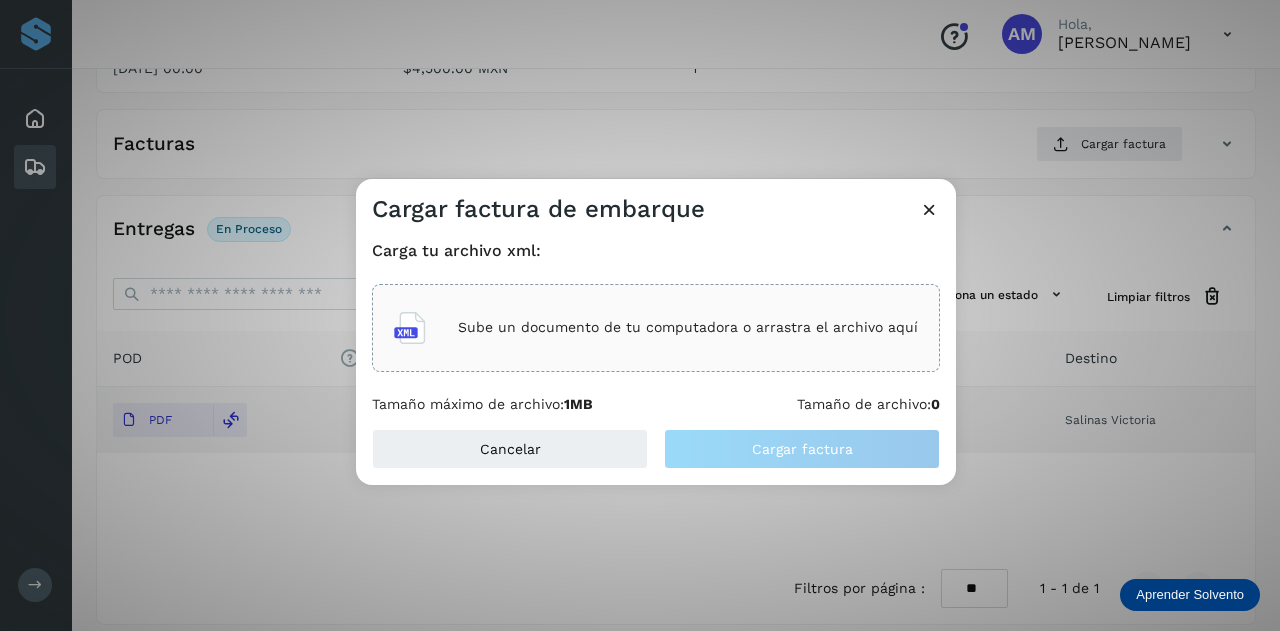 click on "Sube un documento de tu computadora o arrastra el archivo aquí" at bounding box center (656, 328) 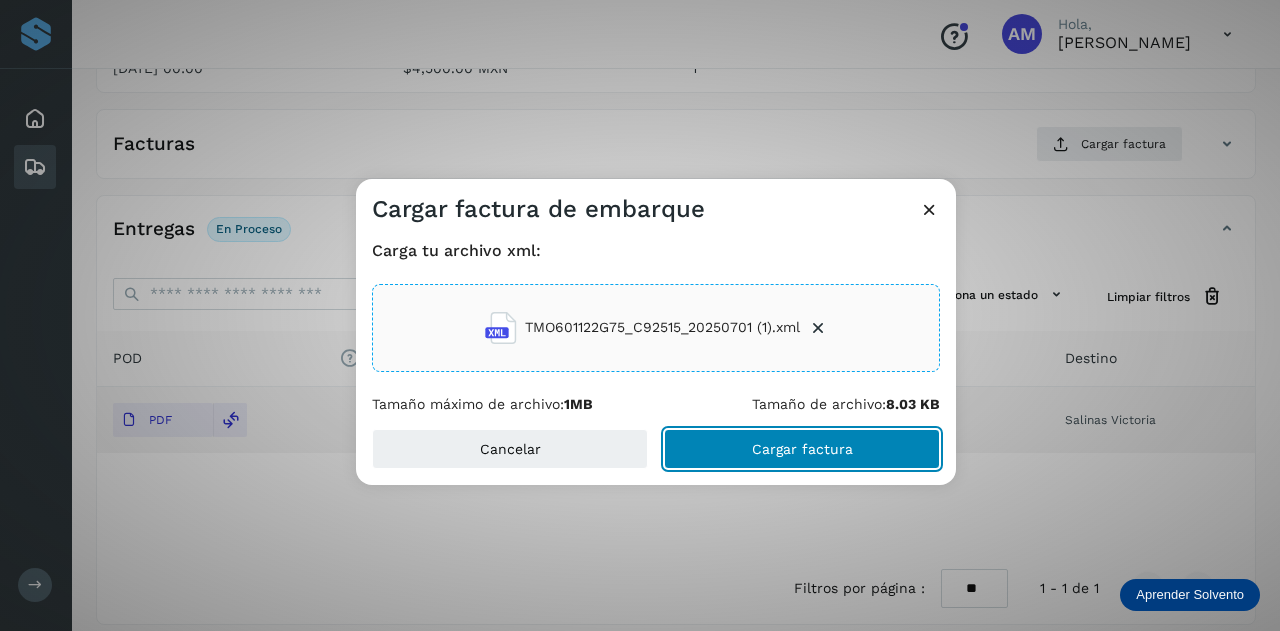 click on "Cargar factura" 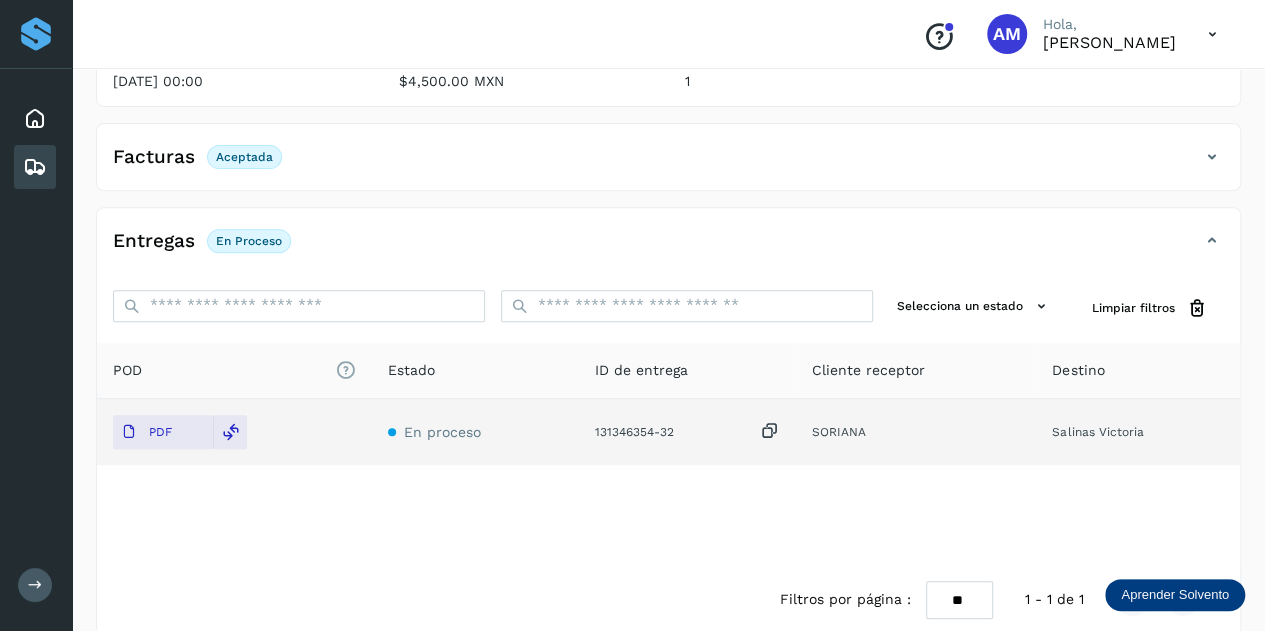 scroll, scrollTop: 0, scrollLeft: 0, axis: both 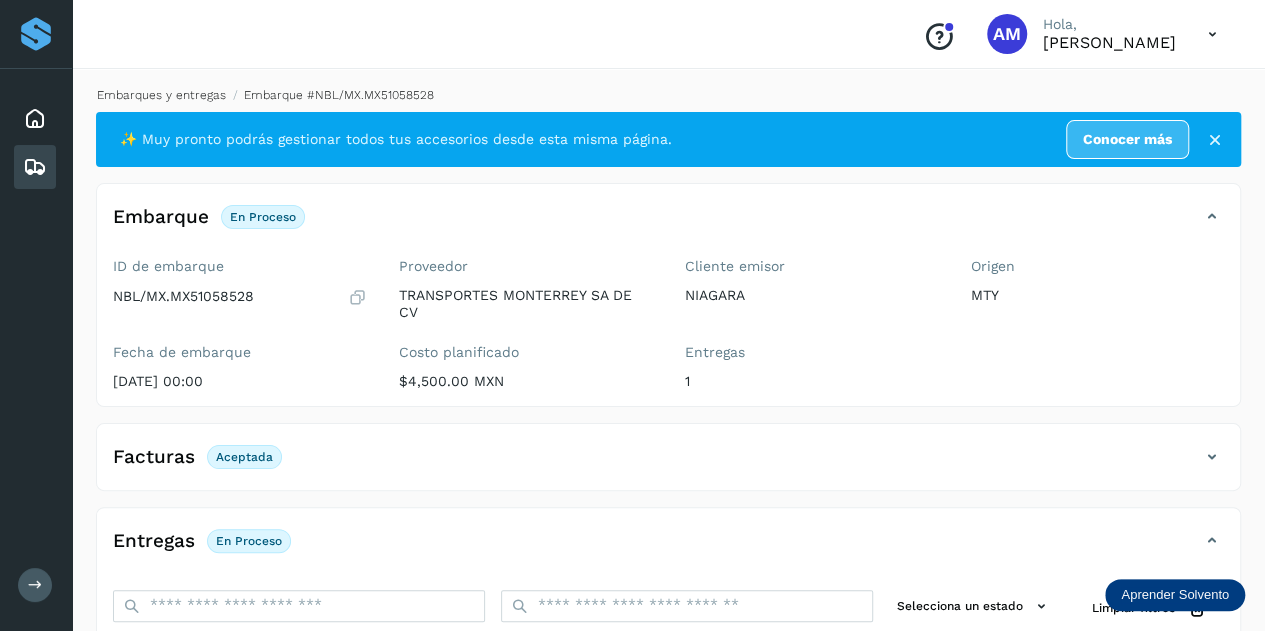 click on "Embarques y entregas" at bounding box center [161, 95] 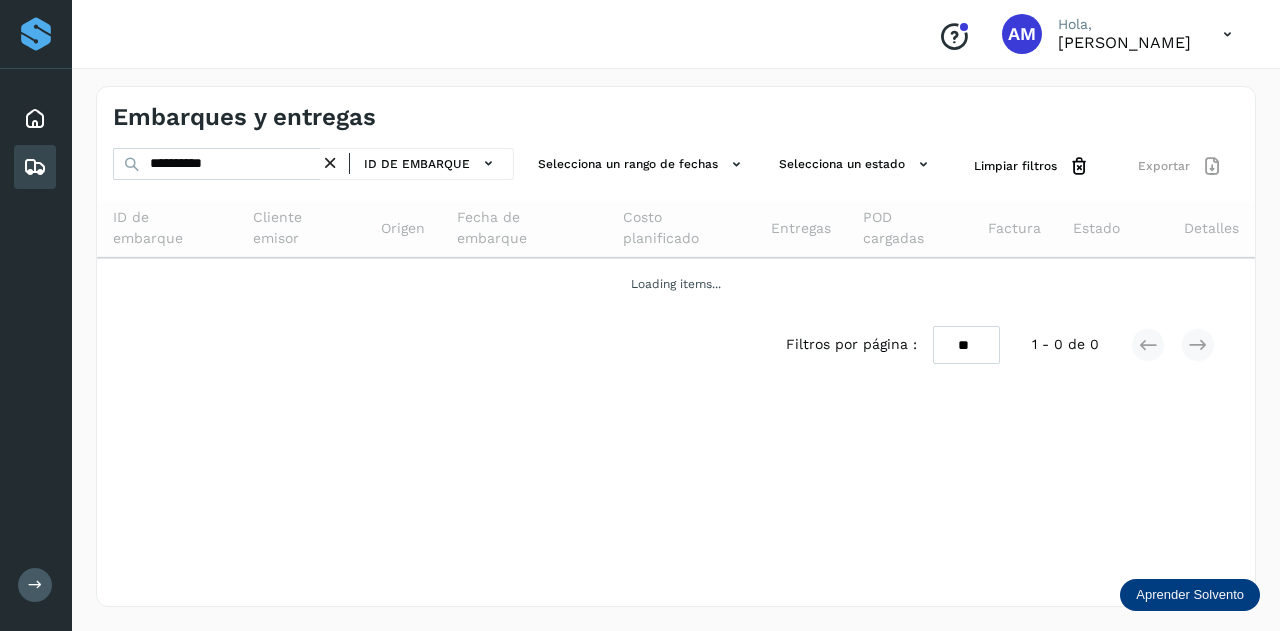 drag, startPoint x: 331, startPoint y: 155, endPoint x: 312, endPoint y: 160, distance: 19.646883 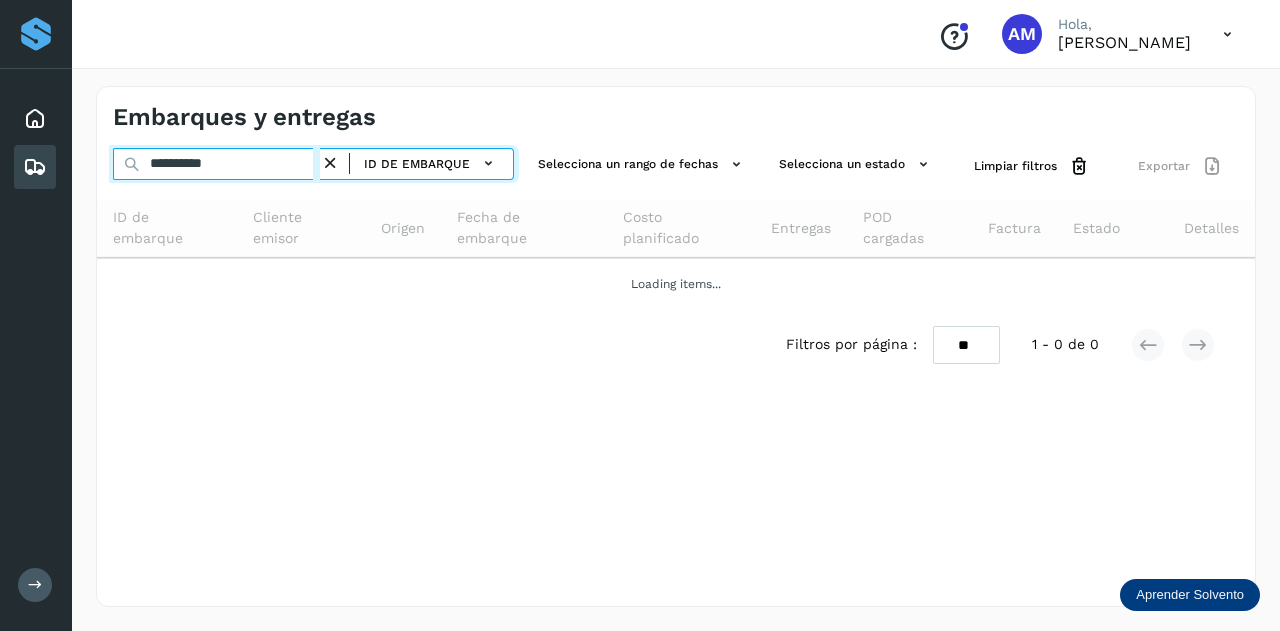 click on "**********" at bounding box center (216, 164) 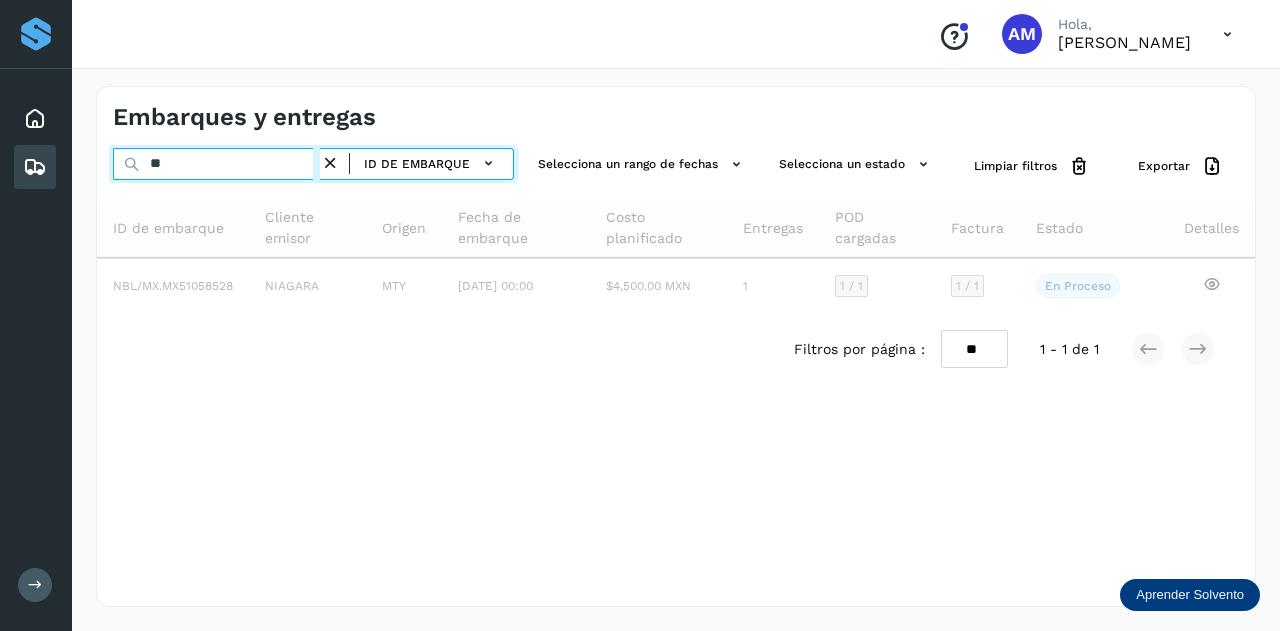 type on "*" 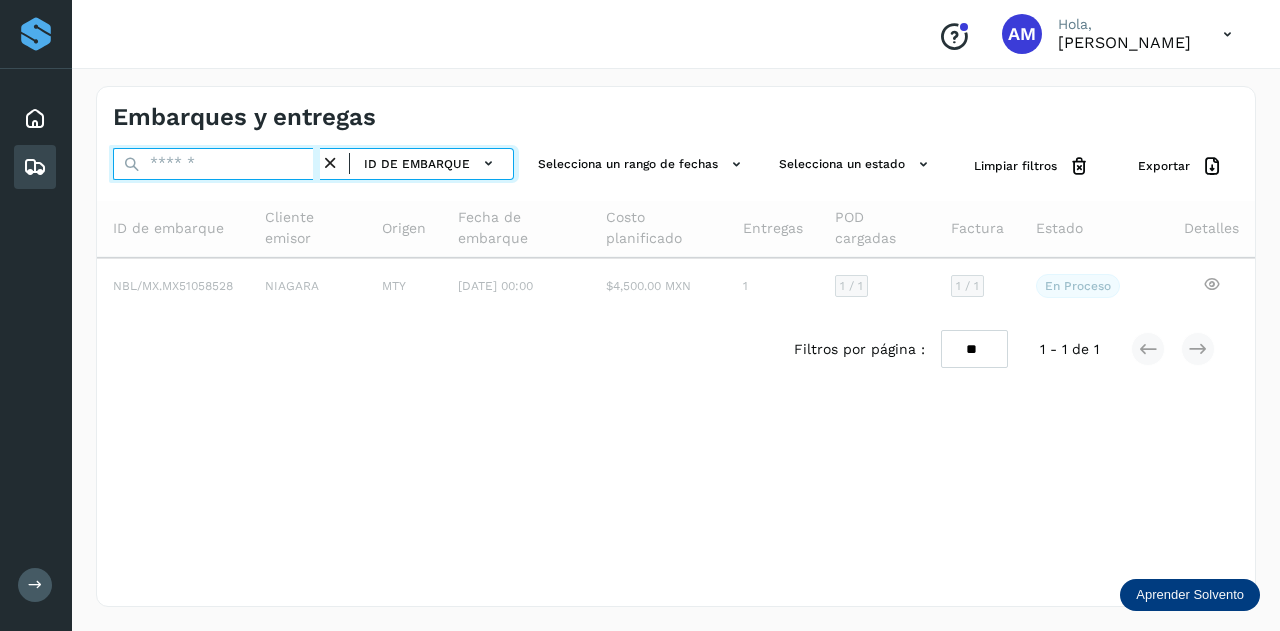 paste on "**********" 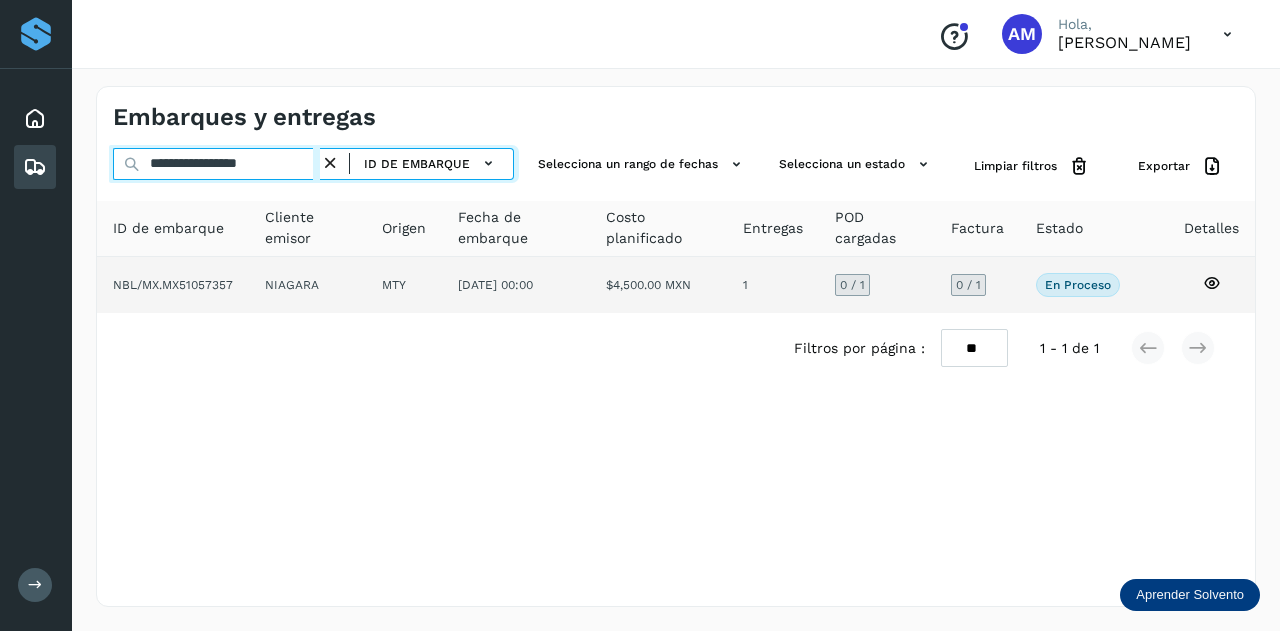 type on "**********" 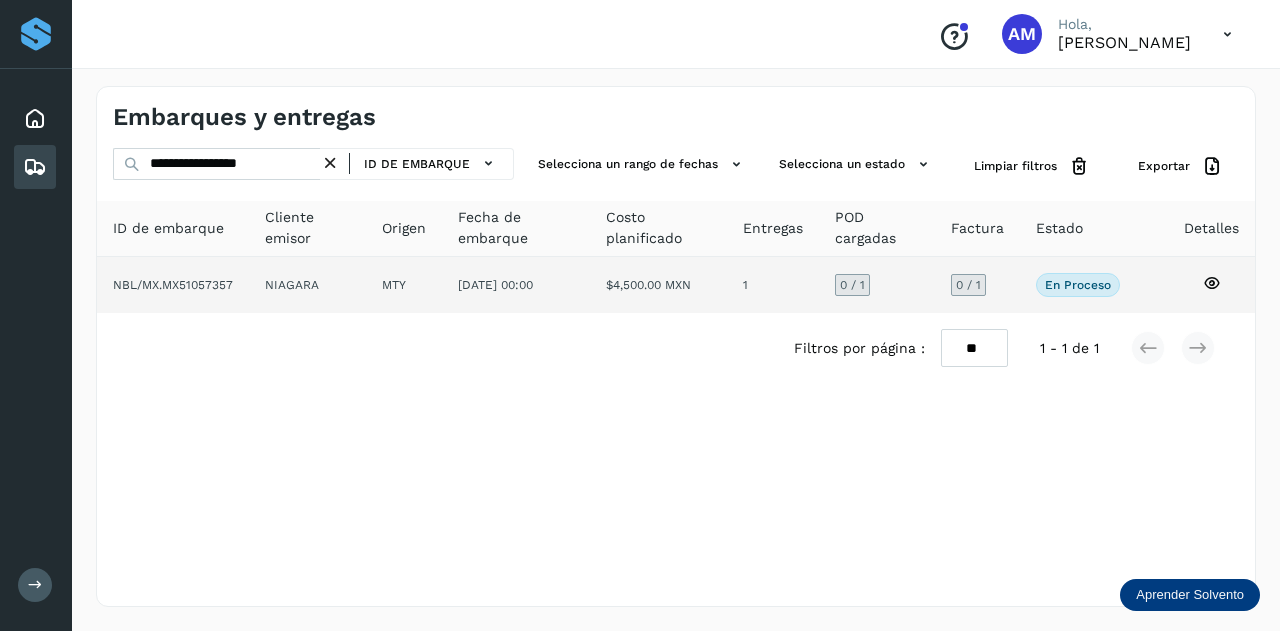 click on "NIAGARA" 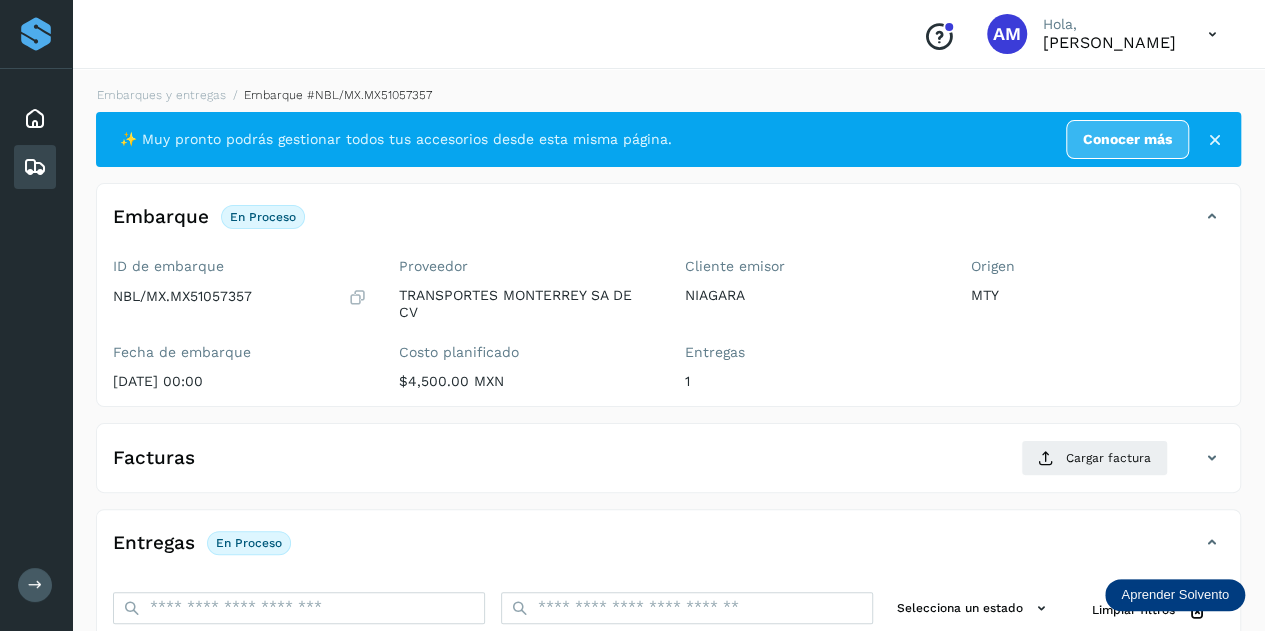 scroll, scrollTop: 200, scrollLeft: 0, axis: vertical 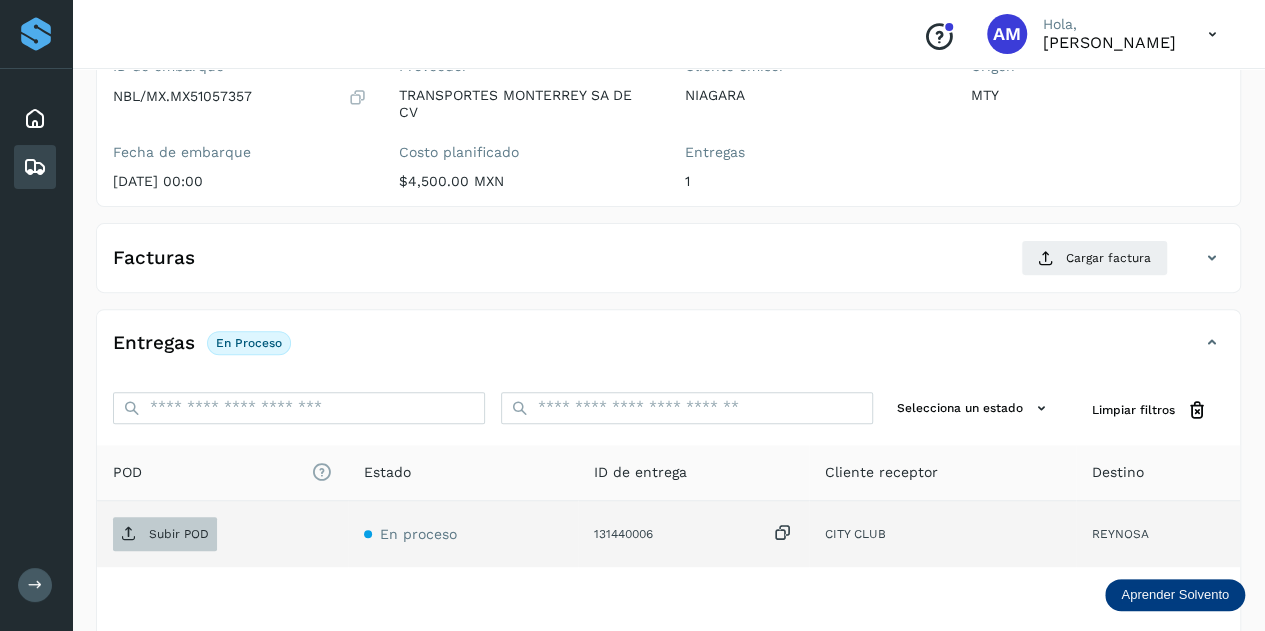 click on "Subir POD" at bounding box center [179, 534] 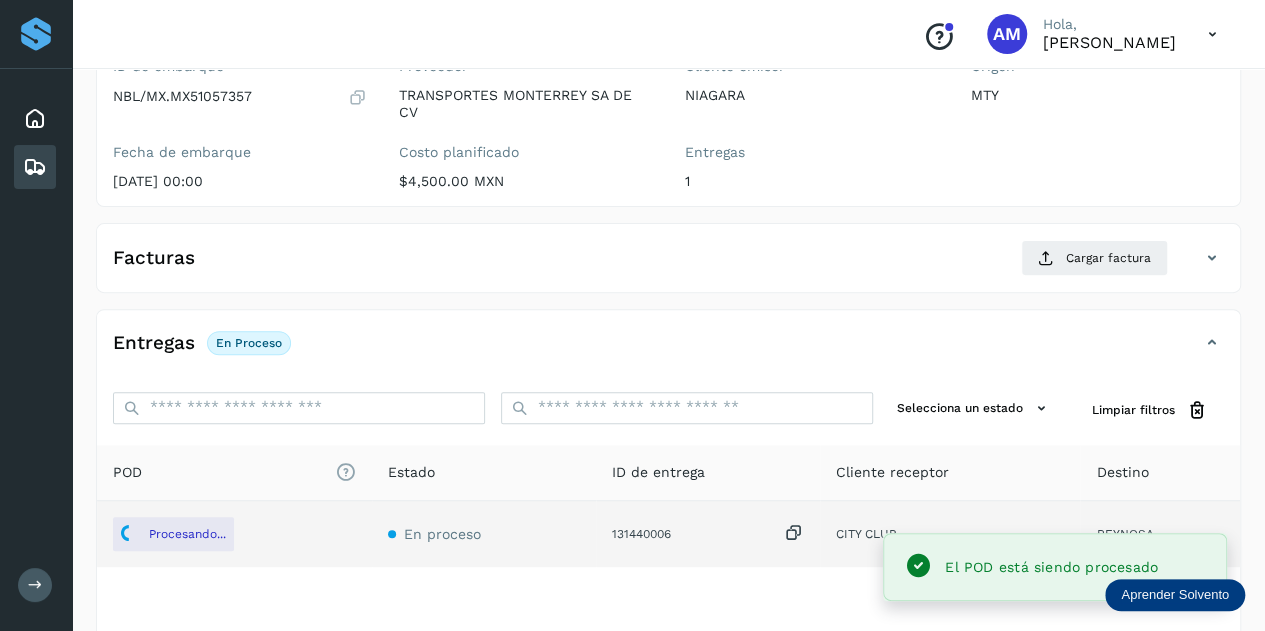 click on "Facturas Cargar factura" at bounding box center [668, 266] 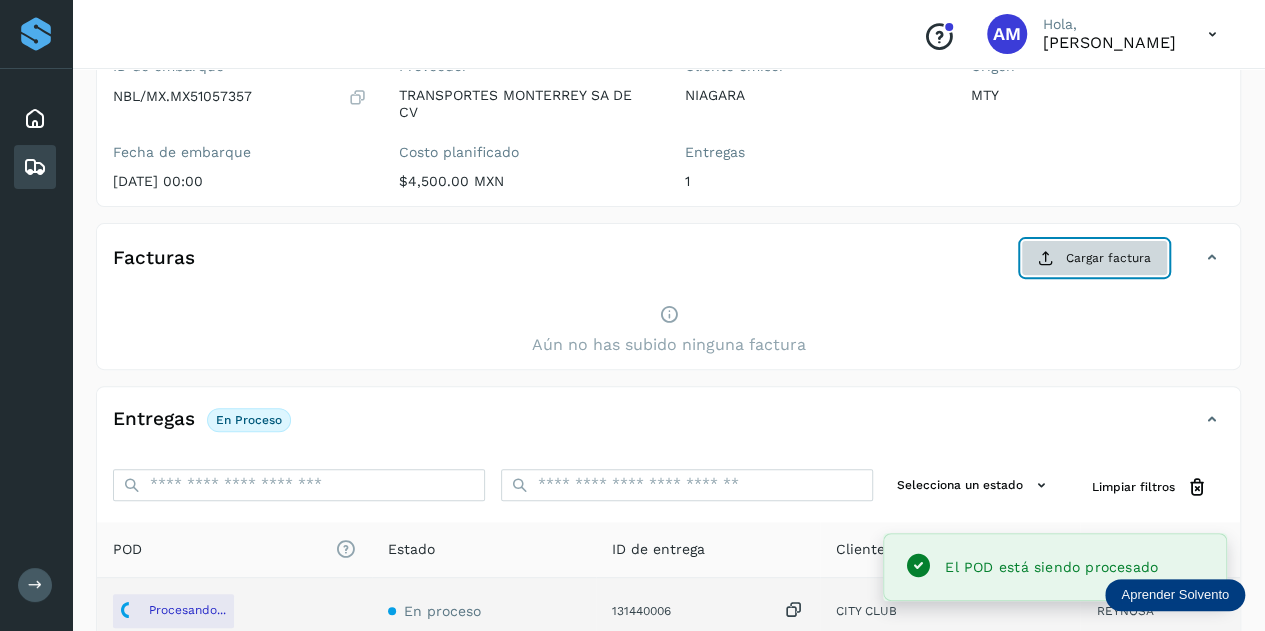 click on "Cargar factura" at bounding box center [1094, 258] 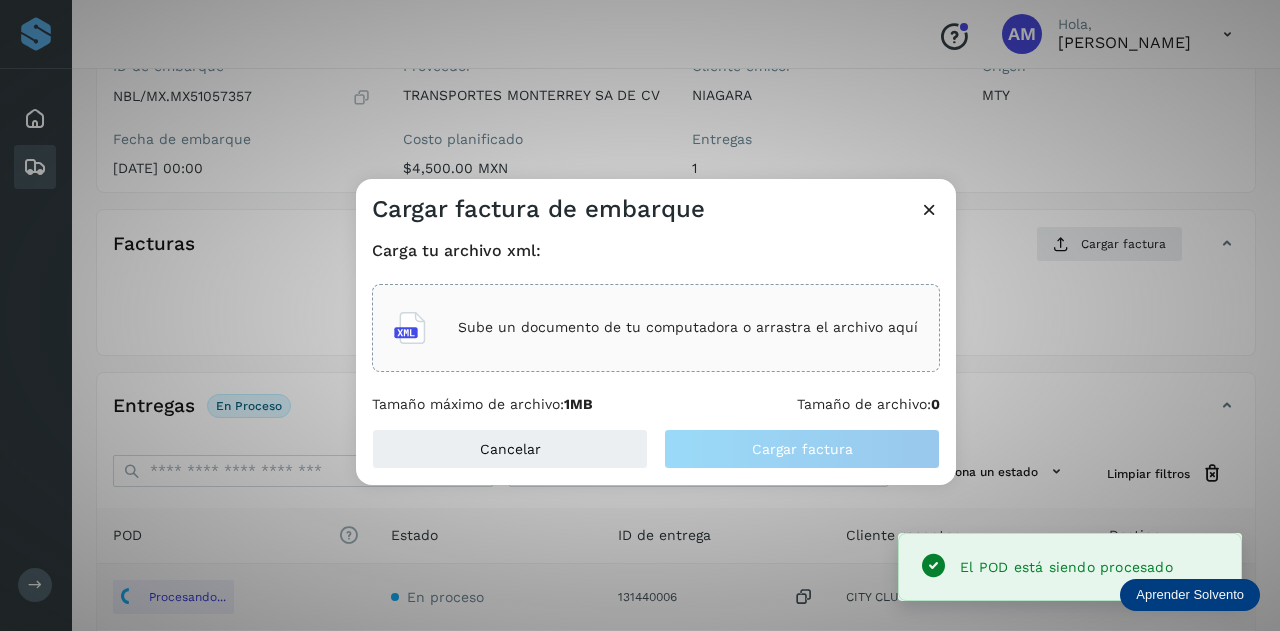 click on "Sube un documento de tu computadora o arrastra el archivo aquí" 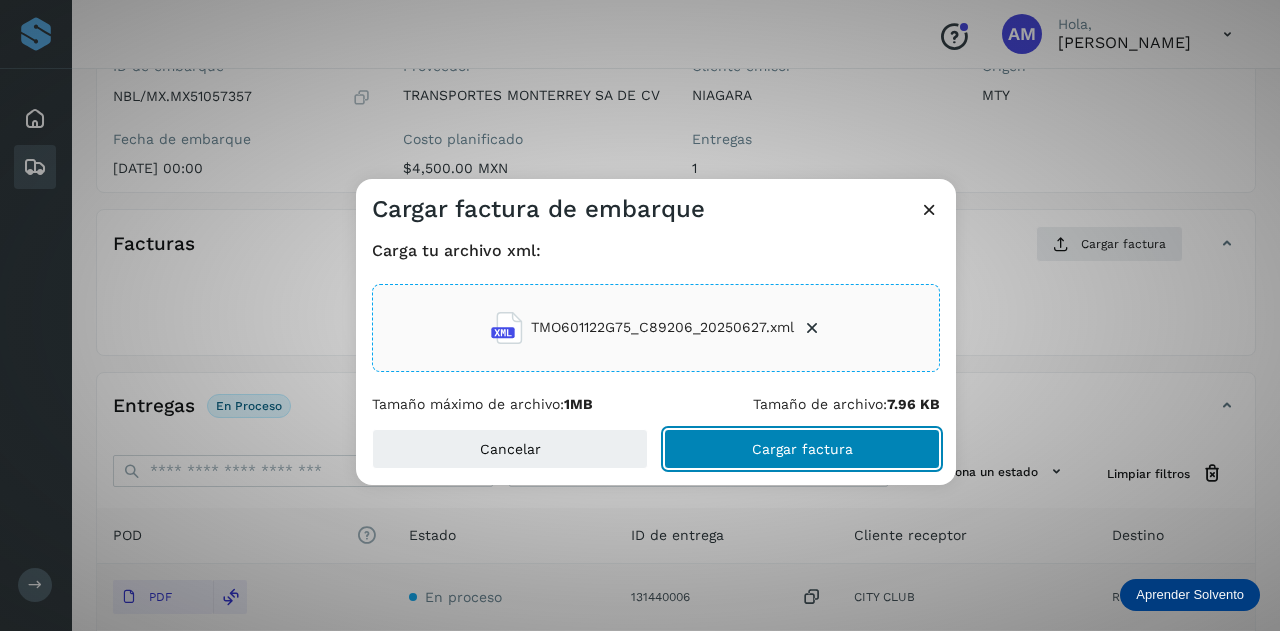 click on "Cargar factura" 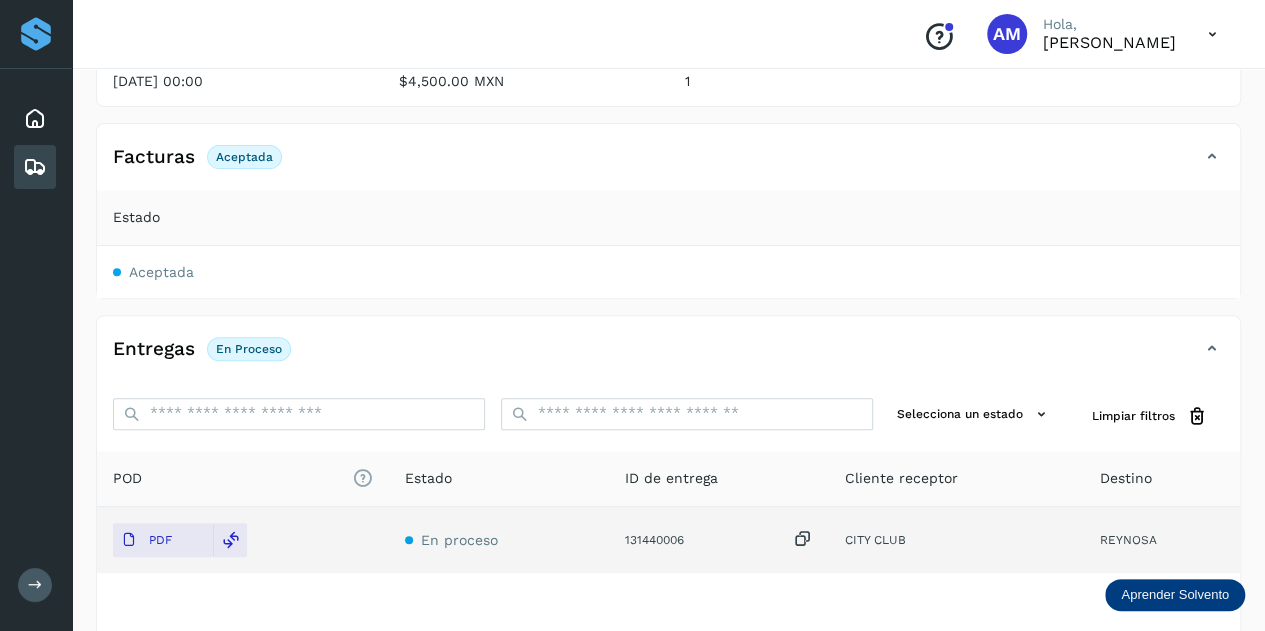 scroll, scrollTop: 100, scrollLeft: 0, axis: vertical 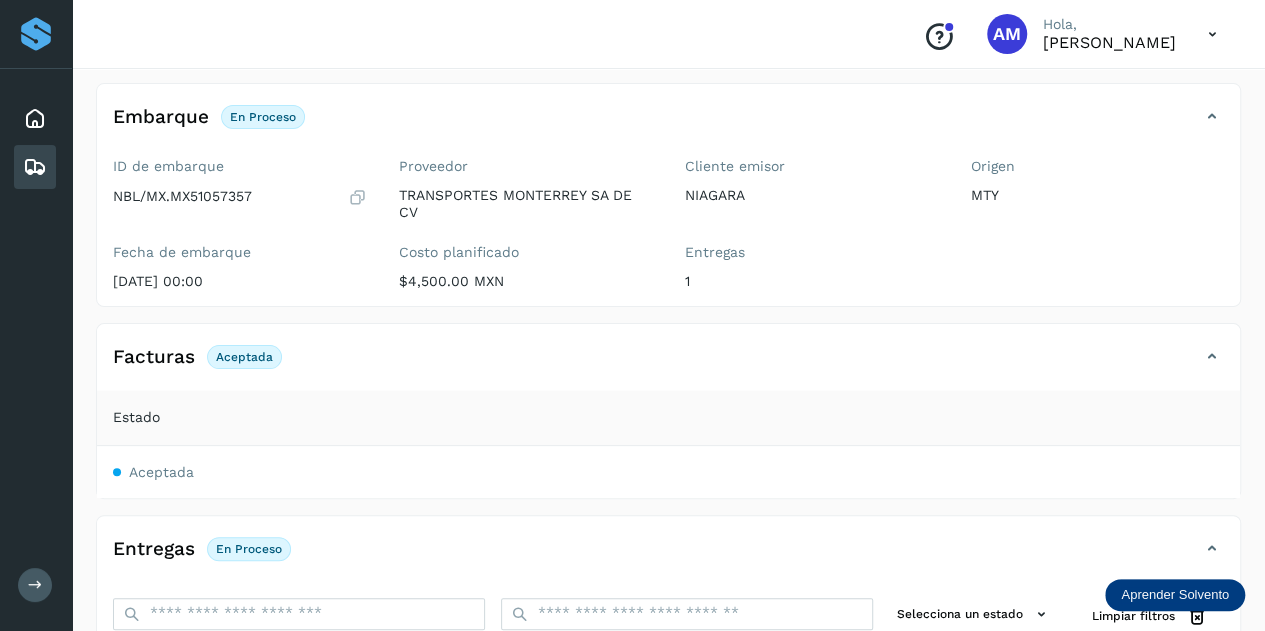 click on "Embarque" at bounding box center [161, 117] 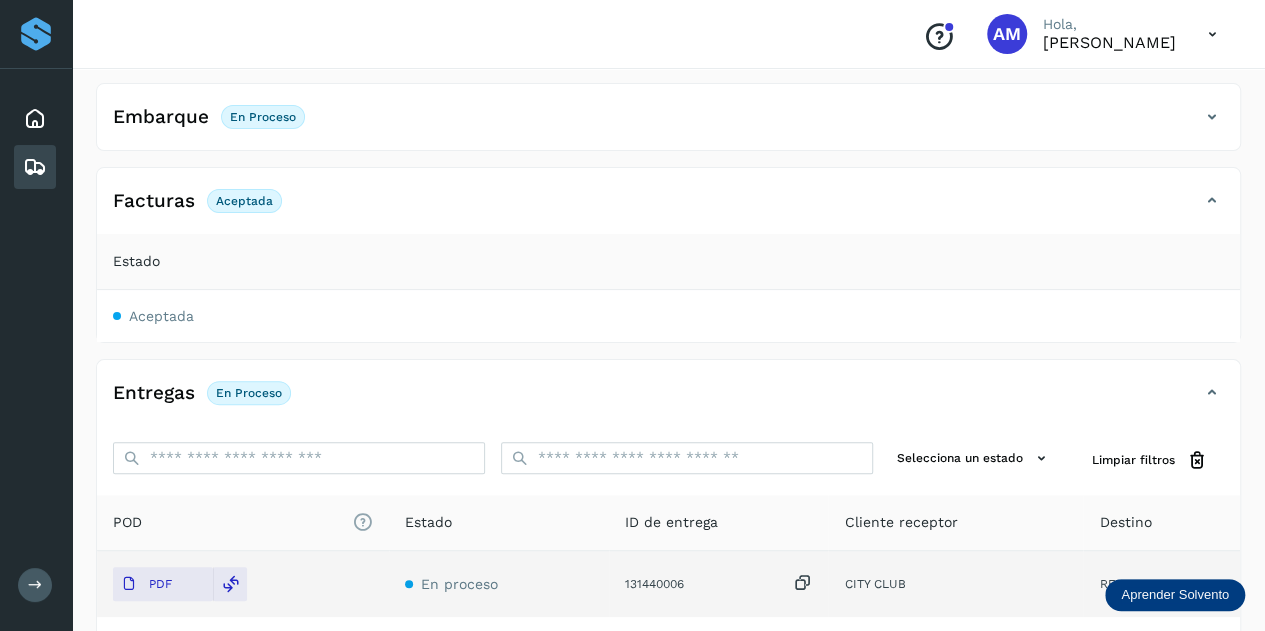 click on "Embarque" at bounding box center [161, 117] 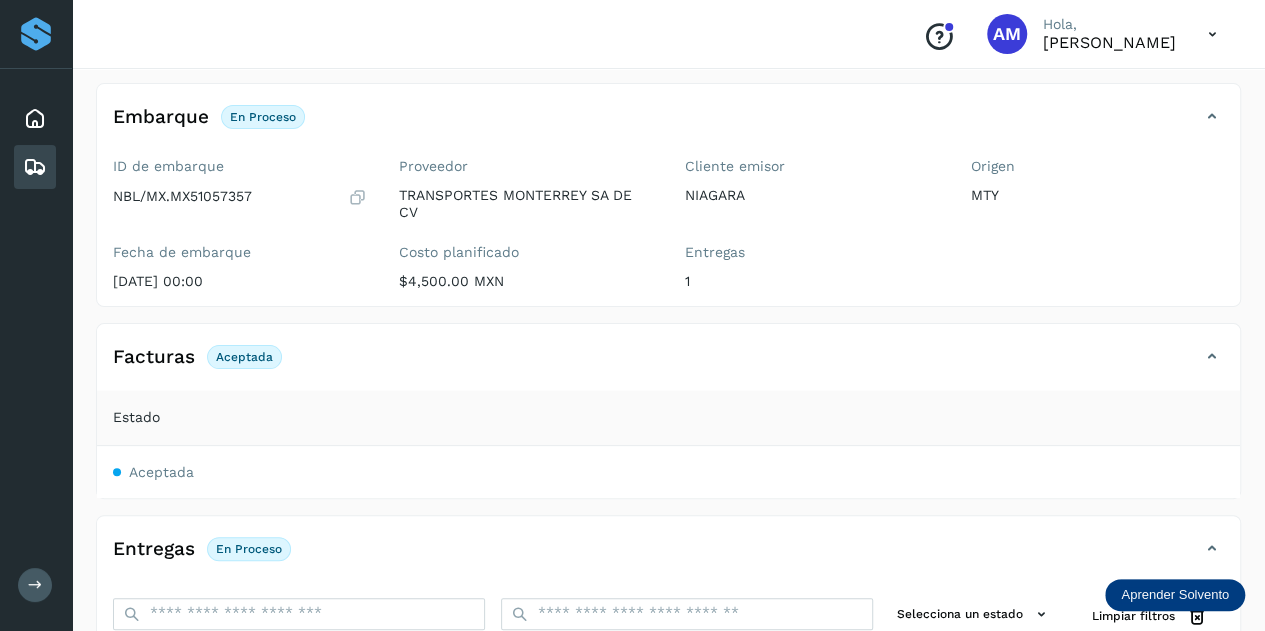 scroll, scrollTop: 0, scrollLeft: 0, axis: both 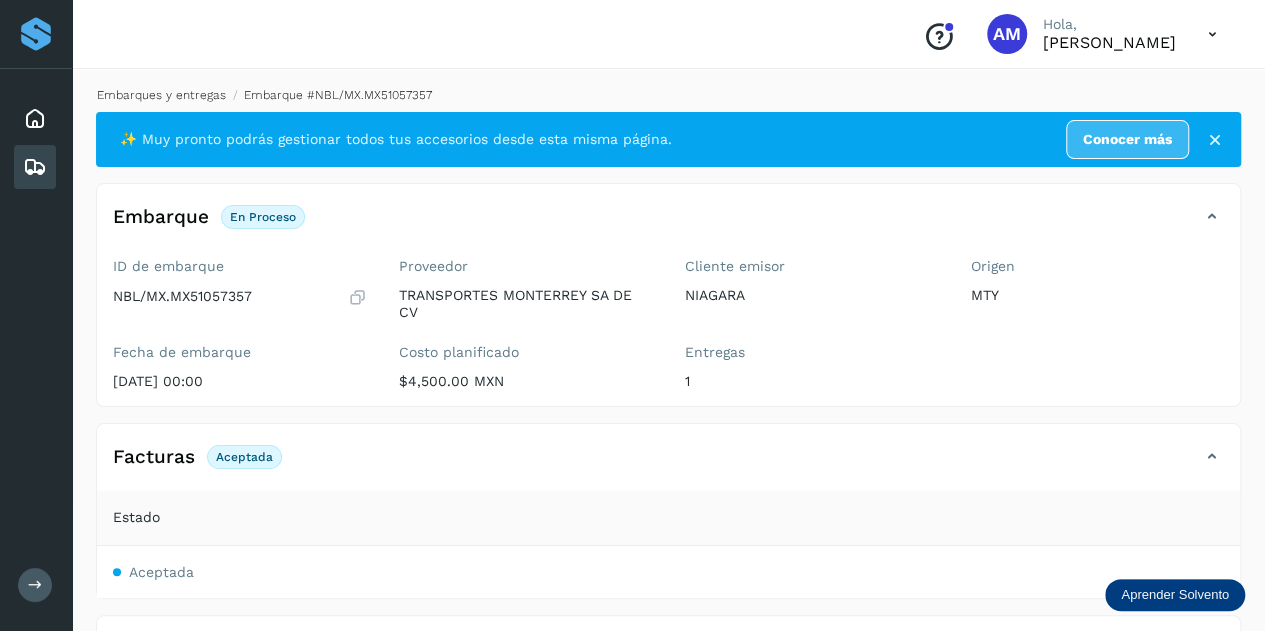 click on "Embarques y entregas" at bounding box center (161, 95) 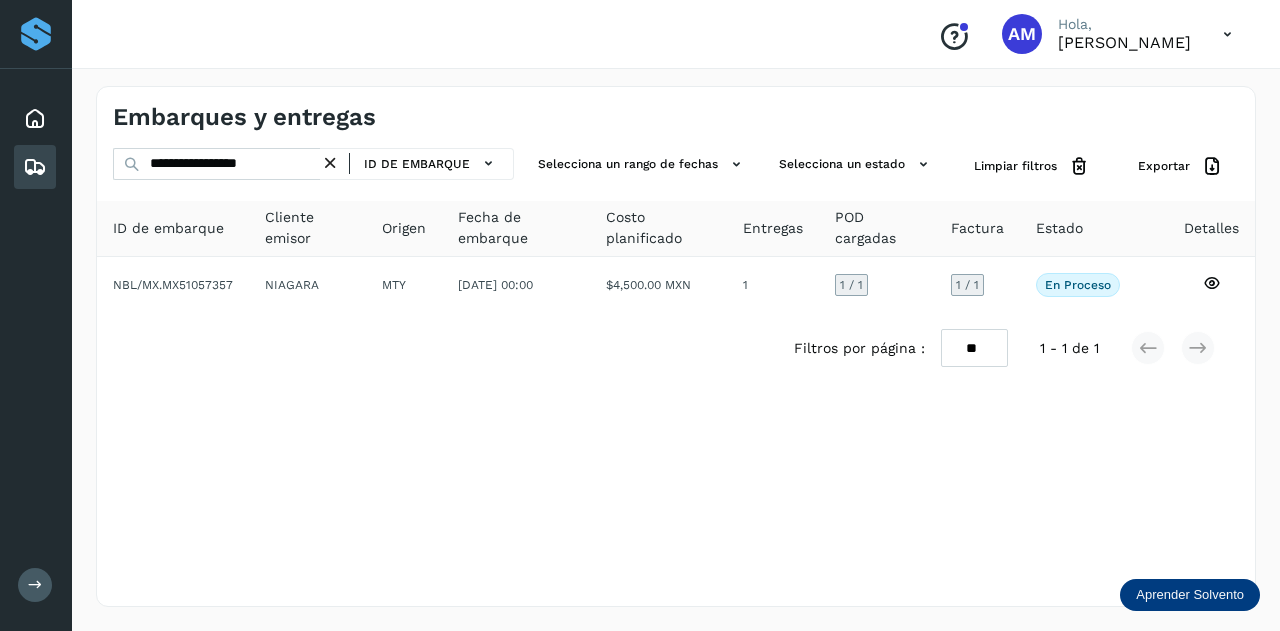 drag, startPoint x: 335, startPoint y: 162, endPoint x: 236, endPoint y: 170, distance: 99.32271 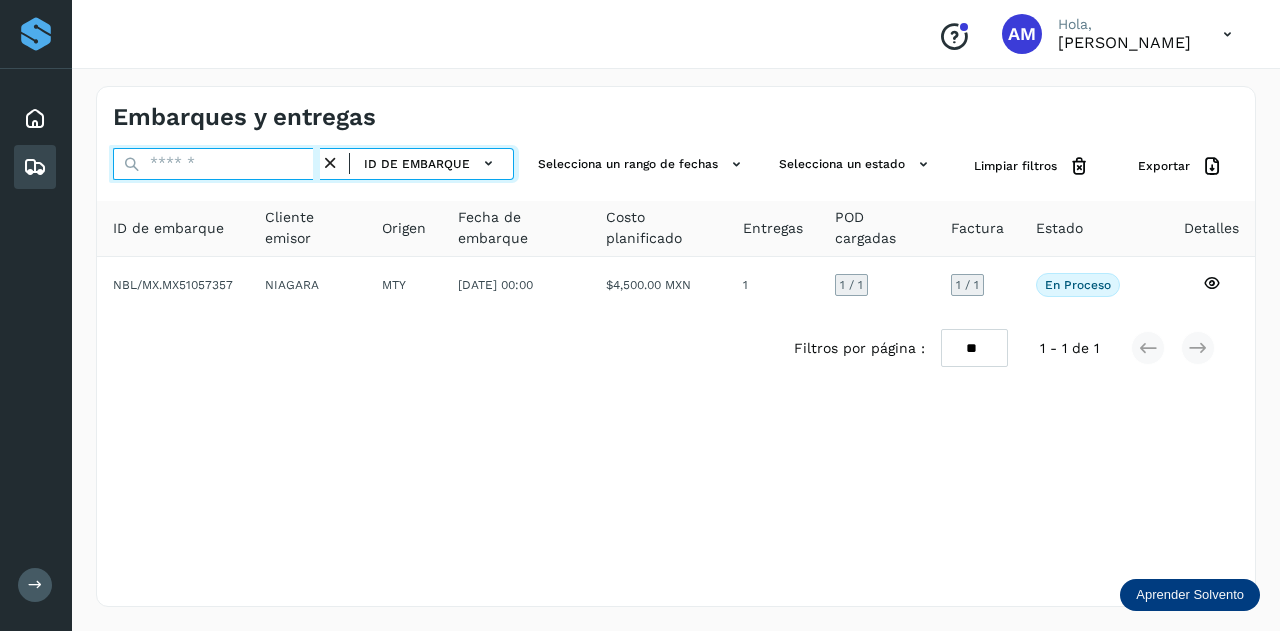 click at bounding box center (216, 164) 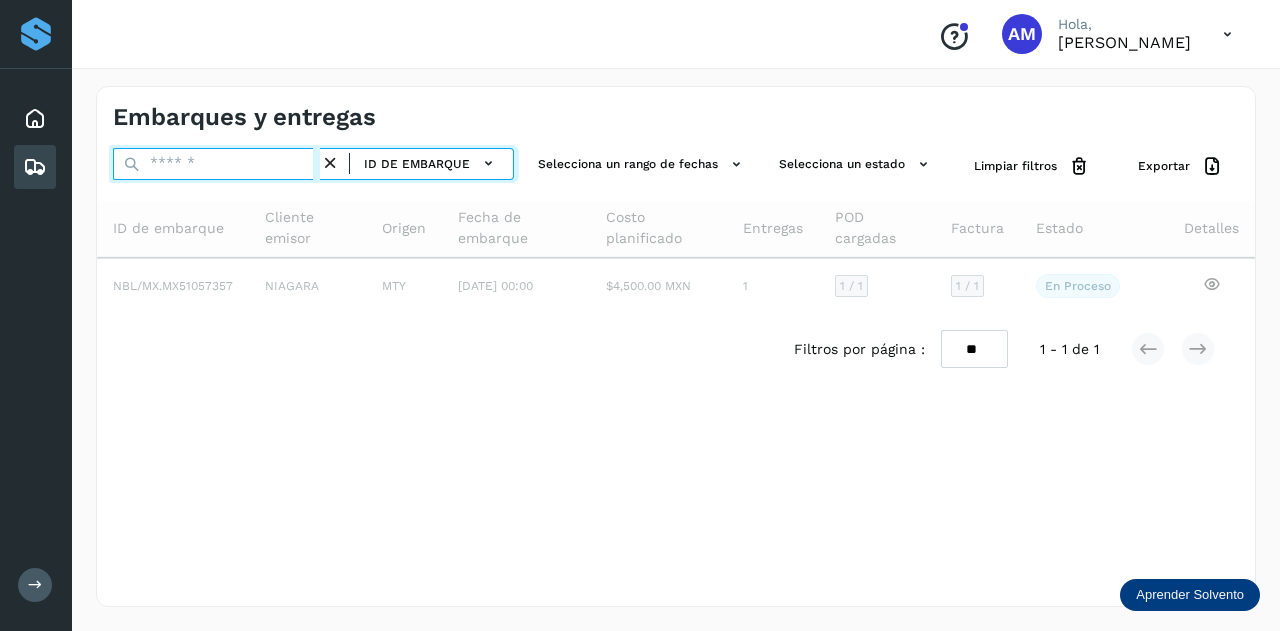 paste on "**********" 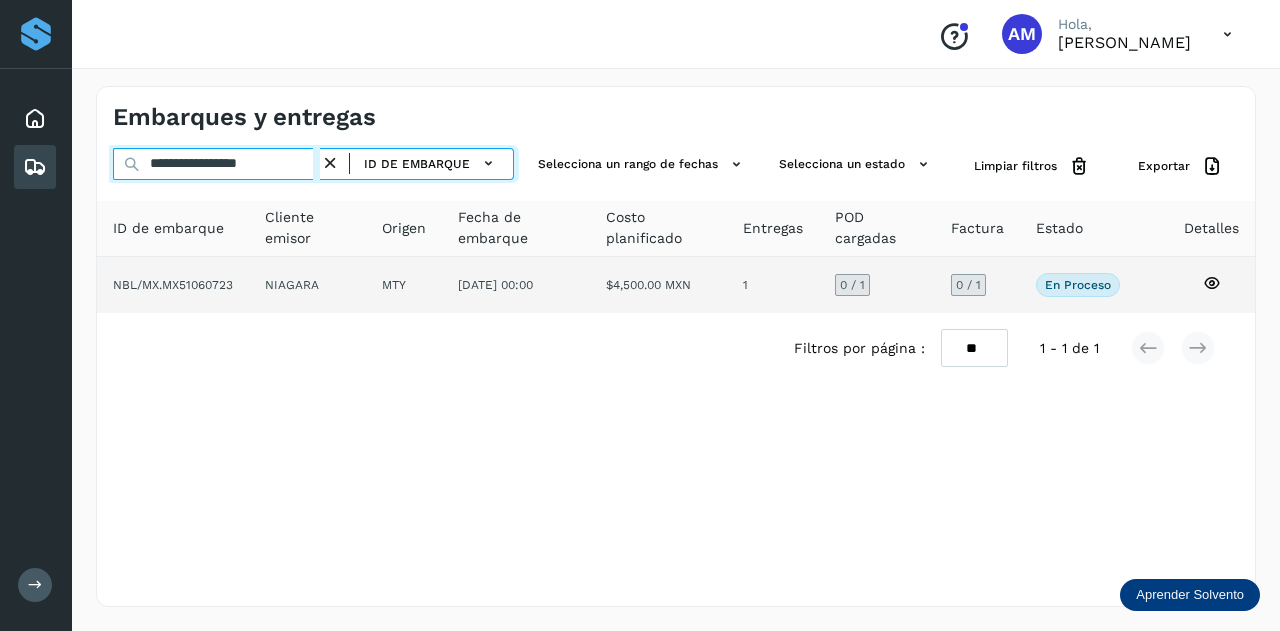 type on "**********" 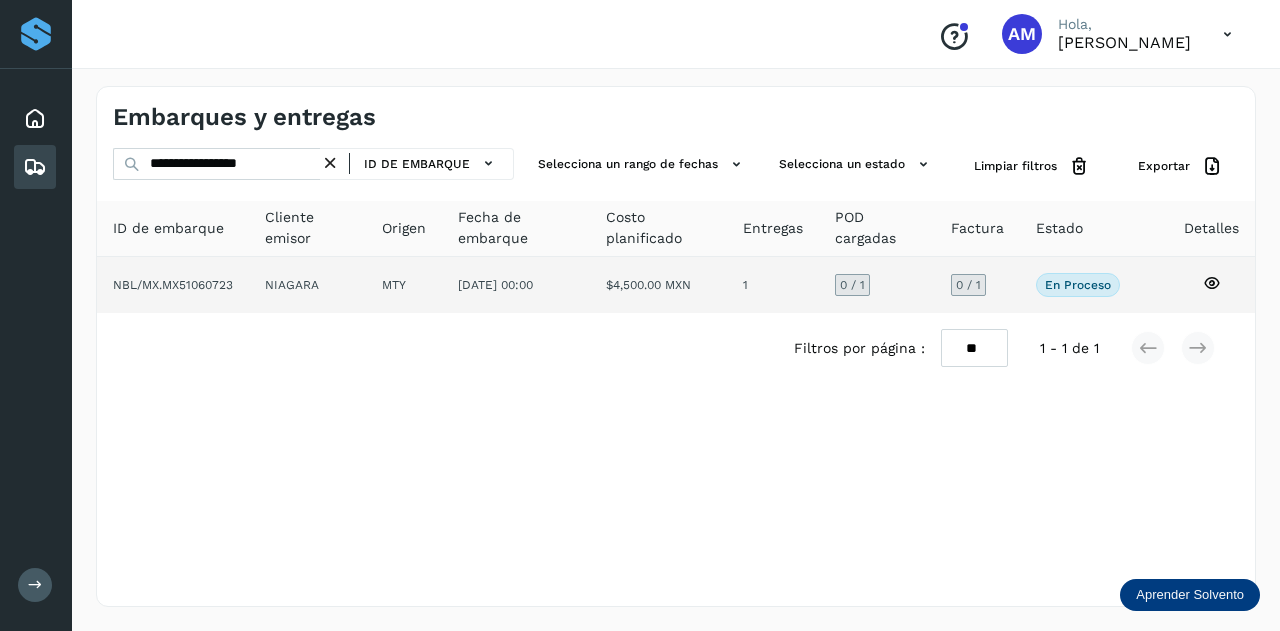 click on "NIAGARA" 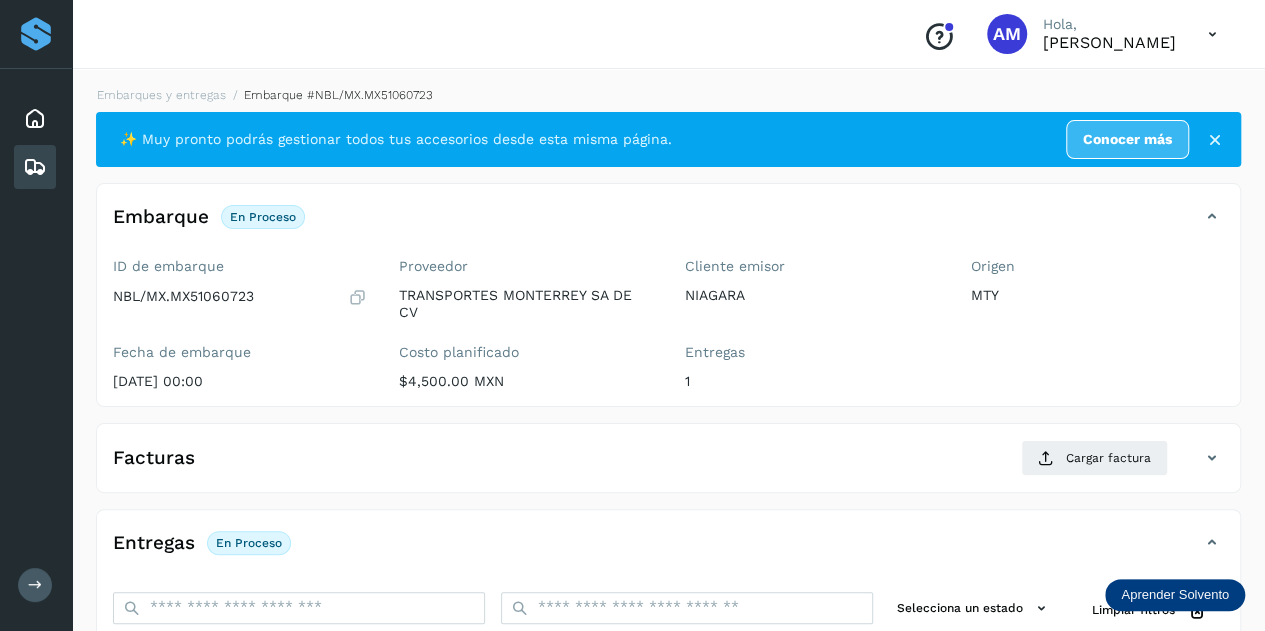 scroll, scrollTop: 300, scrollLeft: 0, axis: vertical 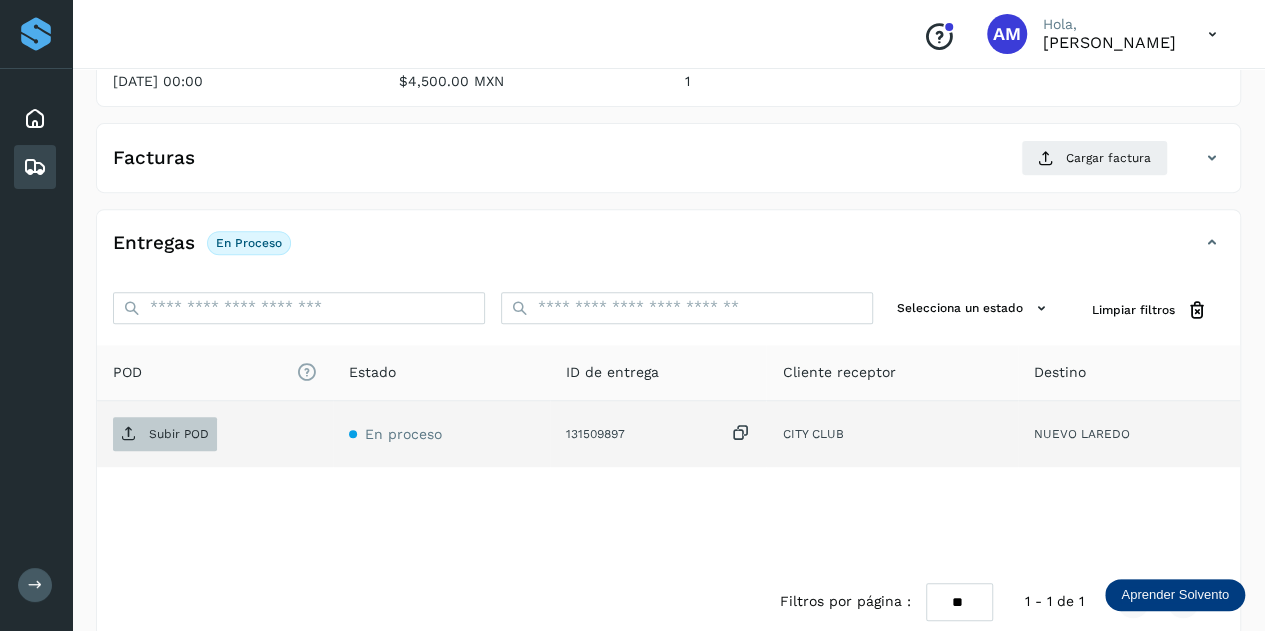 click on "Subir POD" at bounding box center (179, 434) 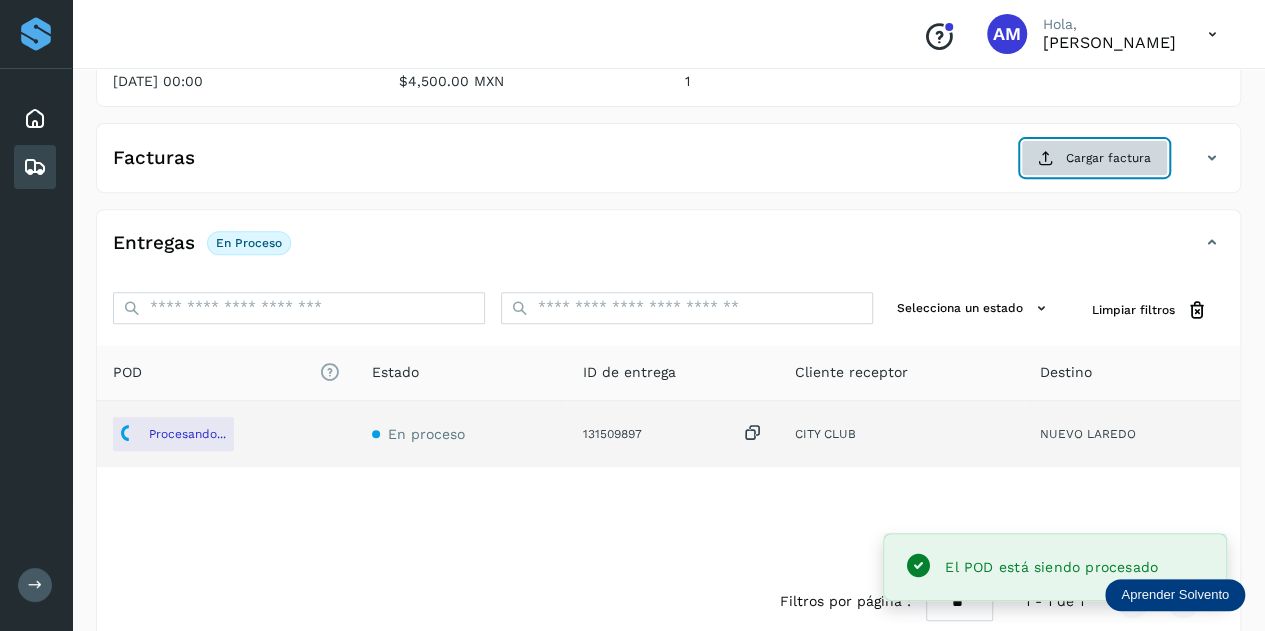 click on "Cargar factura" 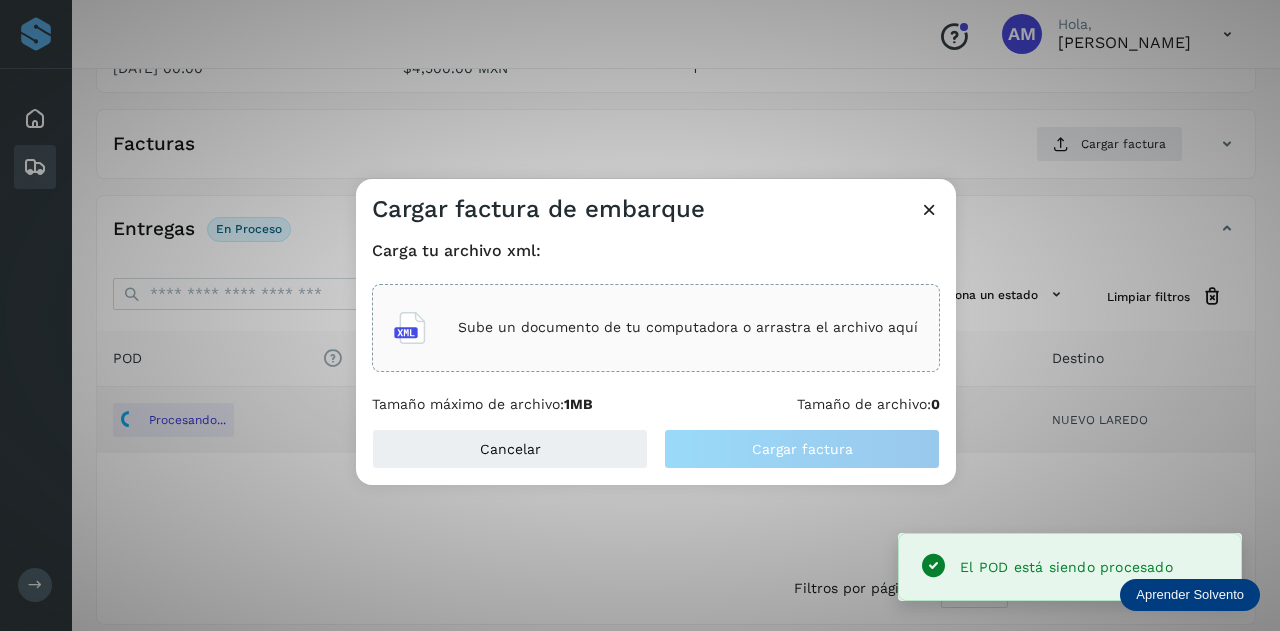 click on "Sube un documento de tu computadora o arrastra el archivo aquí" 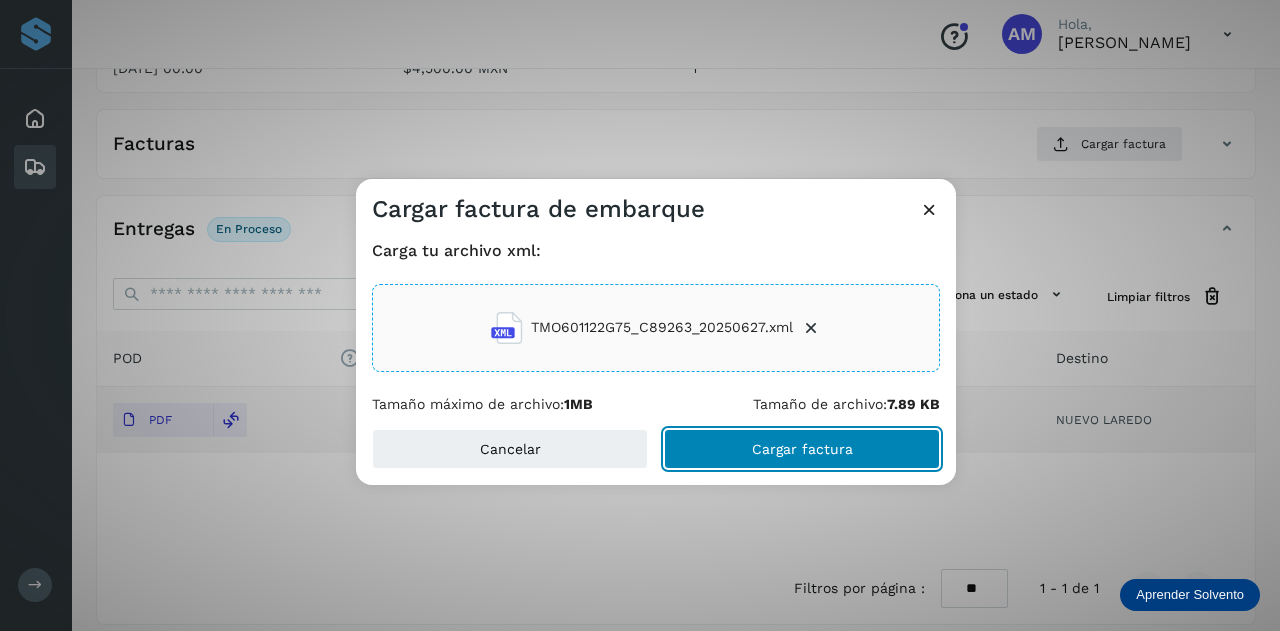 click on "Cargar factura" 